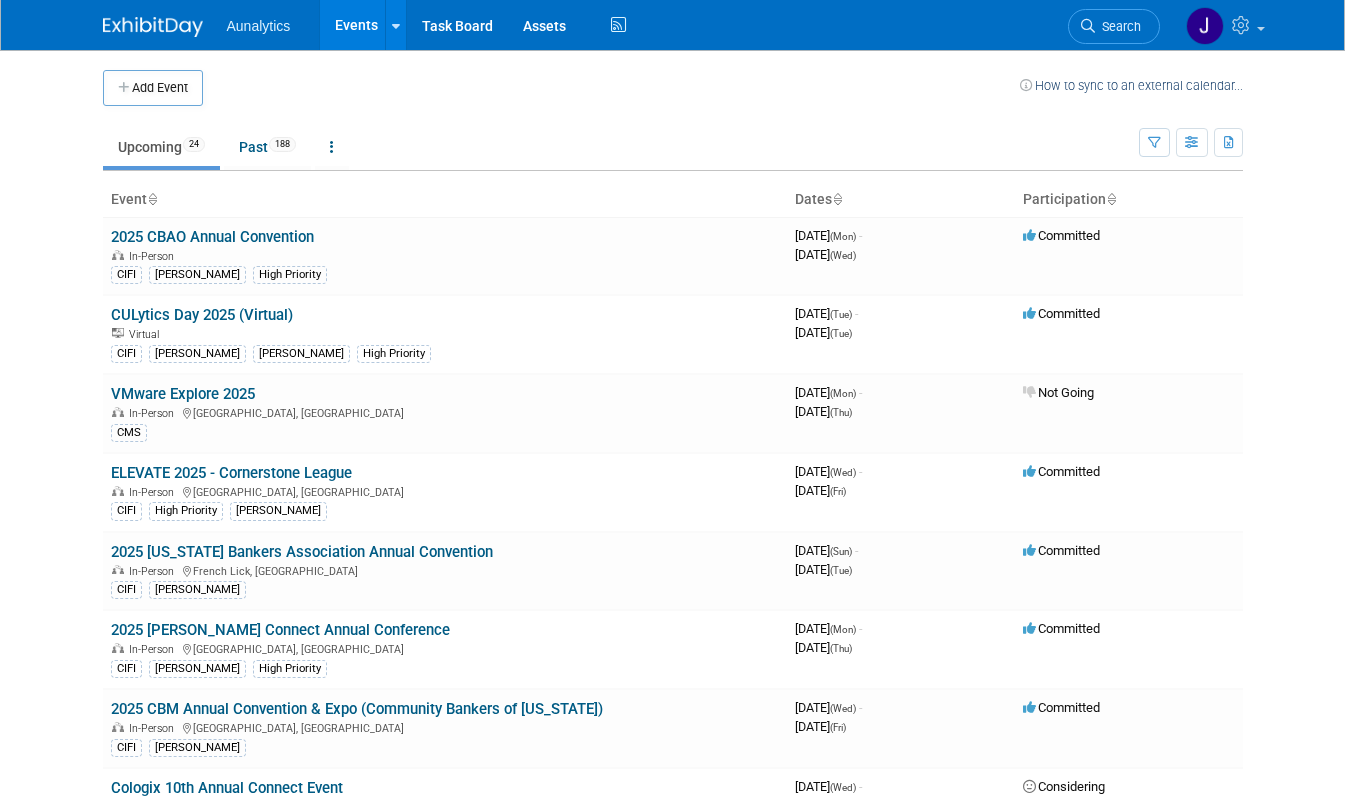 scroll, scrollTop: 0, scrollLeft: 0, axis: both 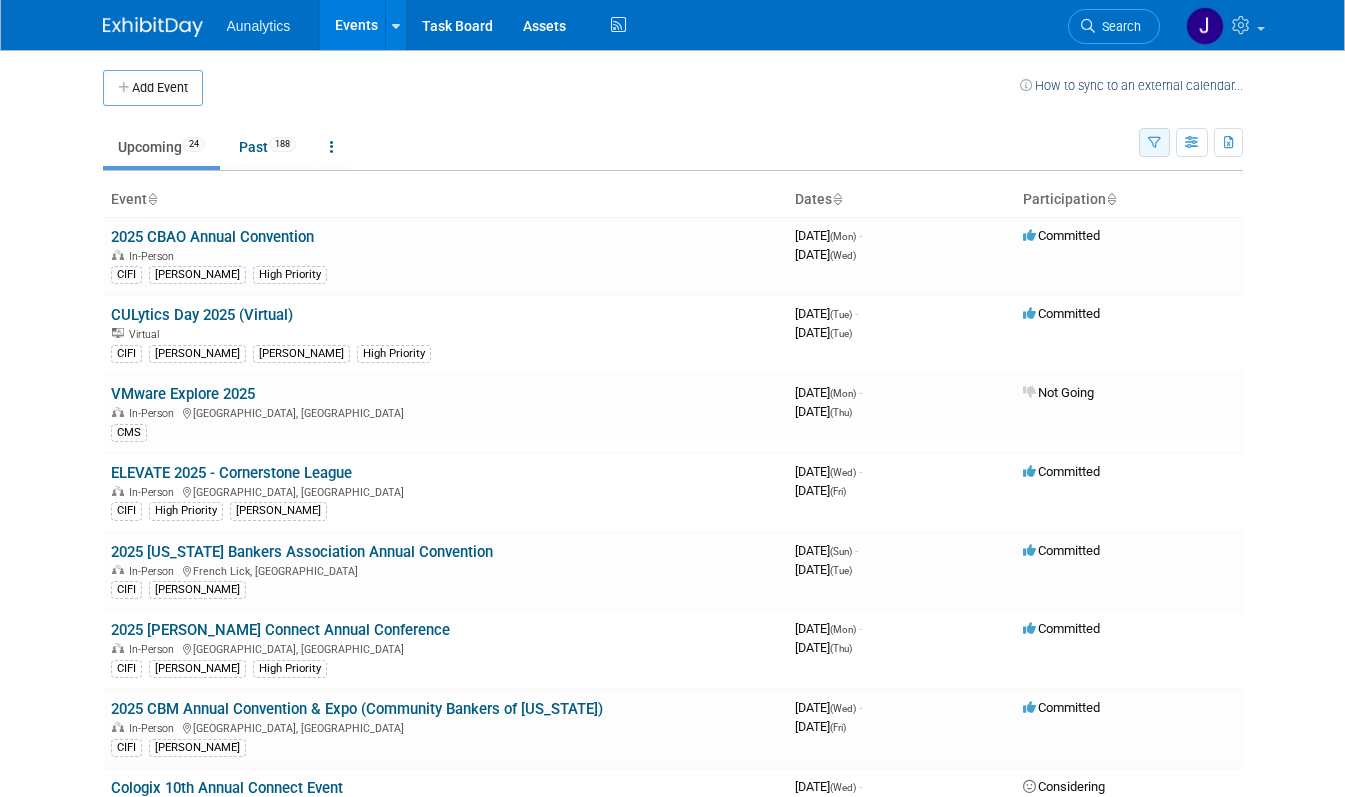 click at bounding box center [1154, 142] 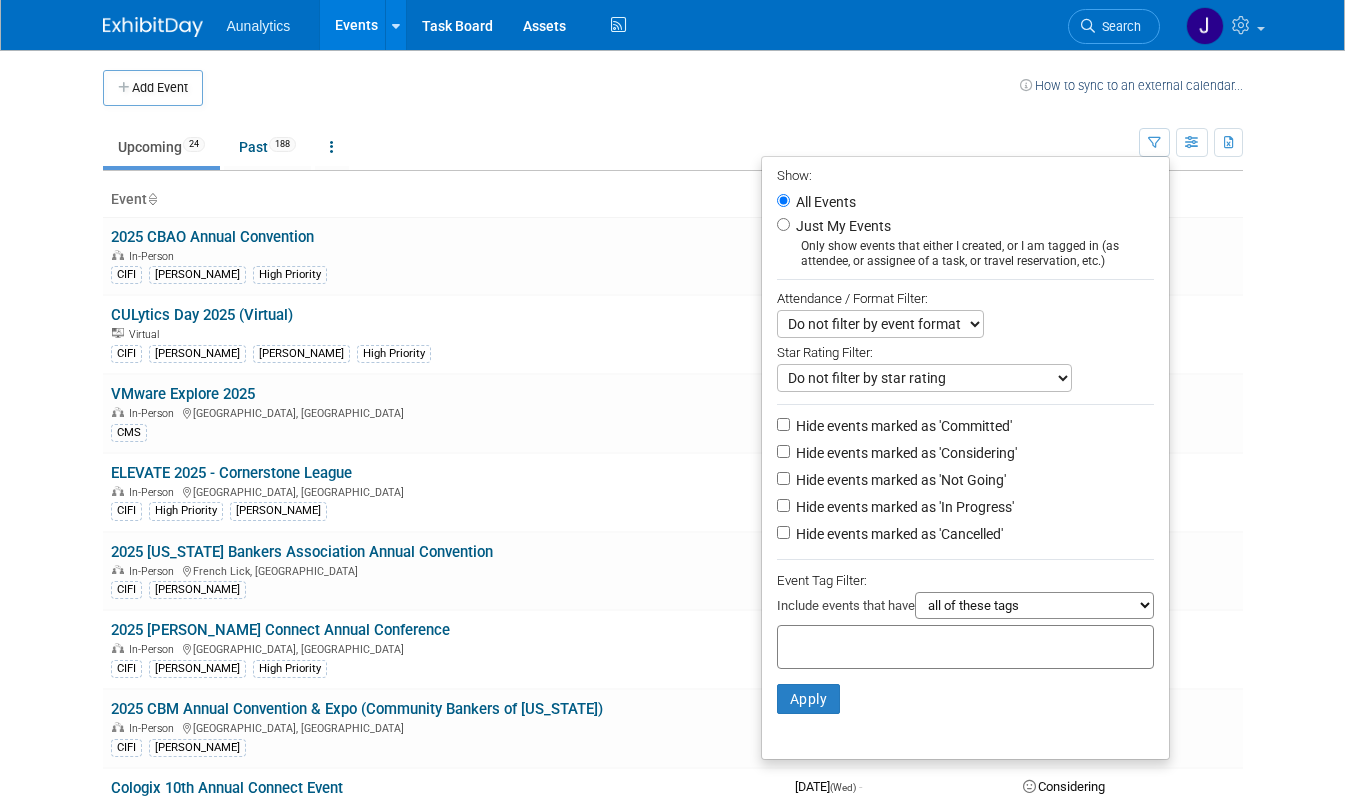 click on "Hide events marked as 'Not Going'" at bounding box center (899, 480) 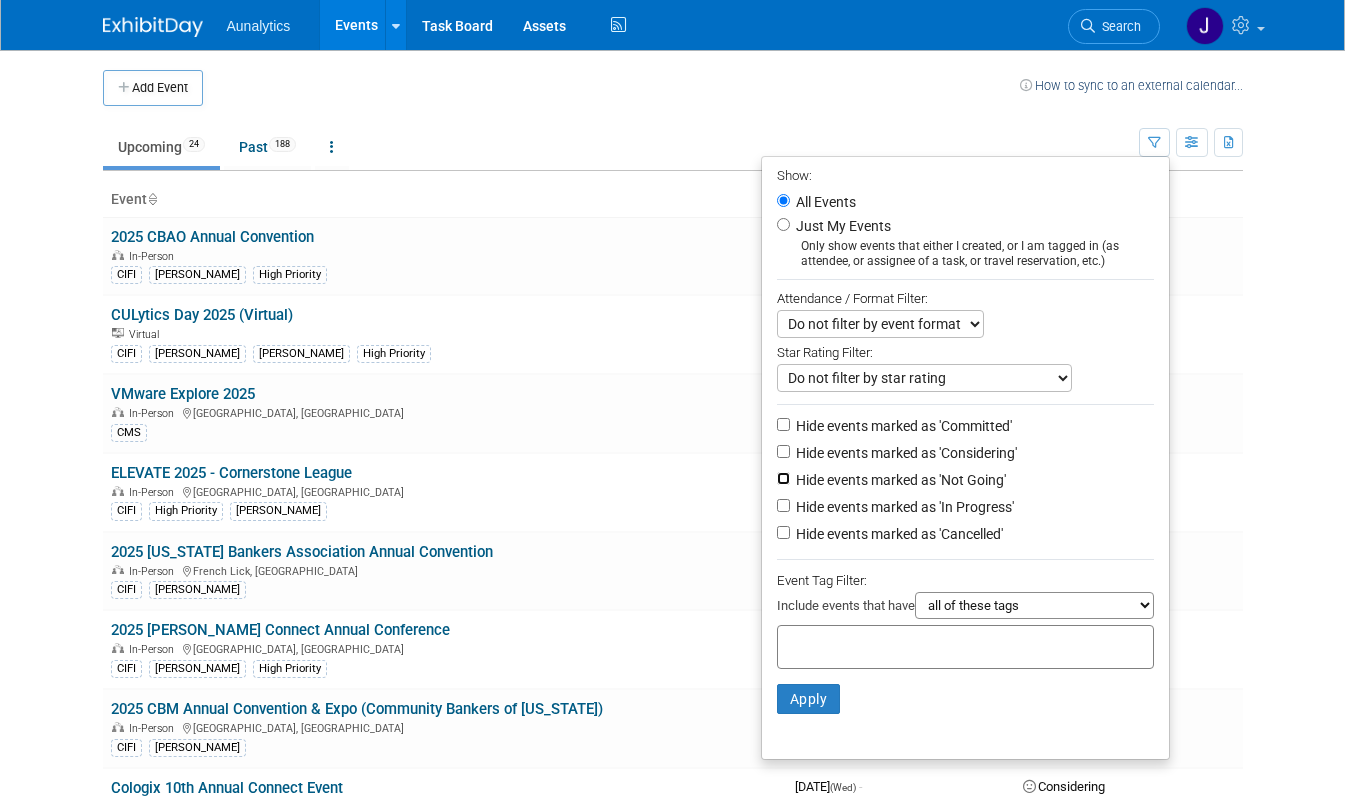click on "Hide events marked as 'Not Going'" at bounding box center (783, 478) 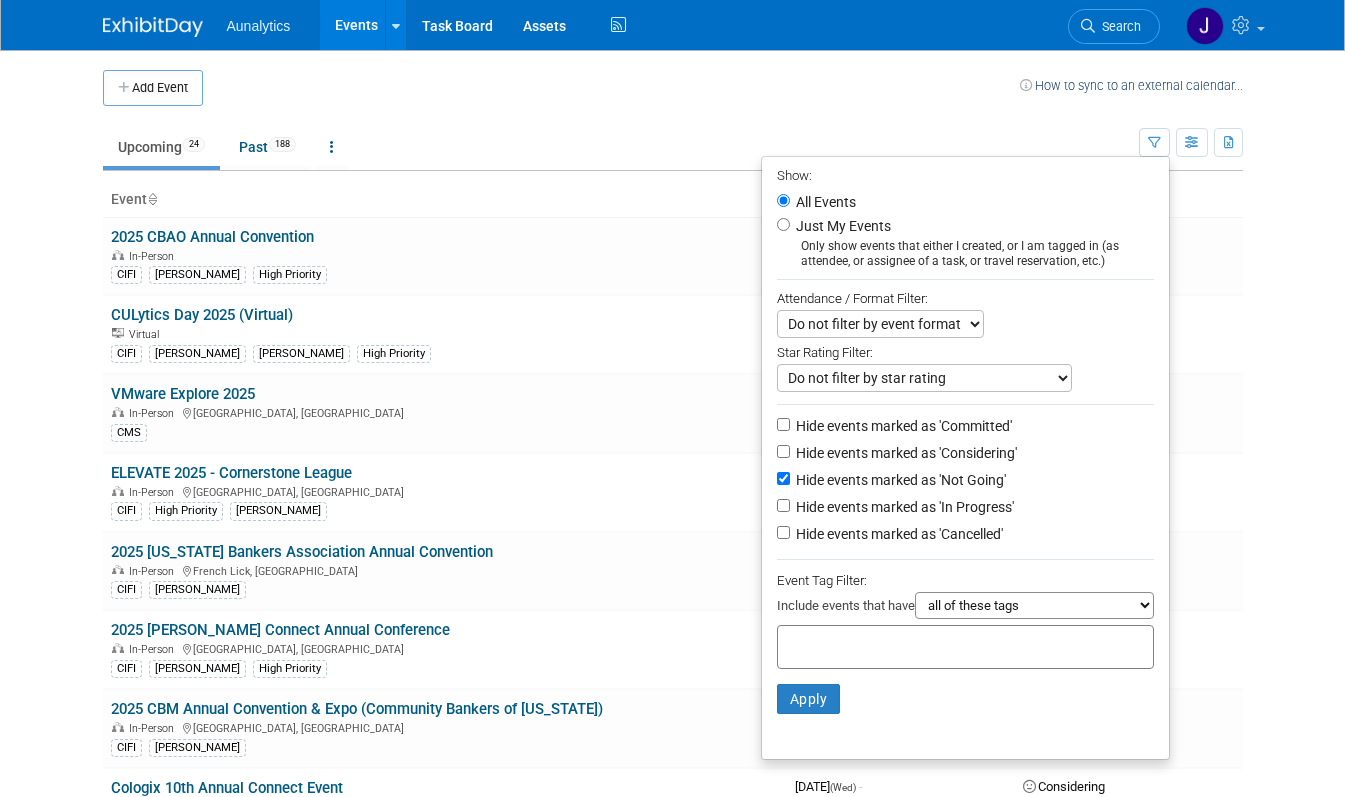 click on "Apply
Clear Filters" at bounding box center (965, 699) 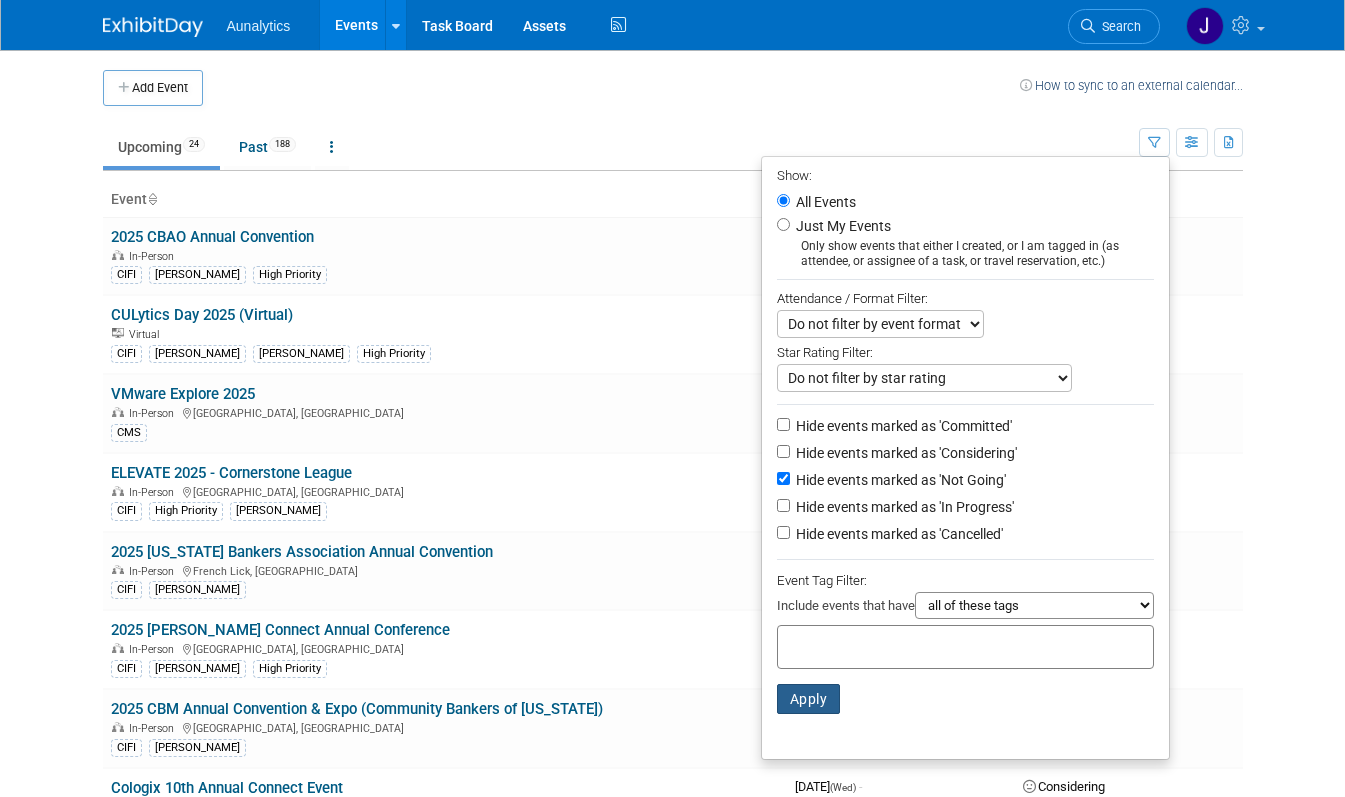 click on "Apply" at bounding box center [809, 699] 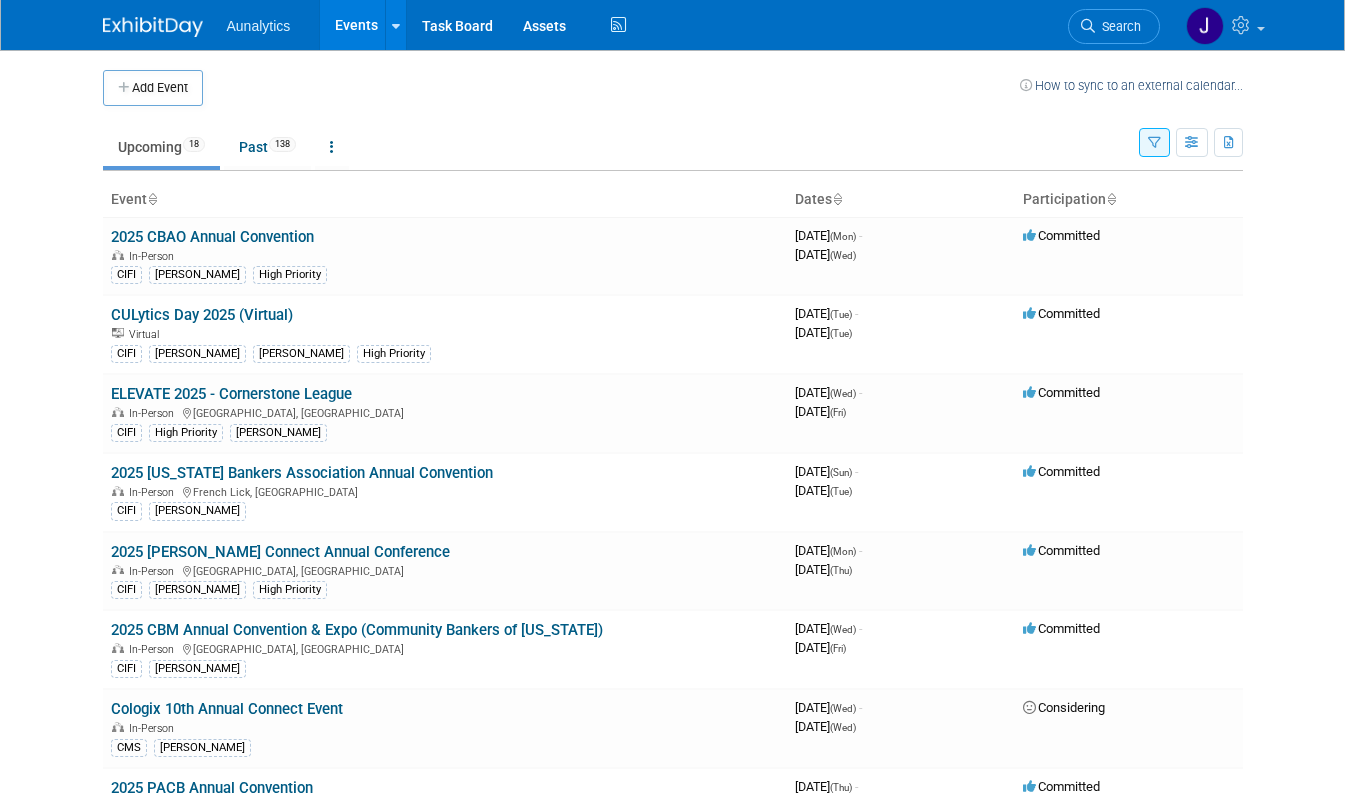scroll, scrollTop: 0, scrollLeft: 0, axis: both 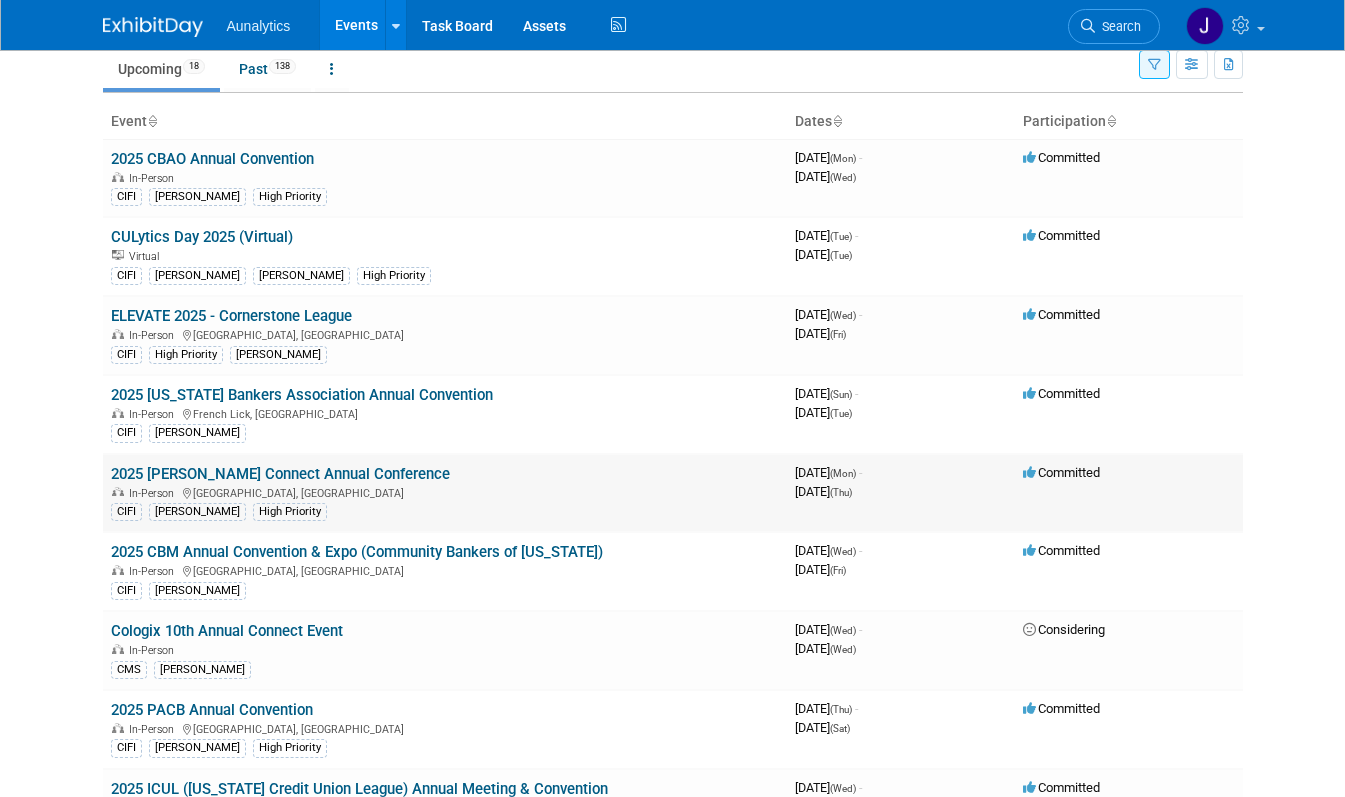 click on "In-Person
San Diego, CA" at bounding box center [445, 492] 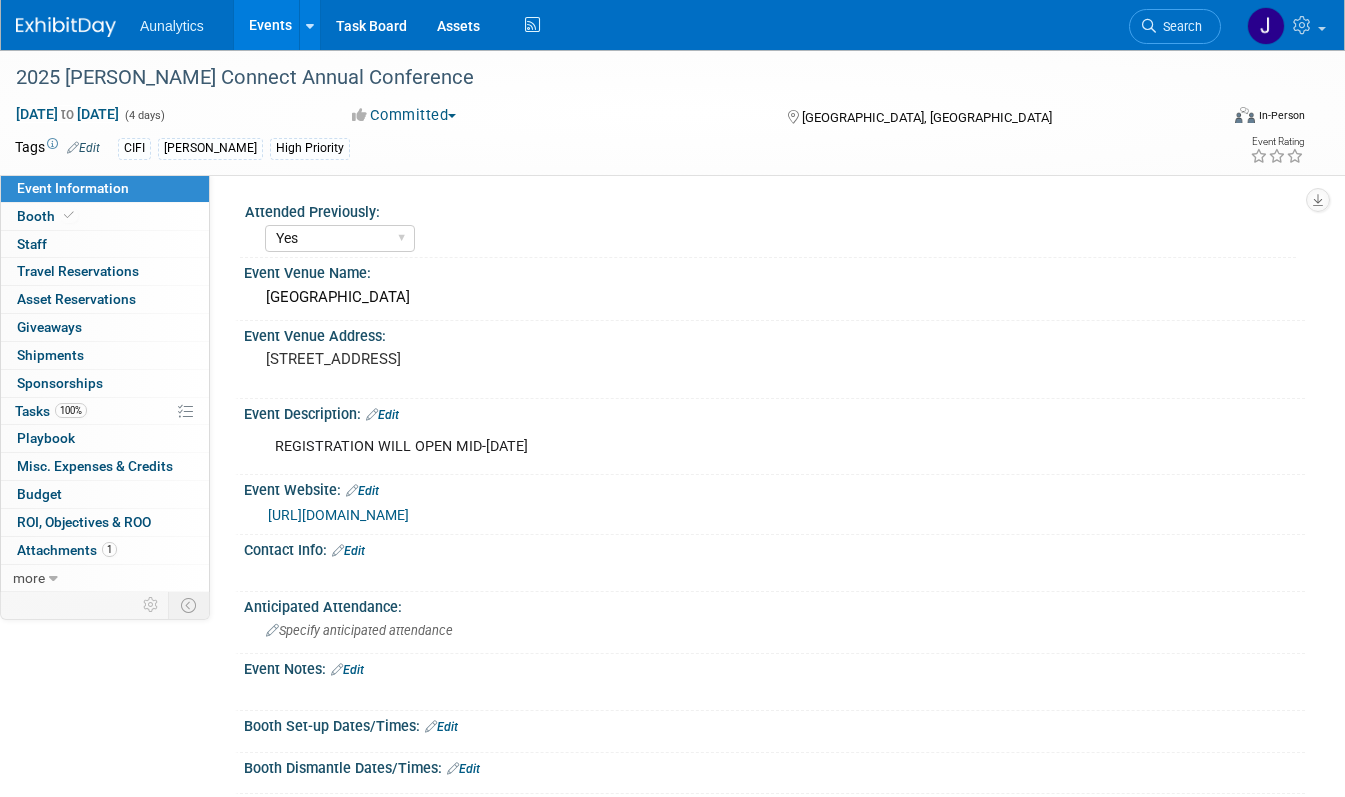 select on "Yes" 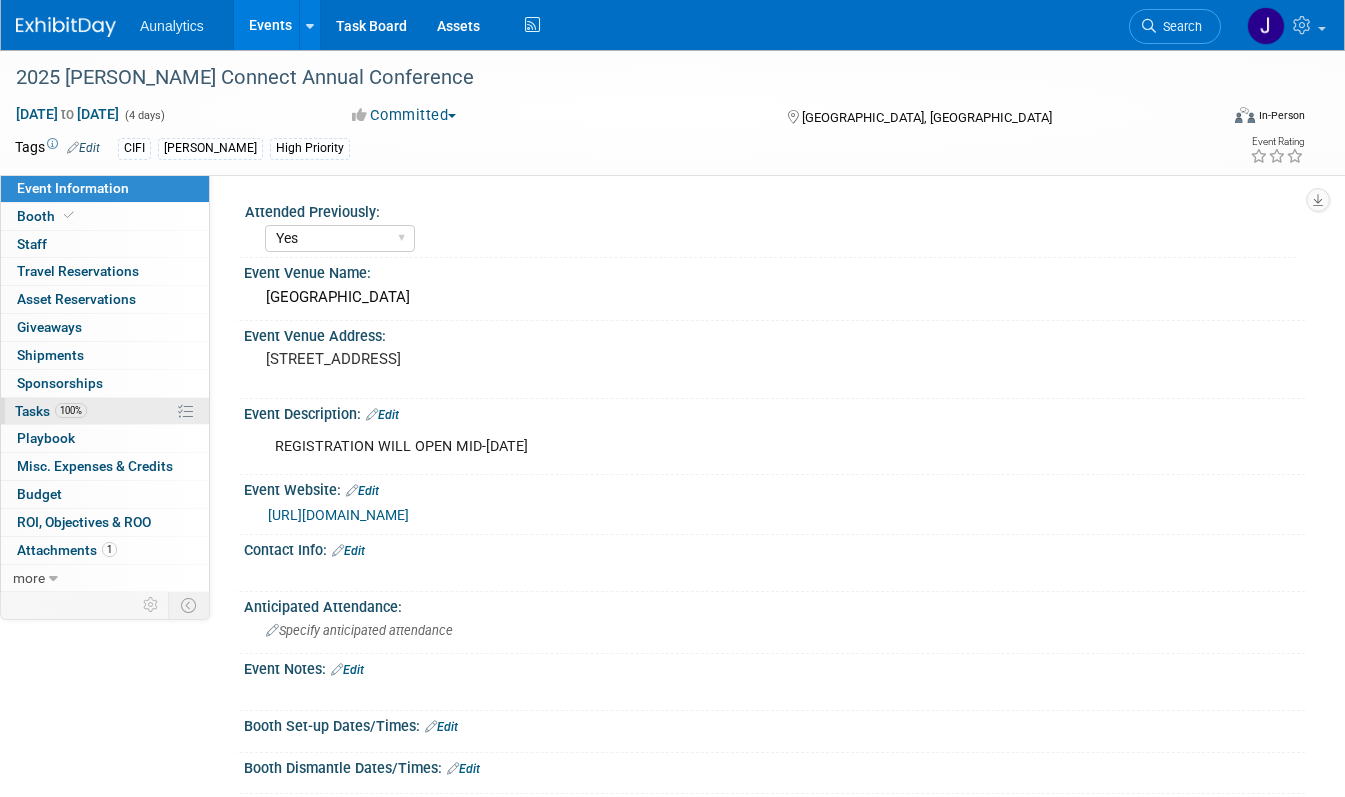 click on "100%
Tasks 100%" at bounding box center [105, 411] 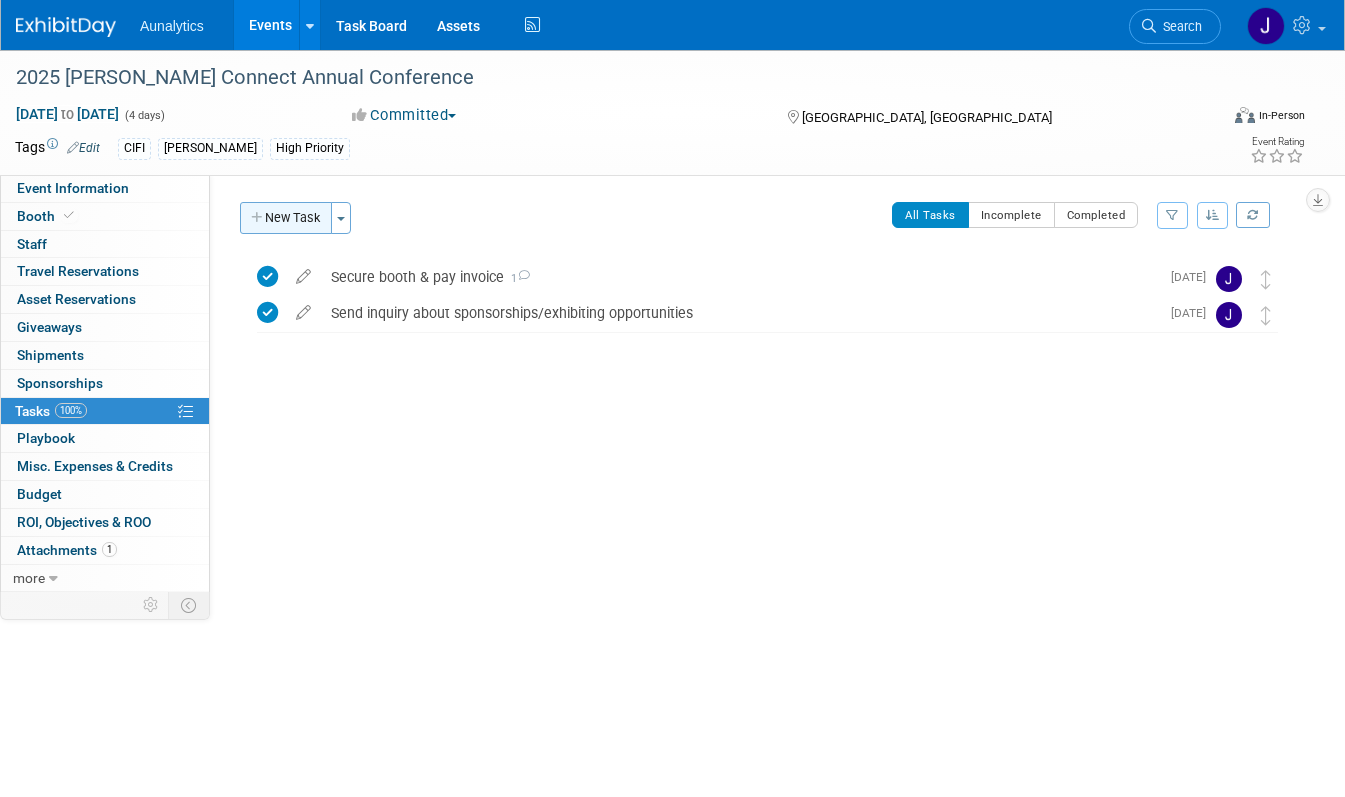 click on "New Task" at bounding box center [286, 218] 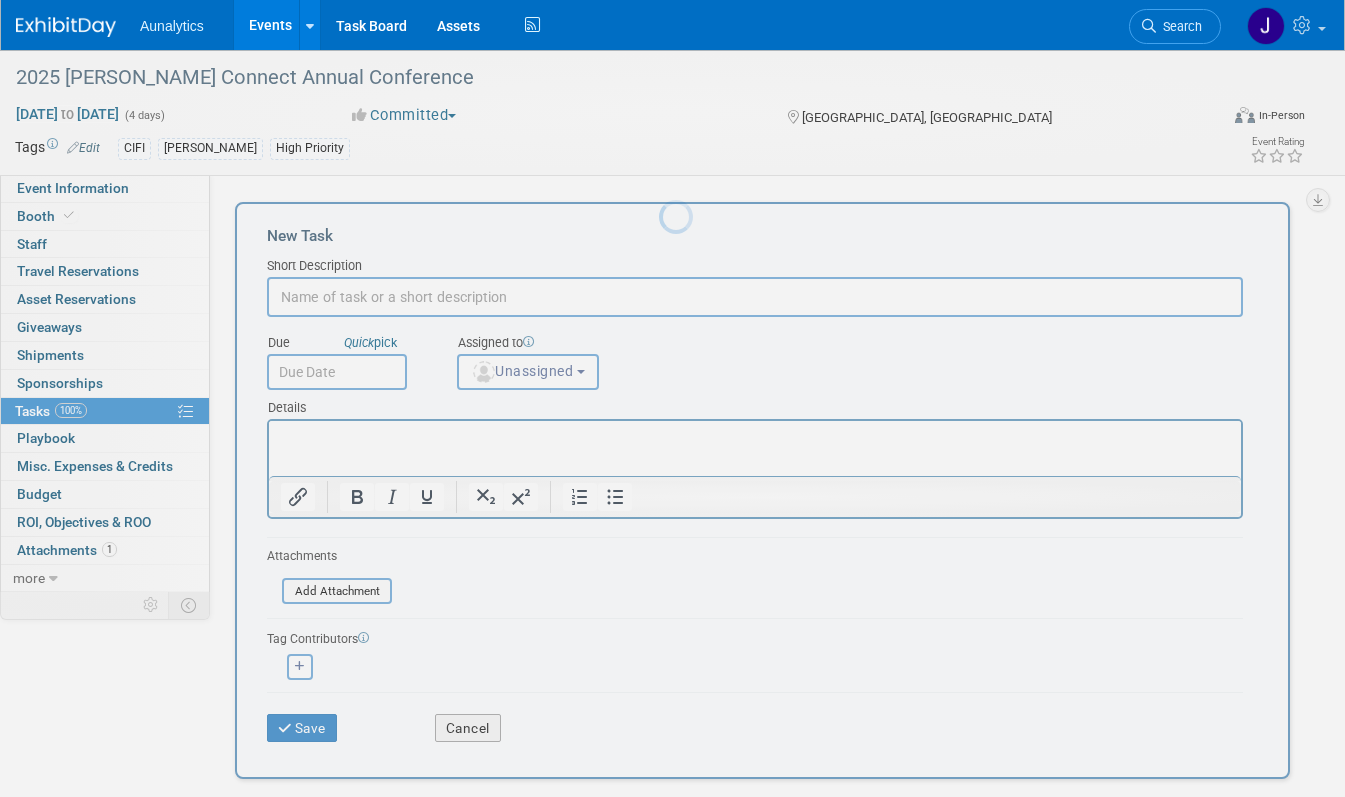 scroll, scrollTop: 0, scrollLeft: 0, axis: both 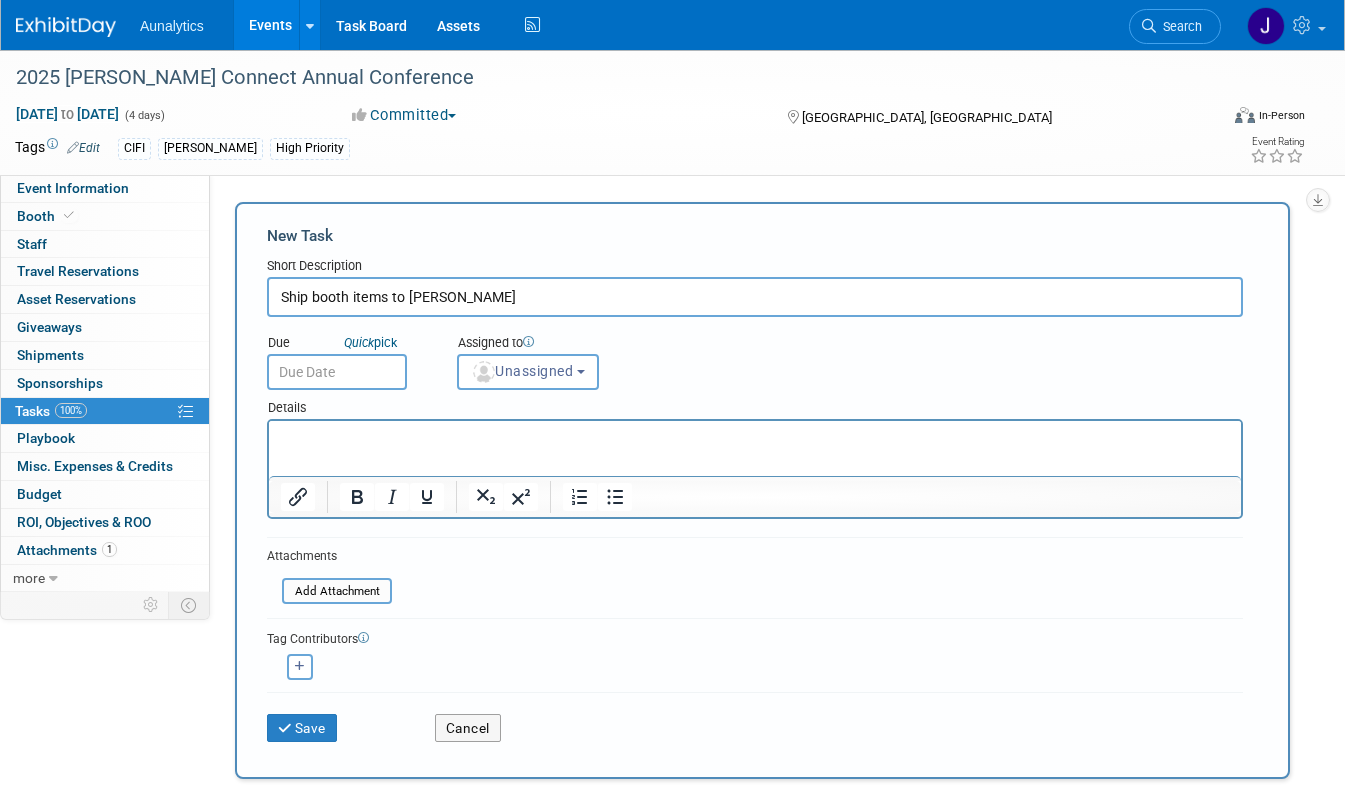 type on "Ship booth items to Jack Henry" 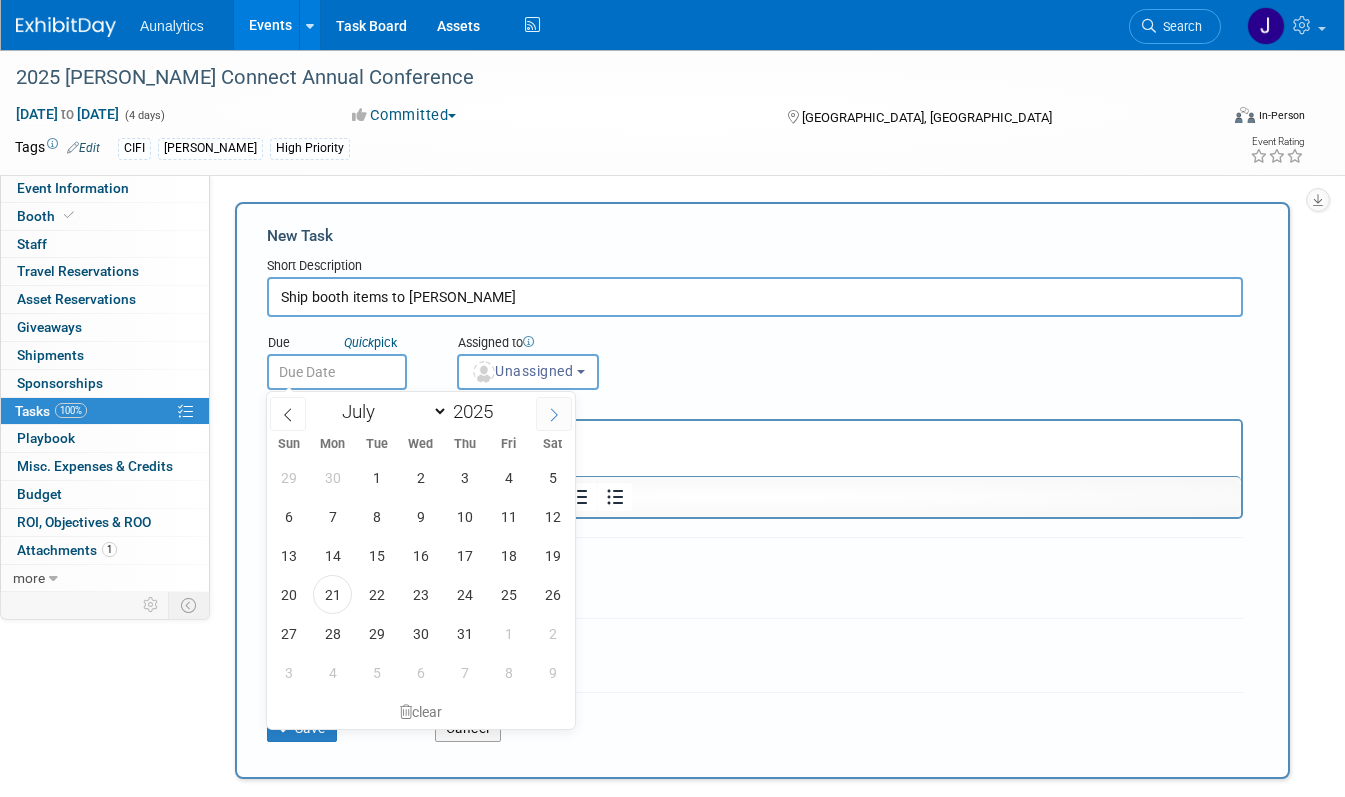 click at bounding box center [554, 414] 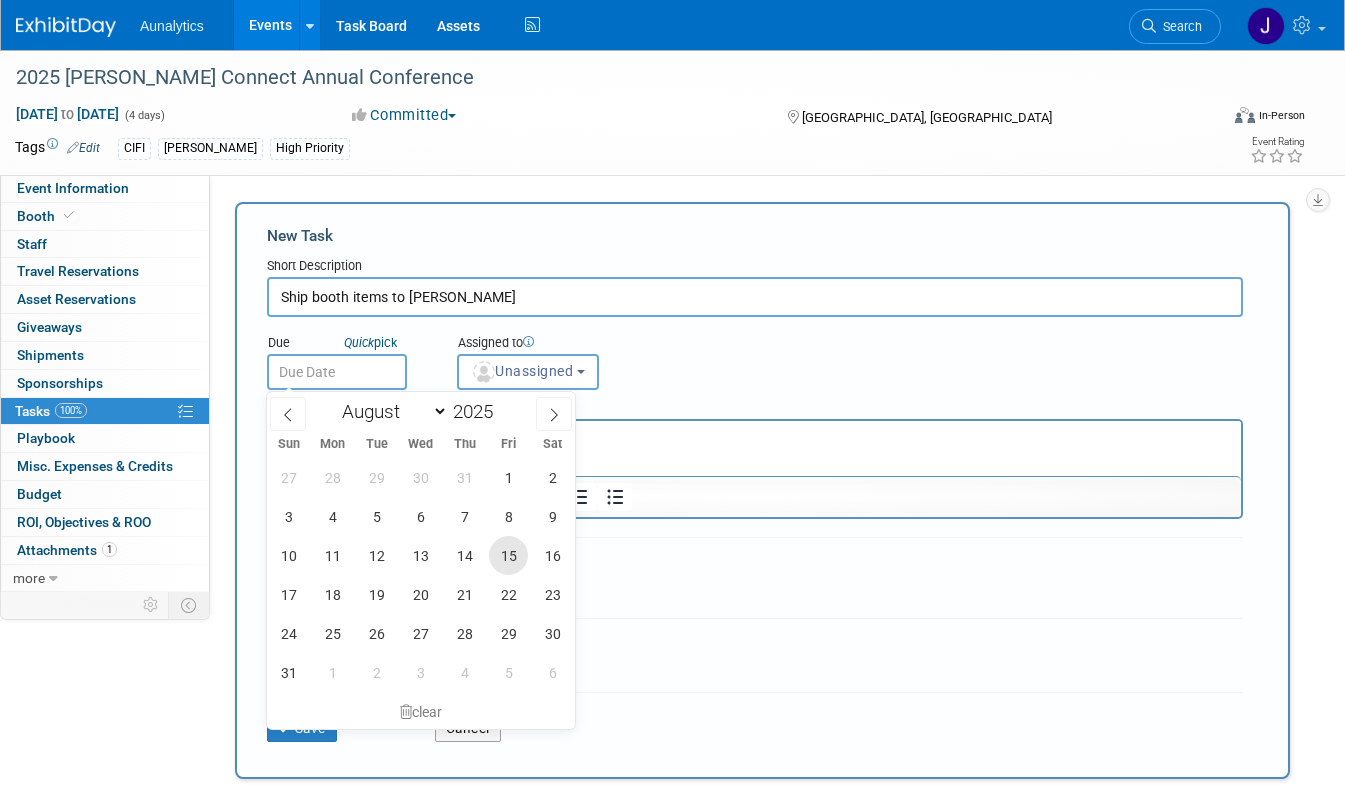 click on "15" at bounding box center [508, 555] 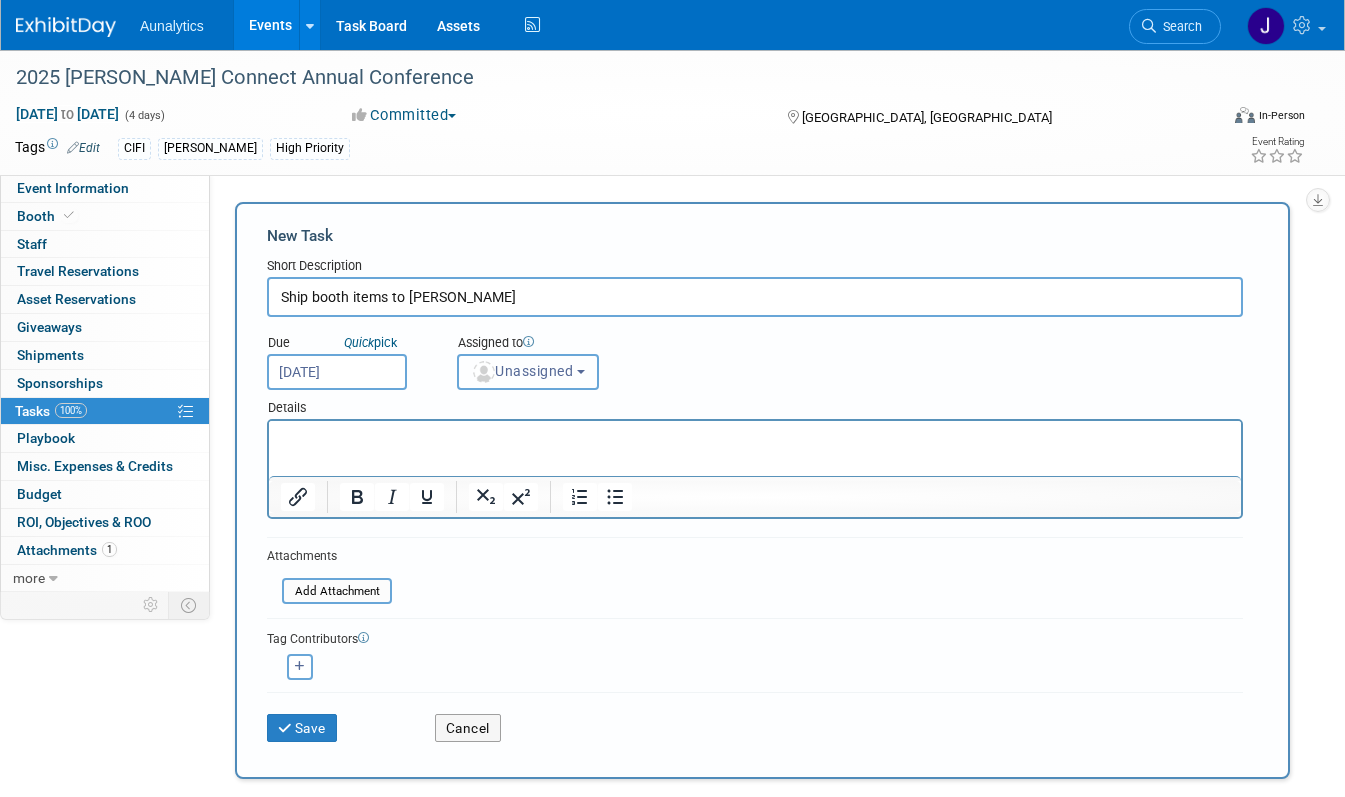 click on "Unassigned" at bounding box center [528, 372] 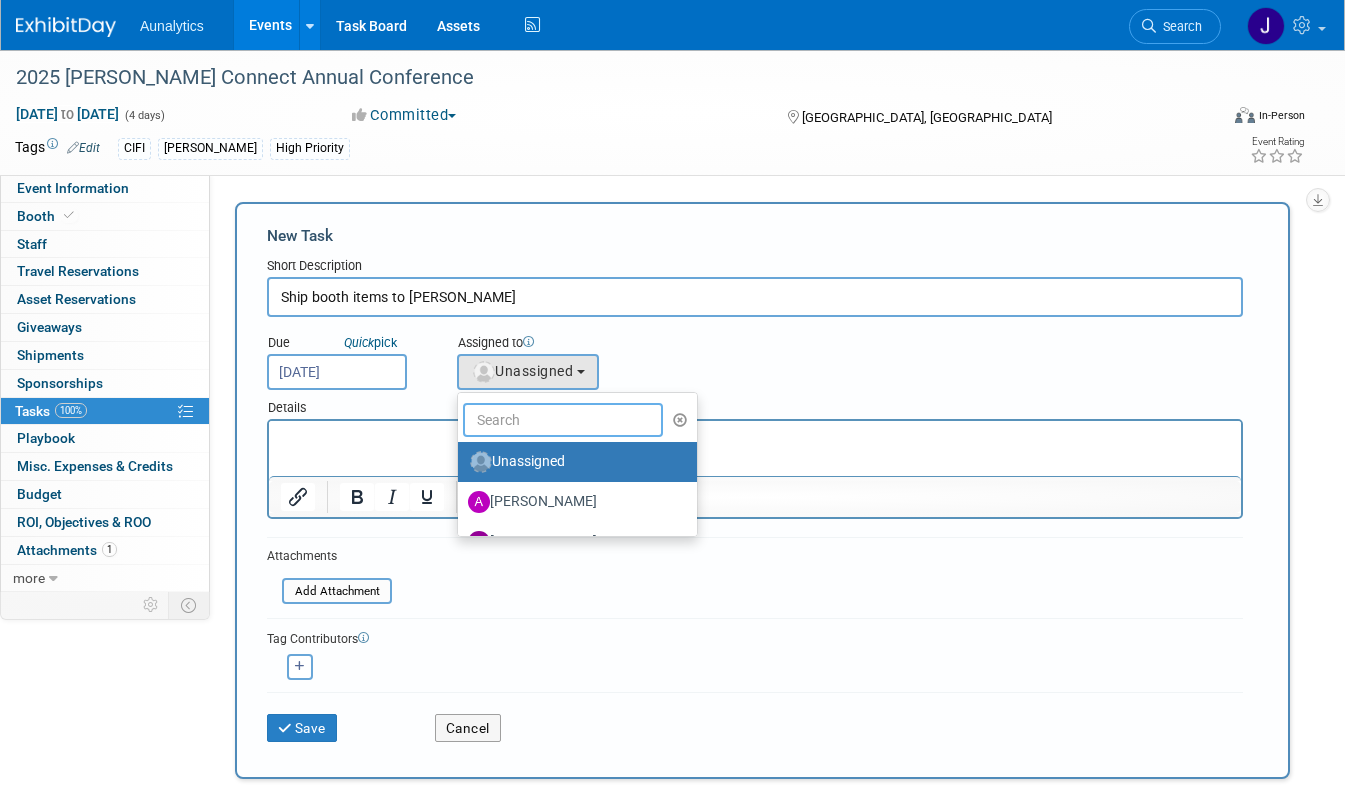 click at bounding box center [563, 420] 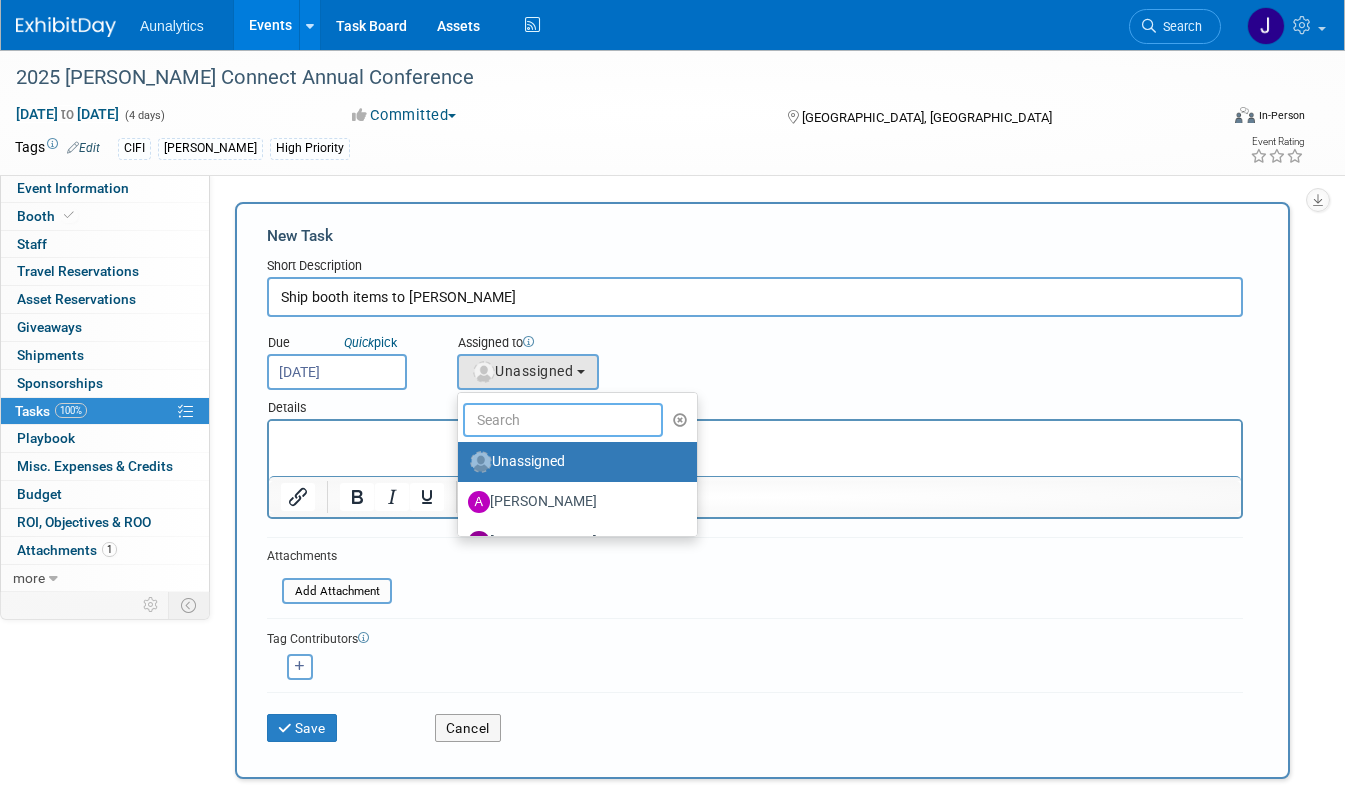 click at bounding box center [563, 420] 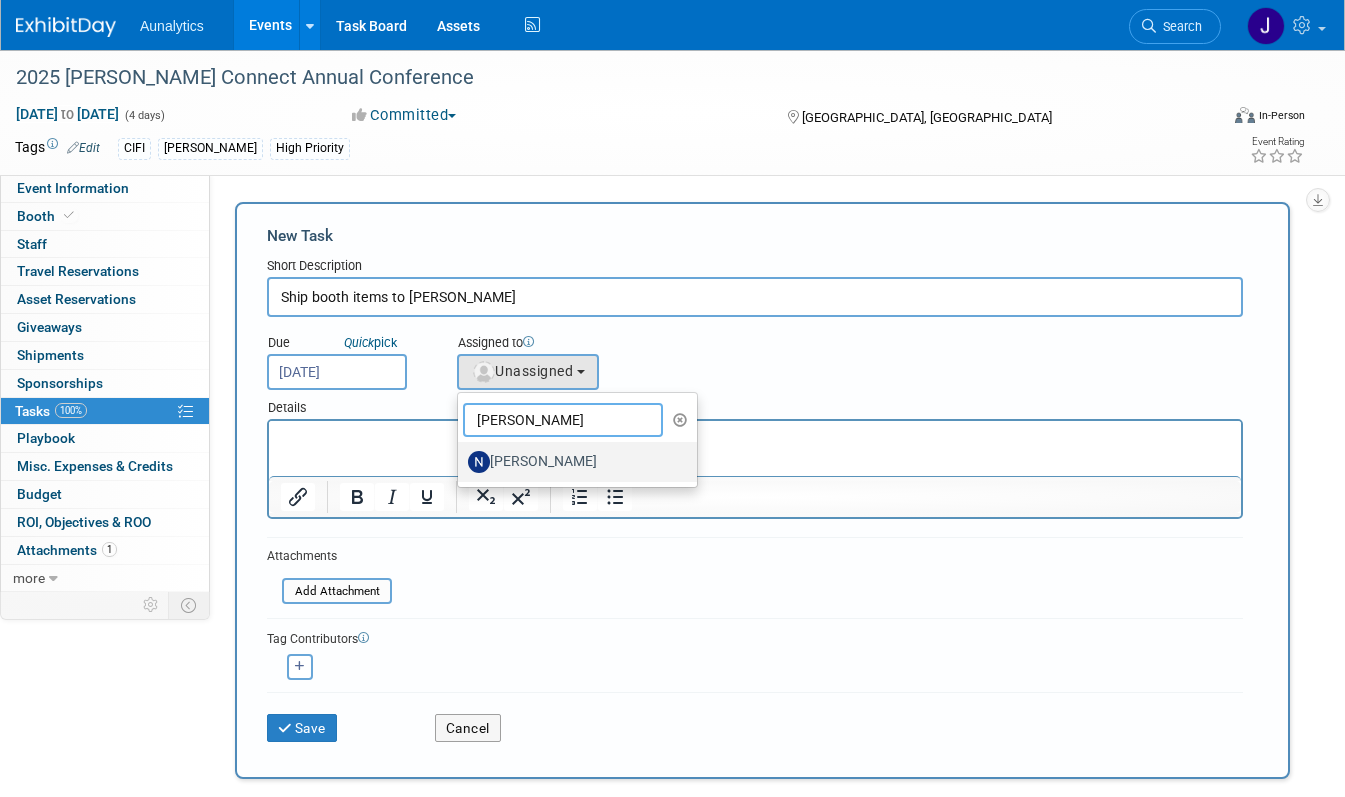type on "nick" 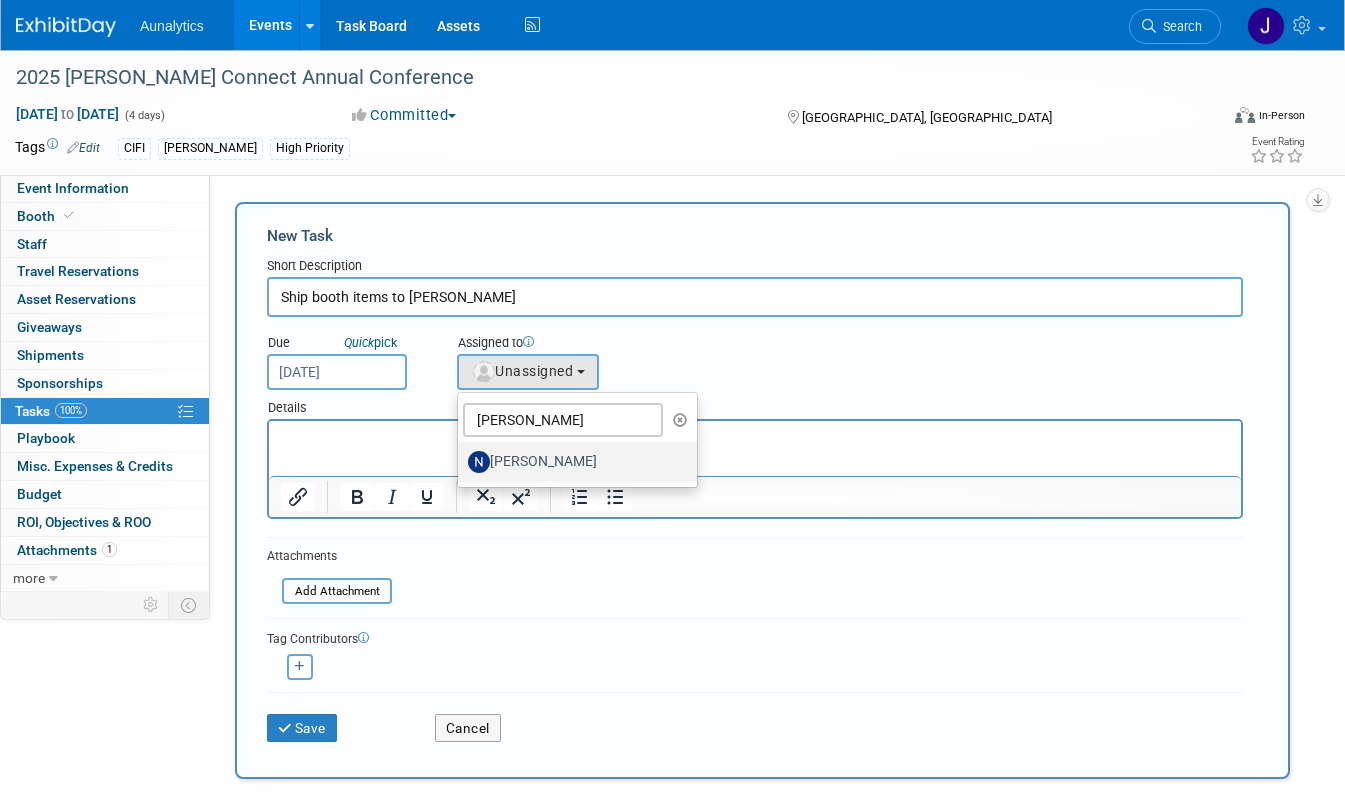 click on "[PERSON_NAME]" at bounding box center (572, 462) 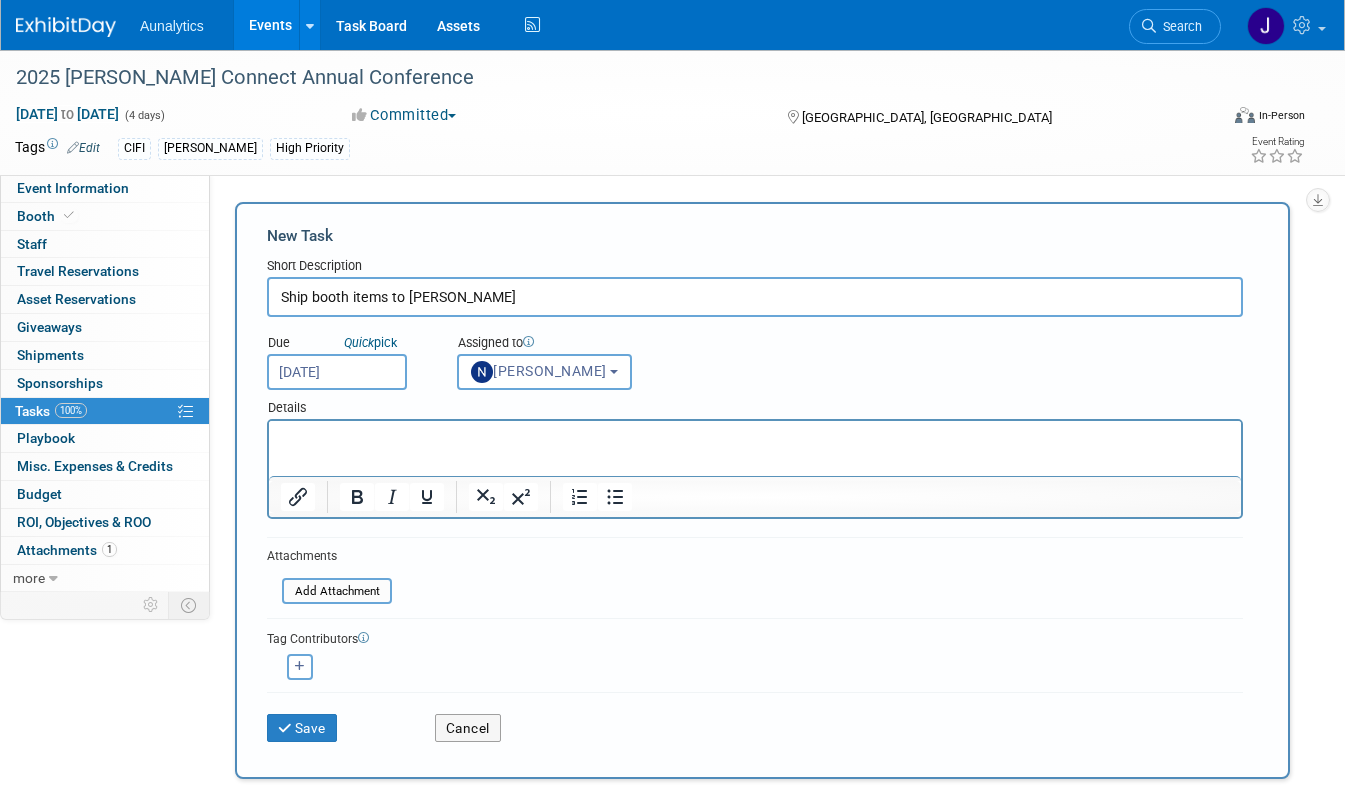 click at bounding box center (755, 439) 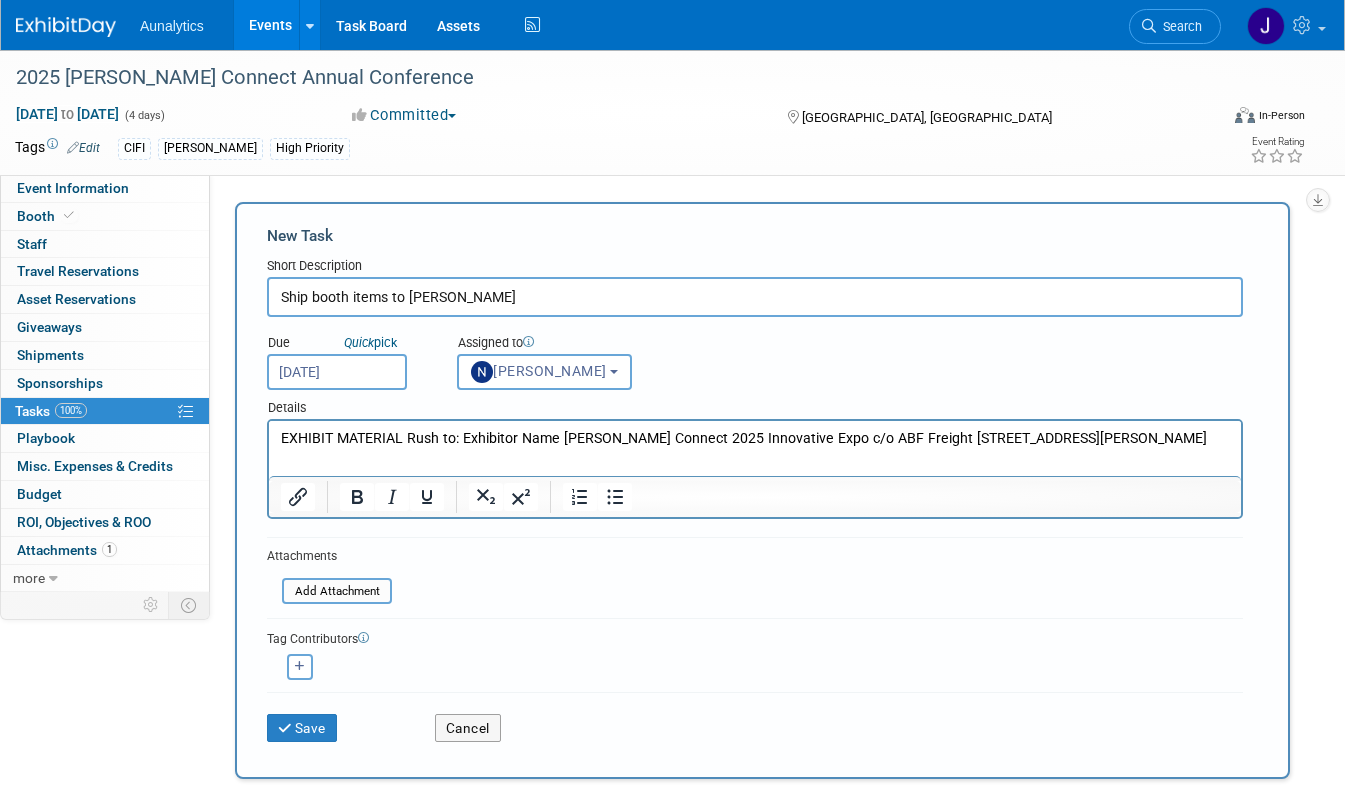 click on "EXHIBIT MATERIAL Rush to: Exhibitor Name Jack Henry Connect 2025 Innovative Expo c/o ABF Freight 7075 Carroll Road San Diego, CA 92121" at bounding box center (755, 439) 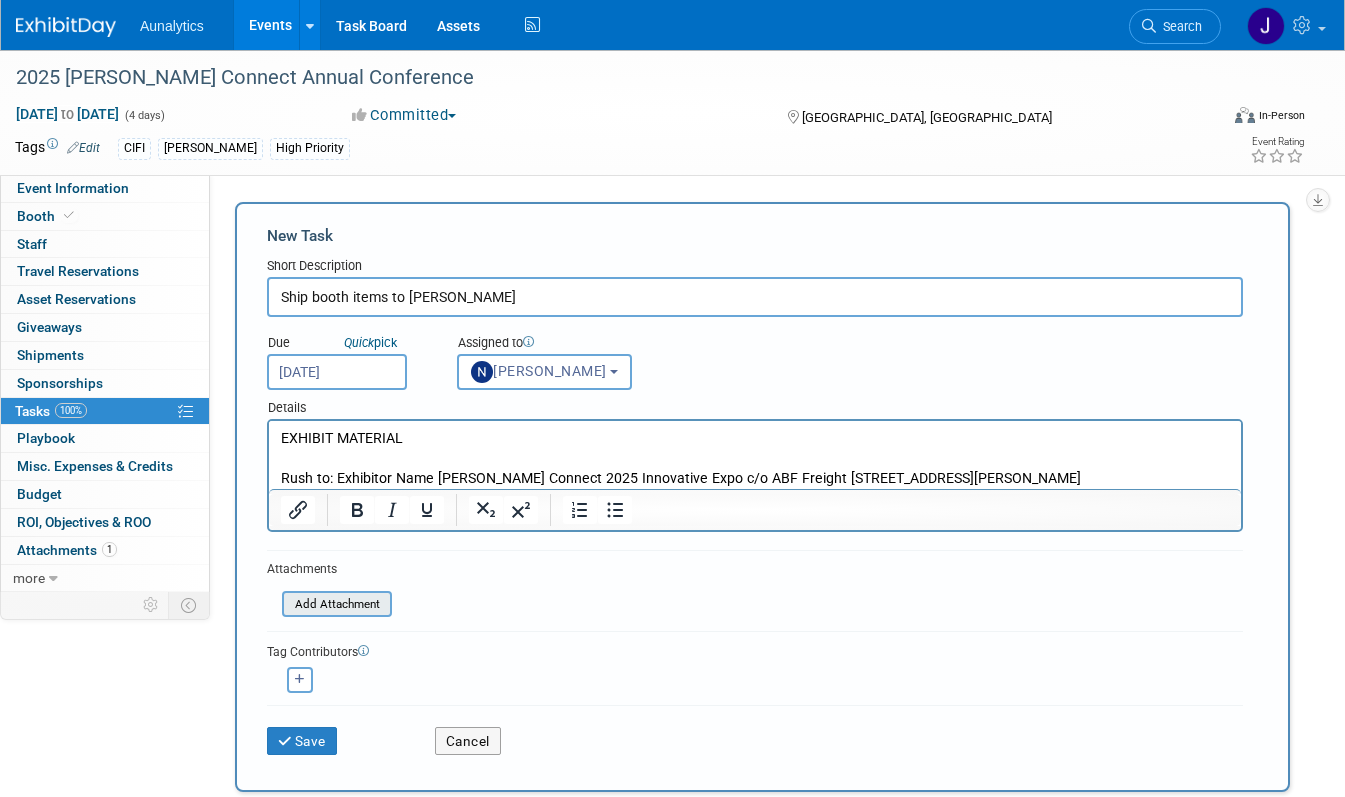 click at bounding box center [271, 604] 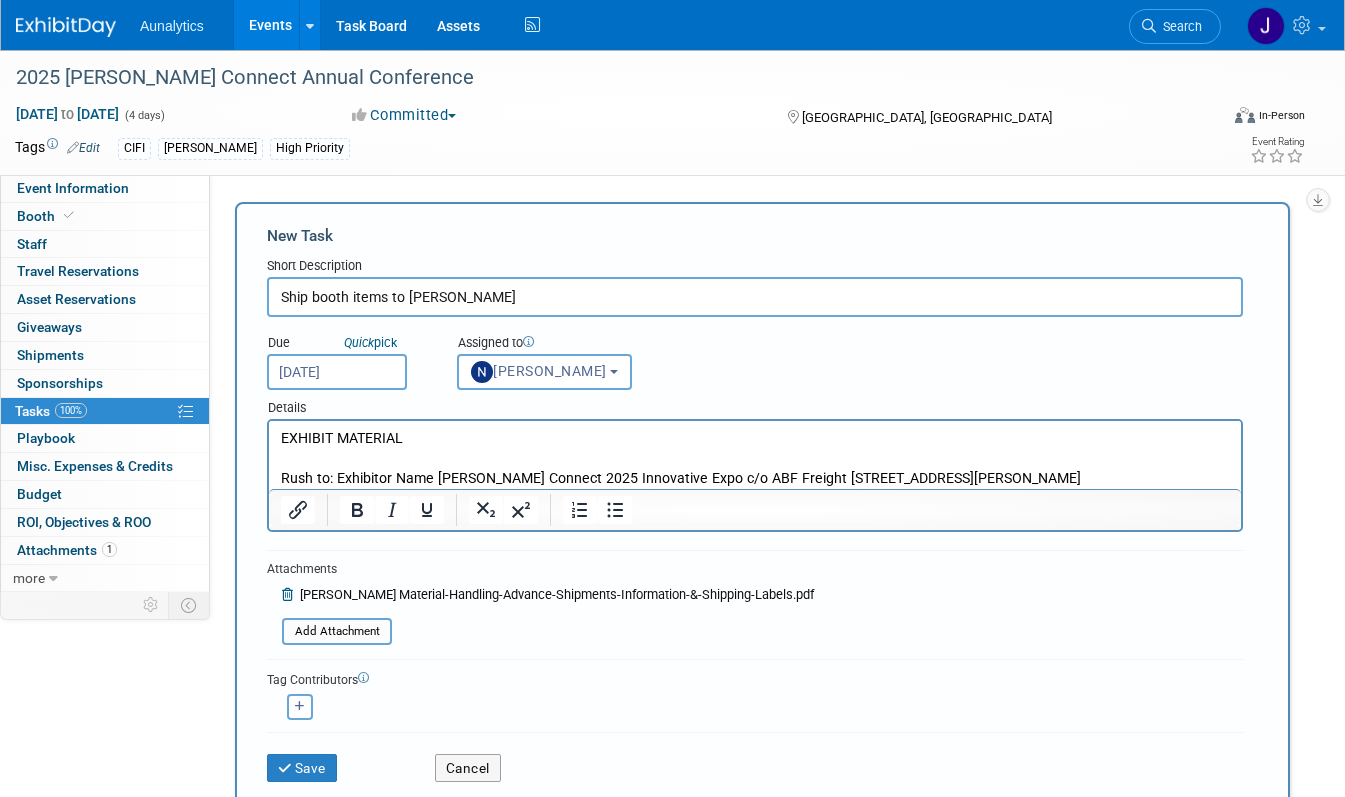 click on "Rush to: Exhibitor Name Jack Henry Connect 2025 Innovative Expo c/o ABF Freight 7075 Carroll Road San Diego, CA 92121" at bounding box center [755, 479] 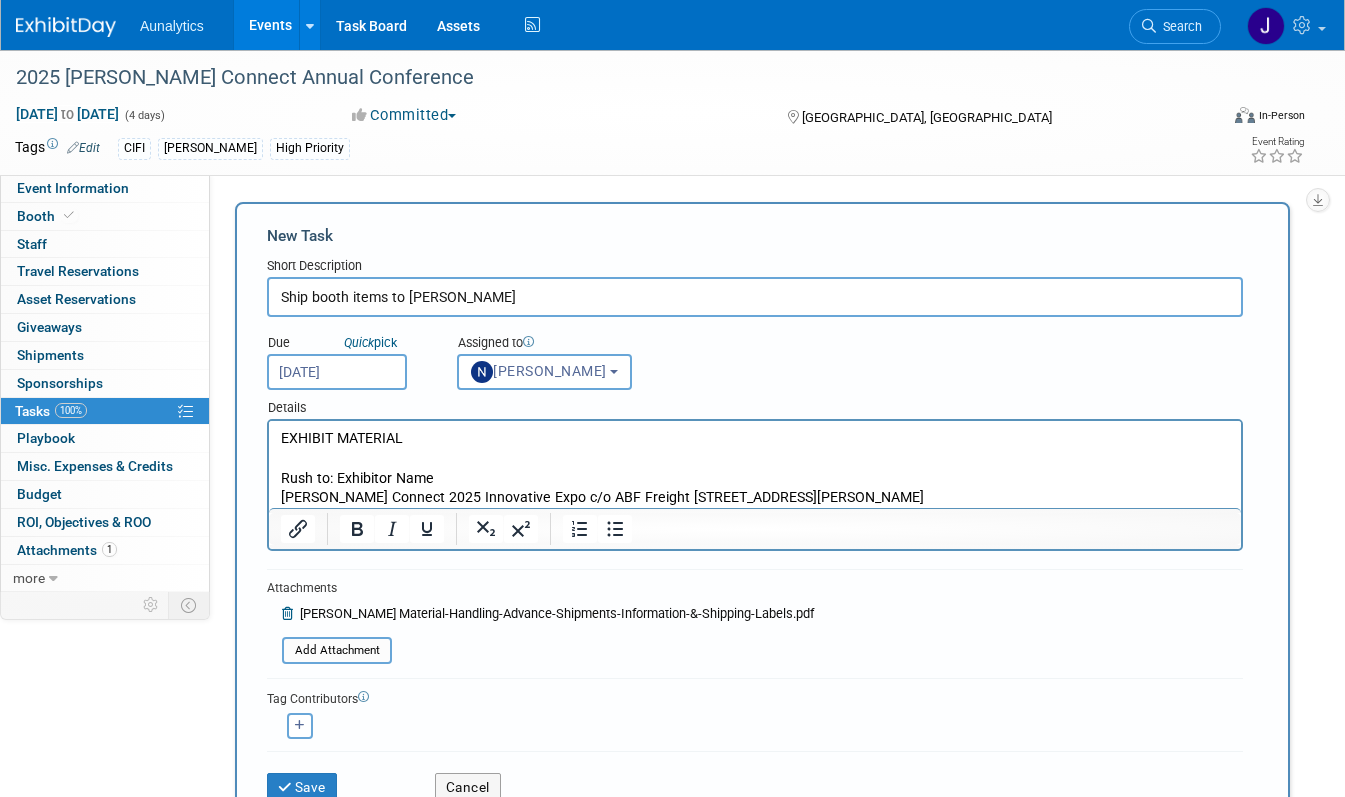scroll, scrollTop: 0, scrollLeft: 0, axis: both 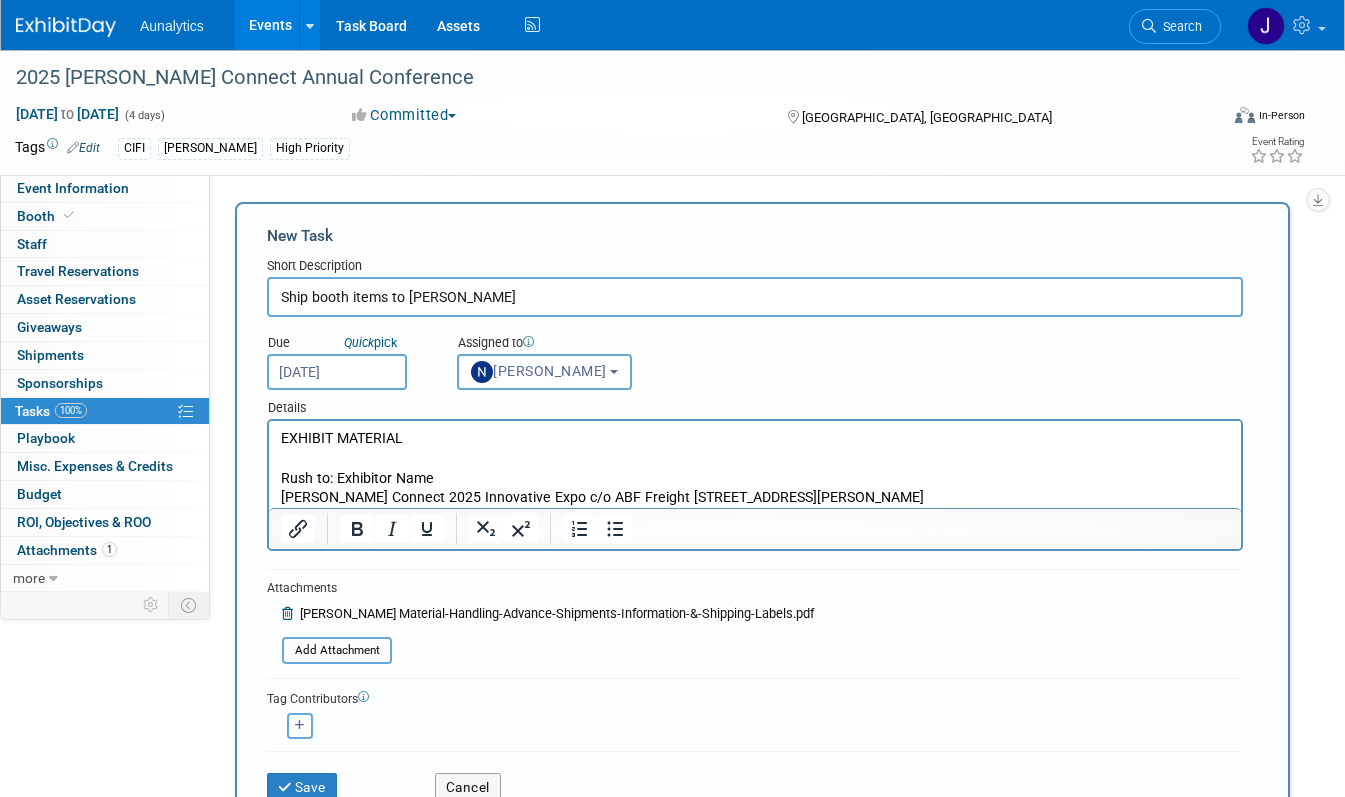 click on "Jack Henry Connect 2025 Innovative Expo c/o ABF Freight 7075 Carroll Road San Diego, CA 92121" at bounding box center [755, 498] 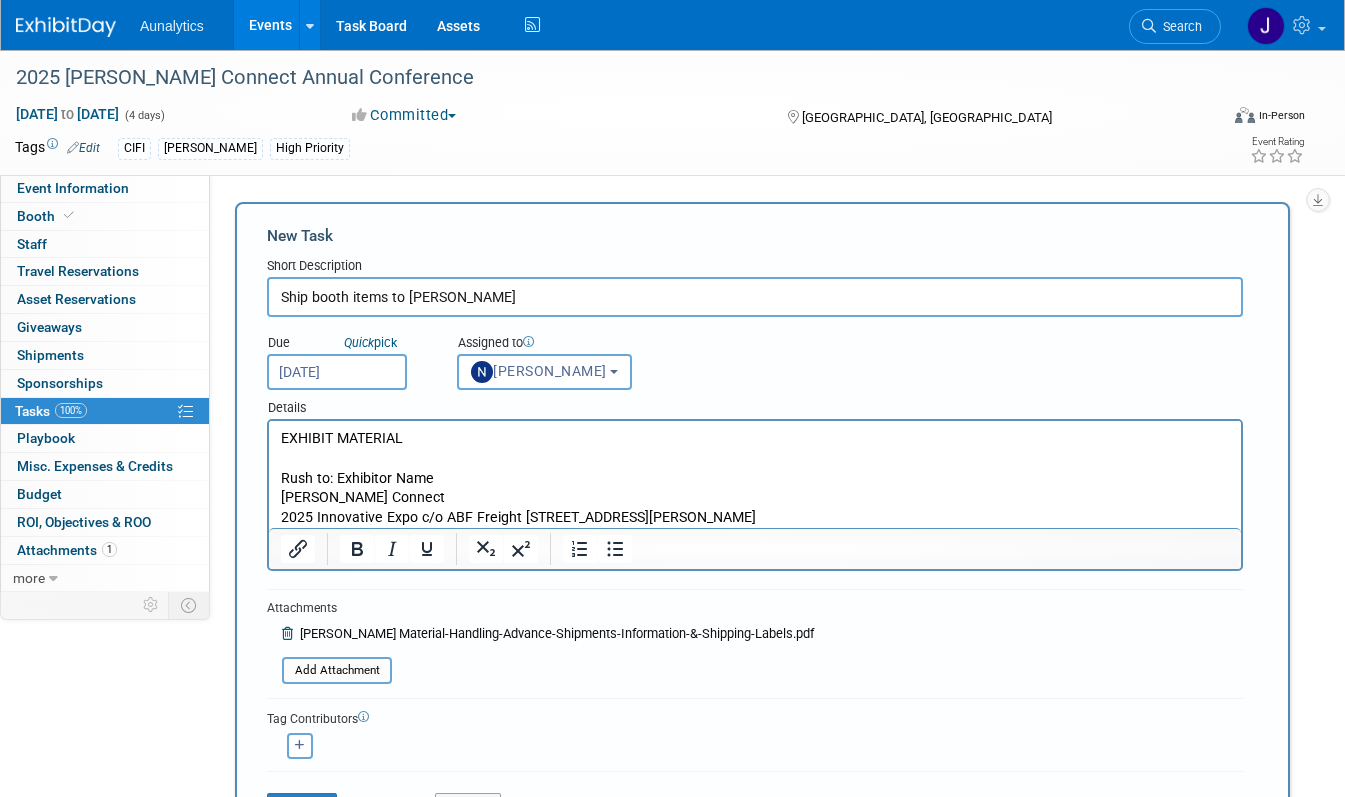 click on "2025 Innovative Expo c/o ABF Freight 7075 Carroll Road San Diego, CA 92121" at bounding box center (755, 518) 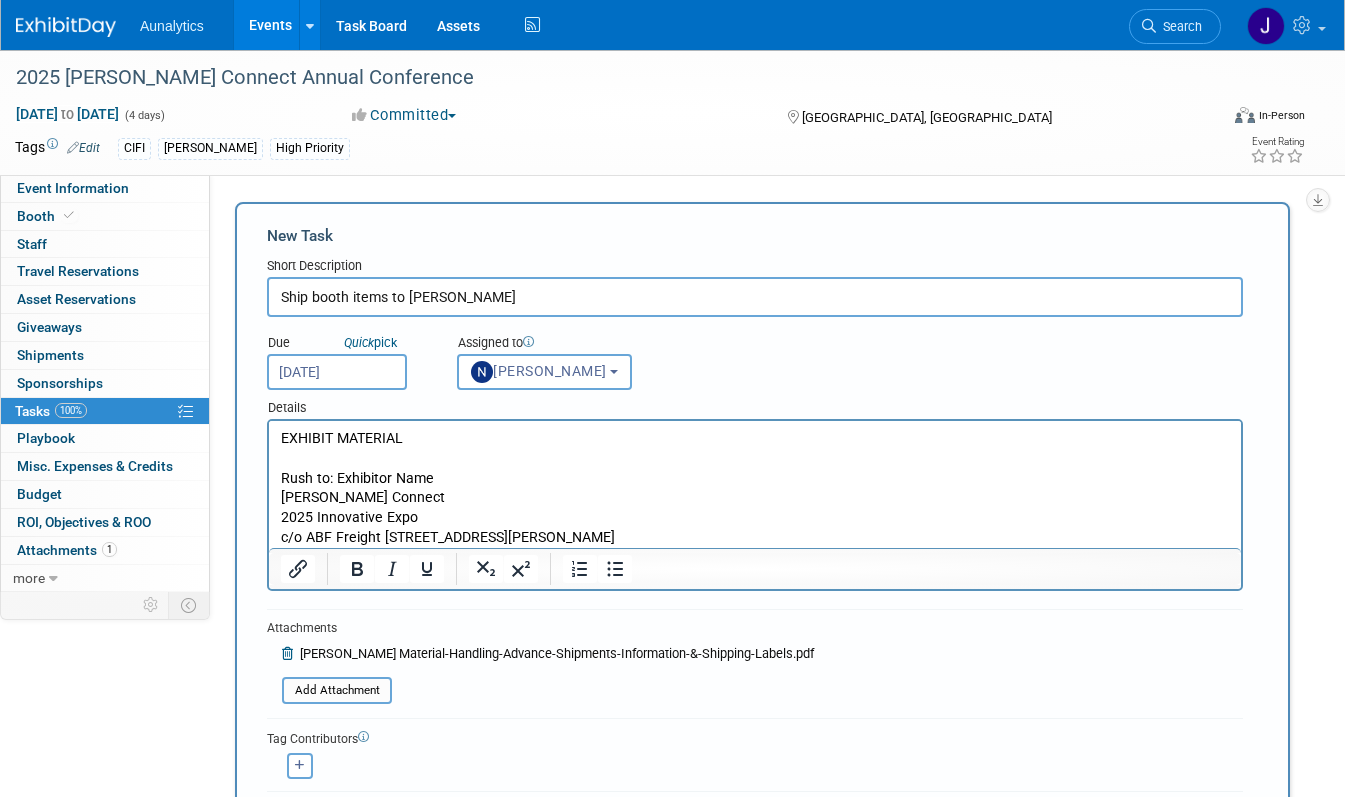 click on "c/o ABF Freight 7075 Carroll Road San Diego, CA 92121" at bounding box center [755, 538] 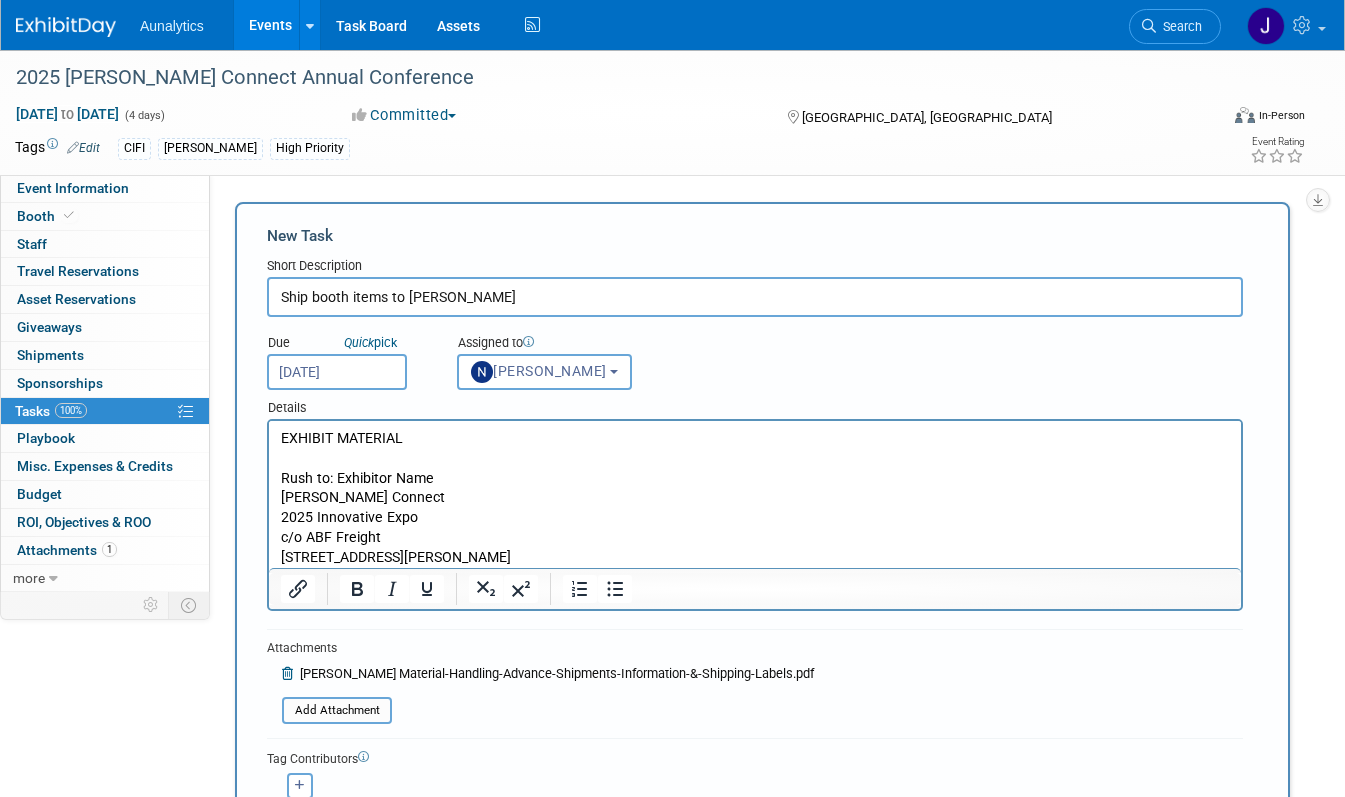 click on "7075 Carroll Road San Diego, CA 92121" at bounding box center [755, 558] 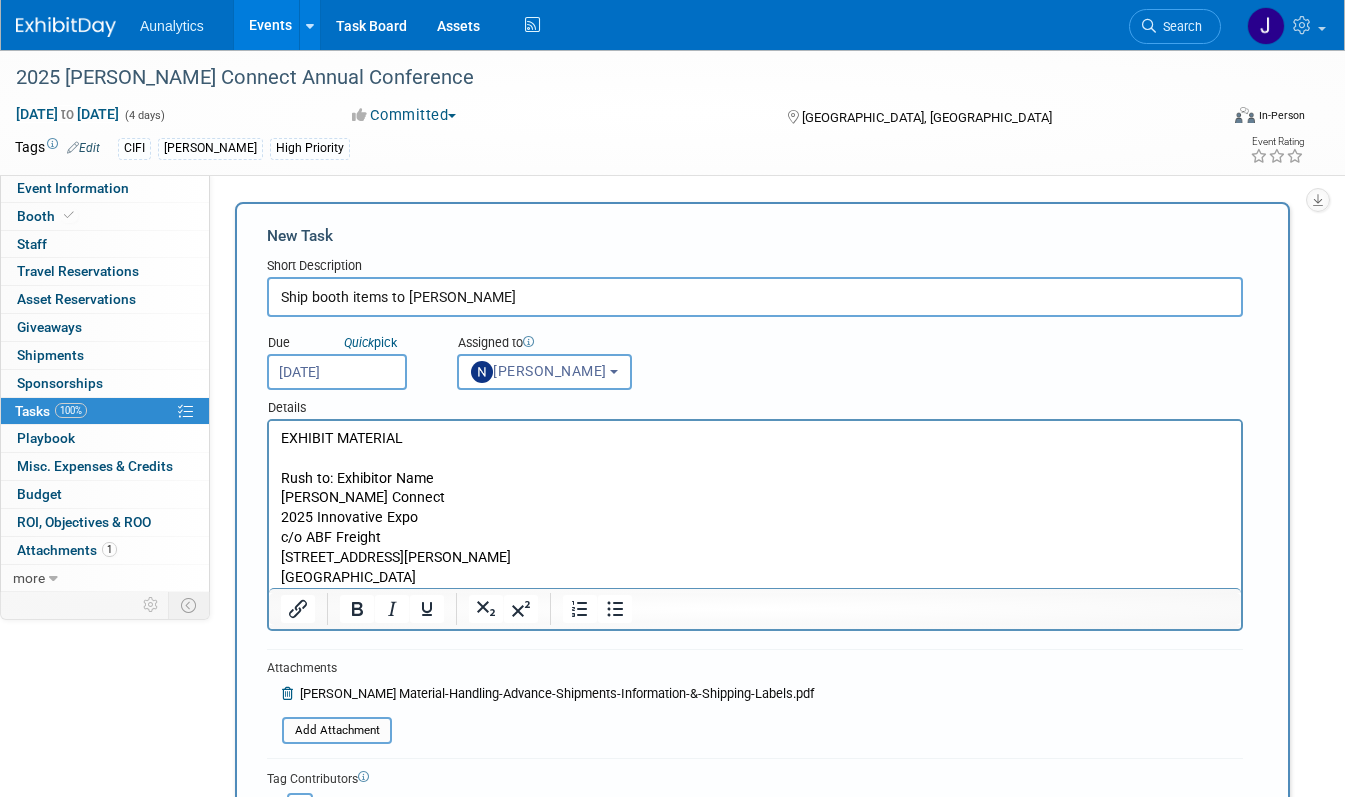 click on "EXHIBIT MATERIAL" at bounding box center [755, 439] 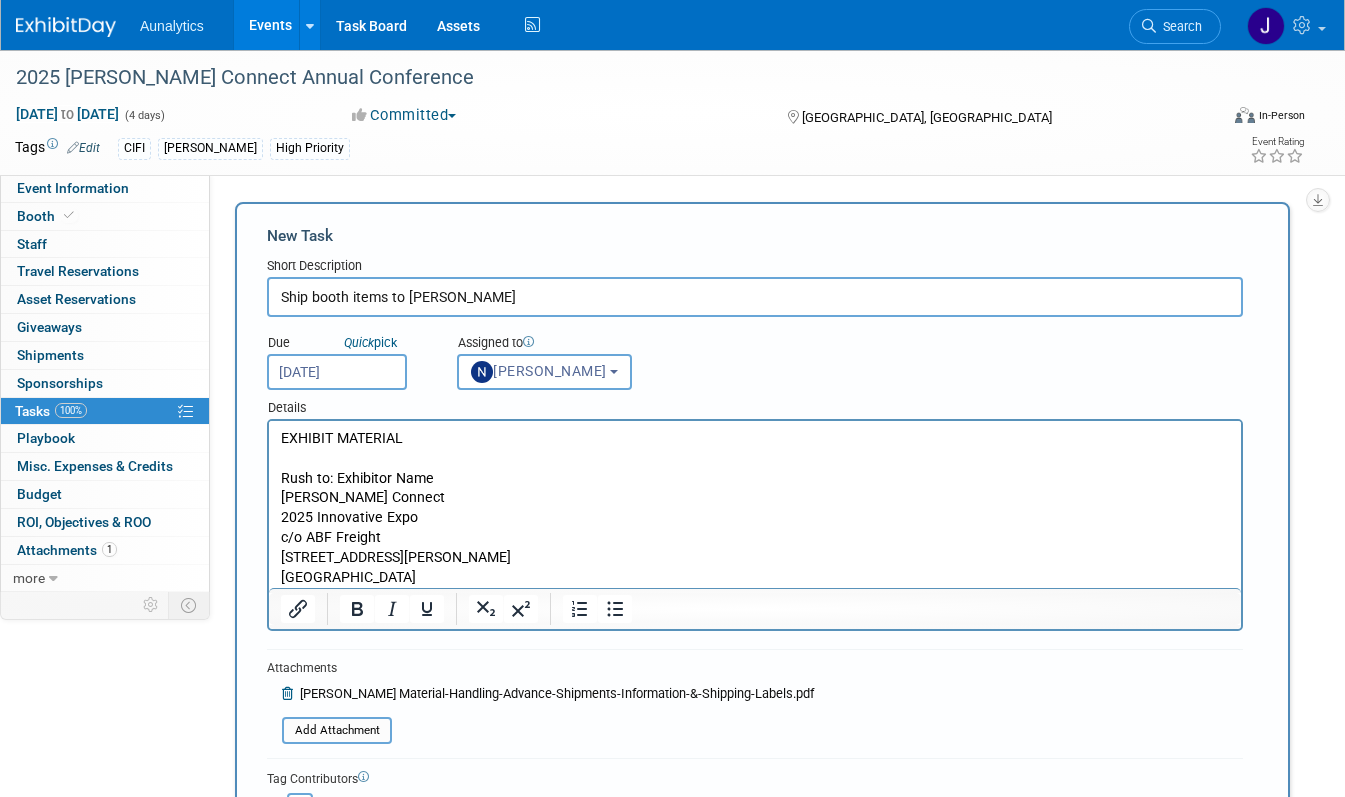 click on "EXHIBIT MATERIAL" at bounding box center [755, 439] 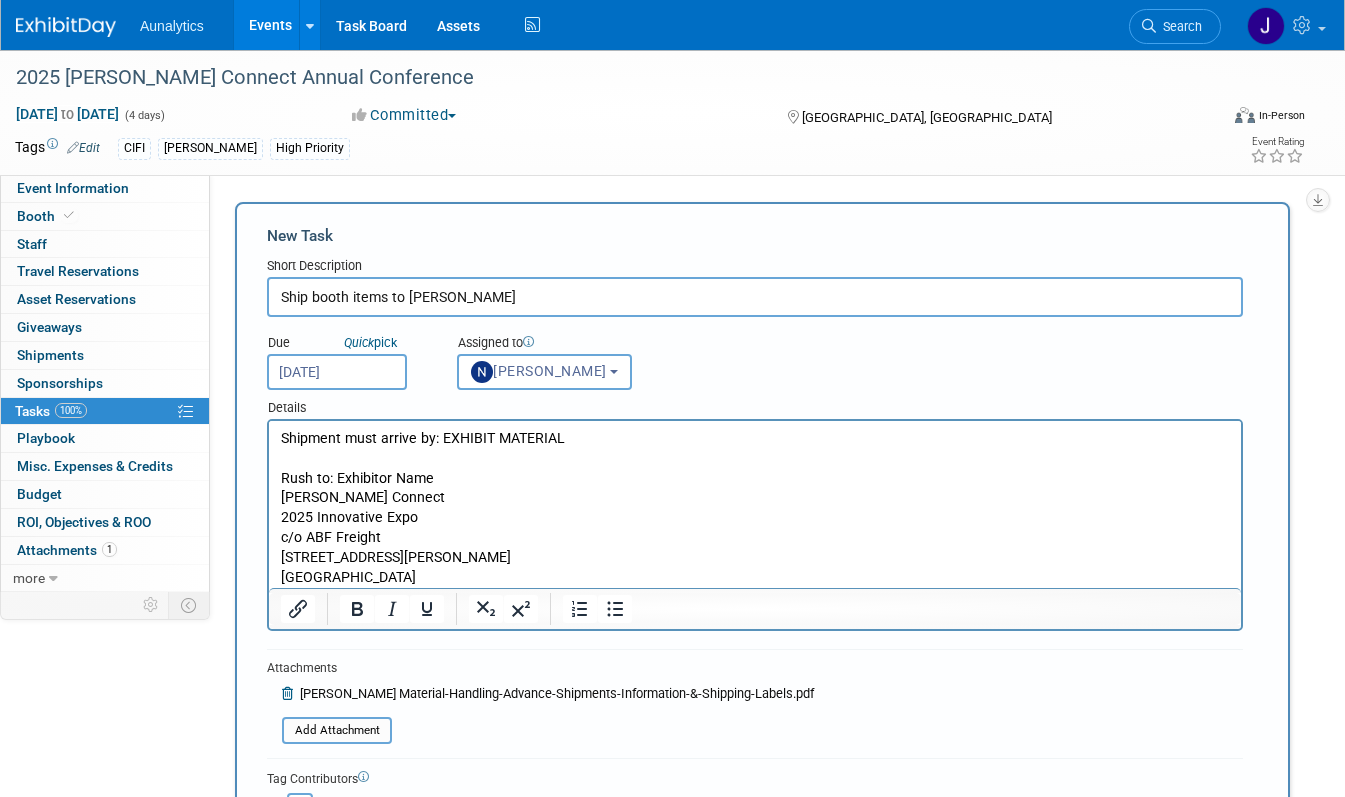 click on "Shipment must arrive by: EXHIBIT MATERIAL" at bounding box center [755, 439] 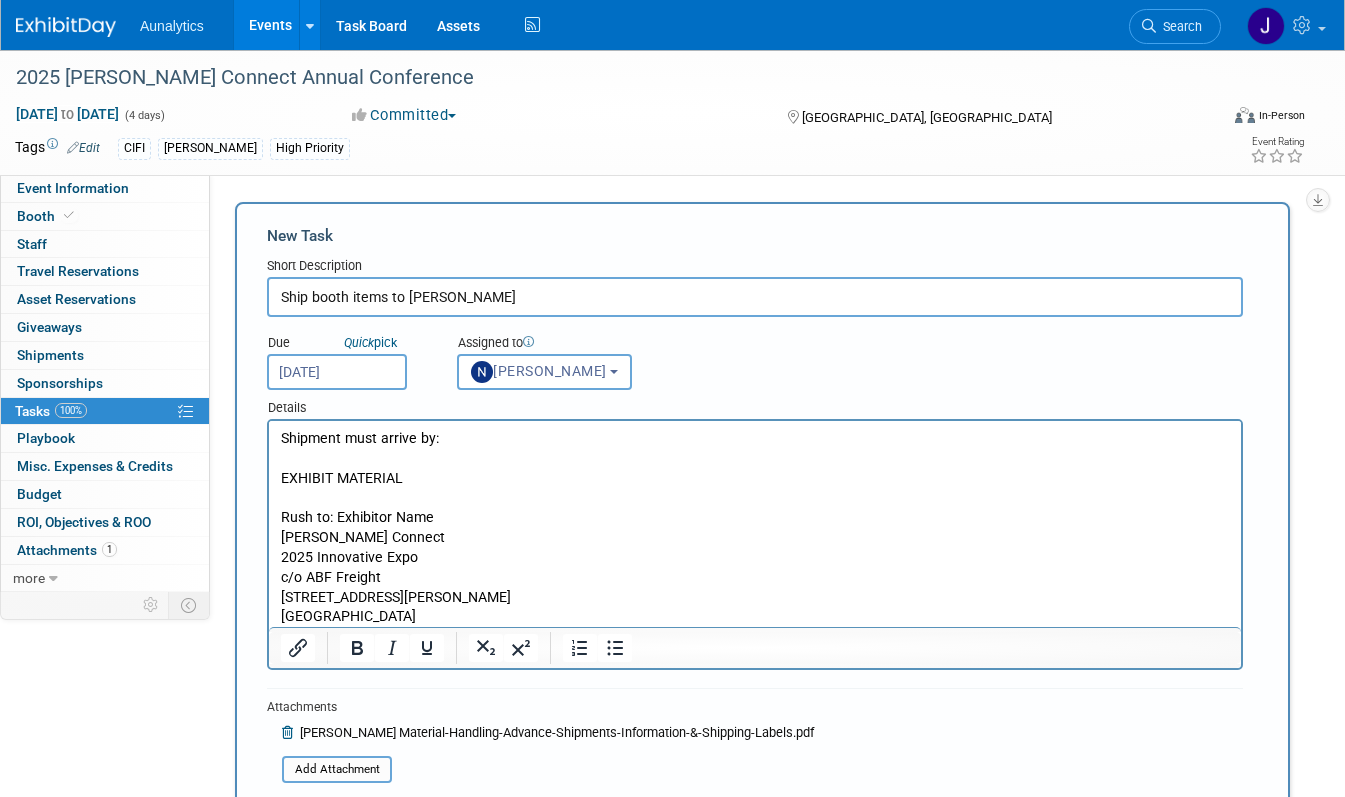 click on "Shipment must arrive by:" at bounding box center [755, 439] 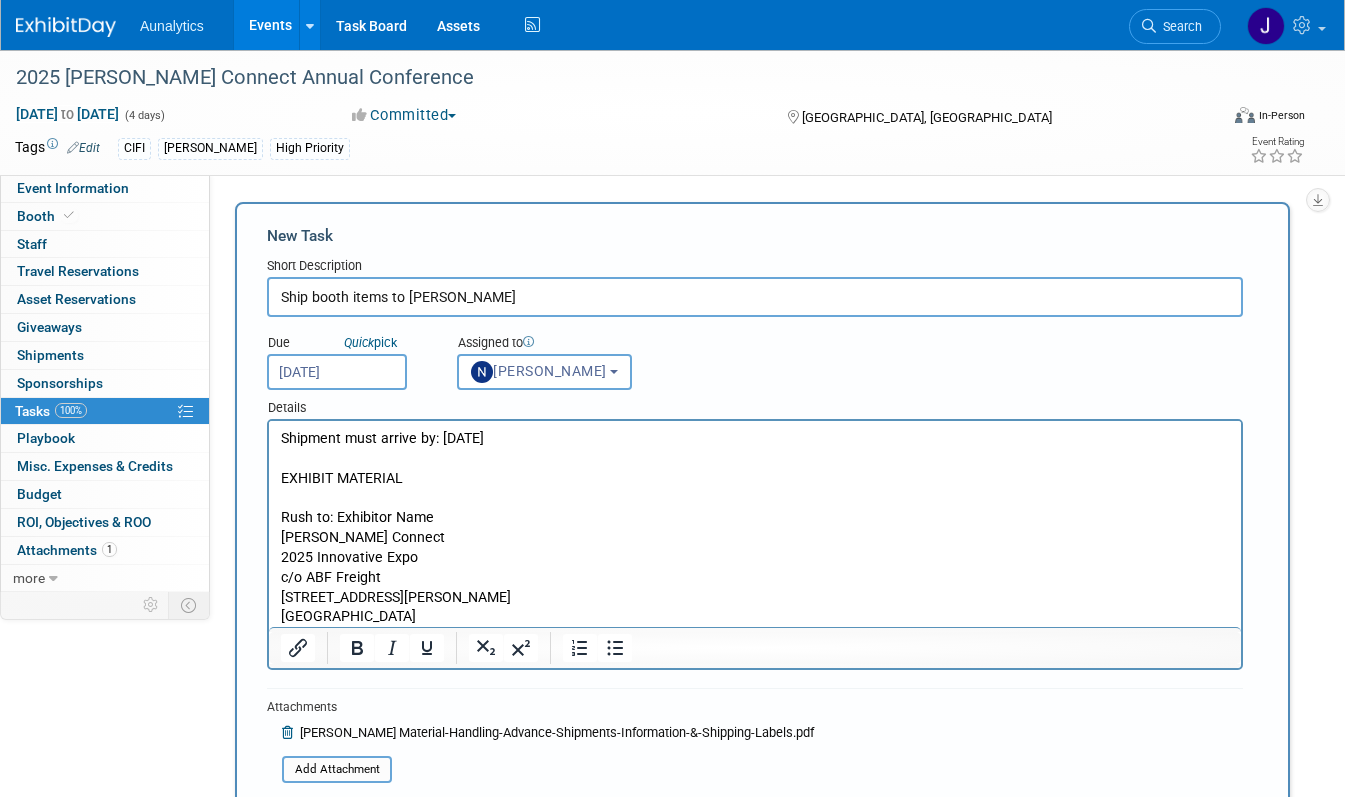 click on "EXHIBIT MATERIAL" at bounding box center [755, 479] 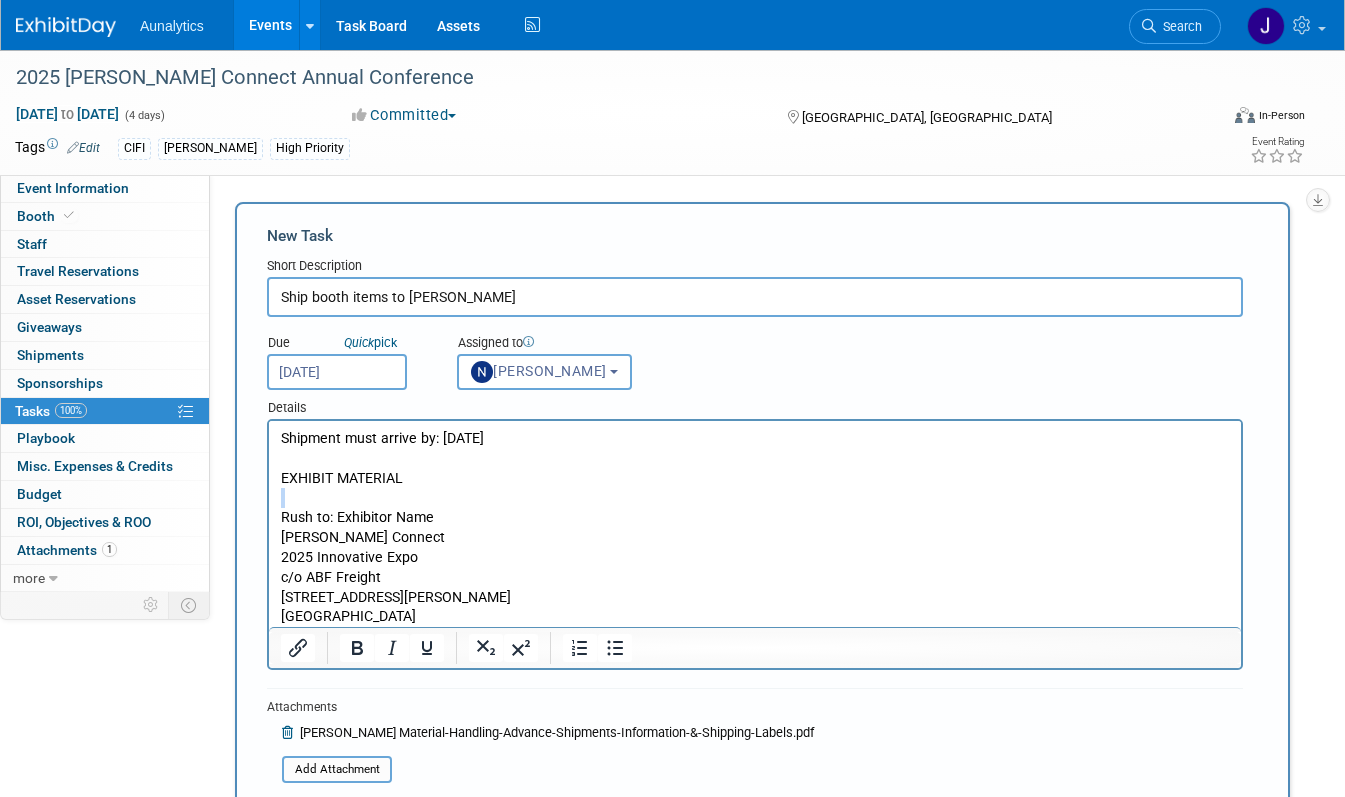 click on "EXHIBIT MATERIAL" at bounding box center [755, 479] 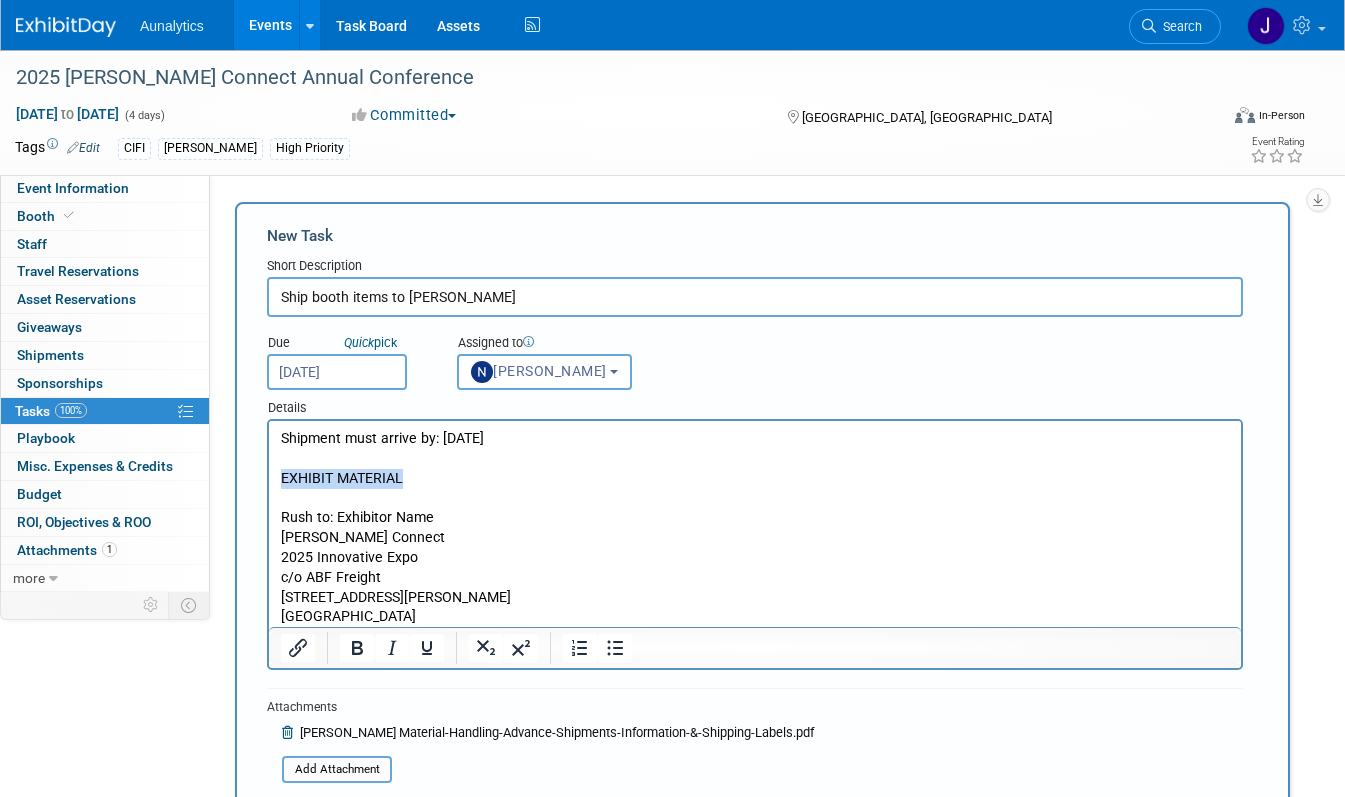 click on "EXHIBIT MATERIAL" at bounding box center (755, 479) 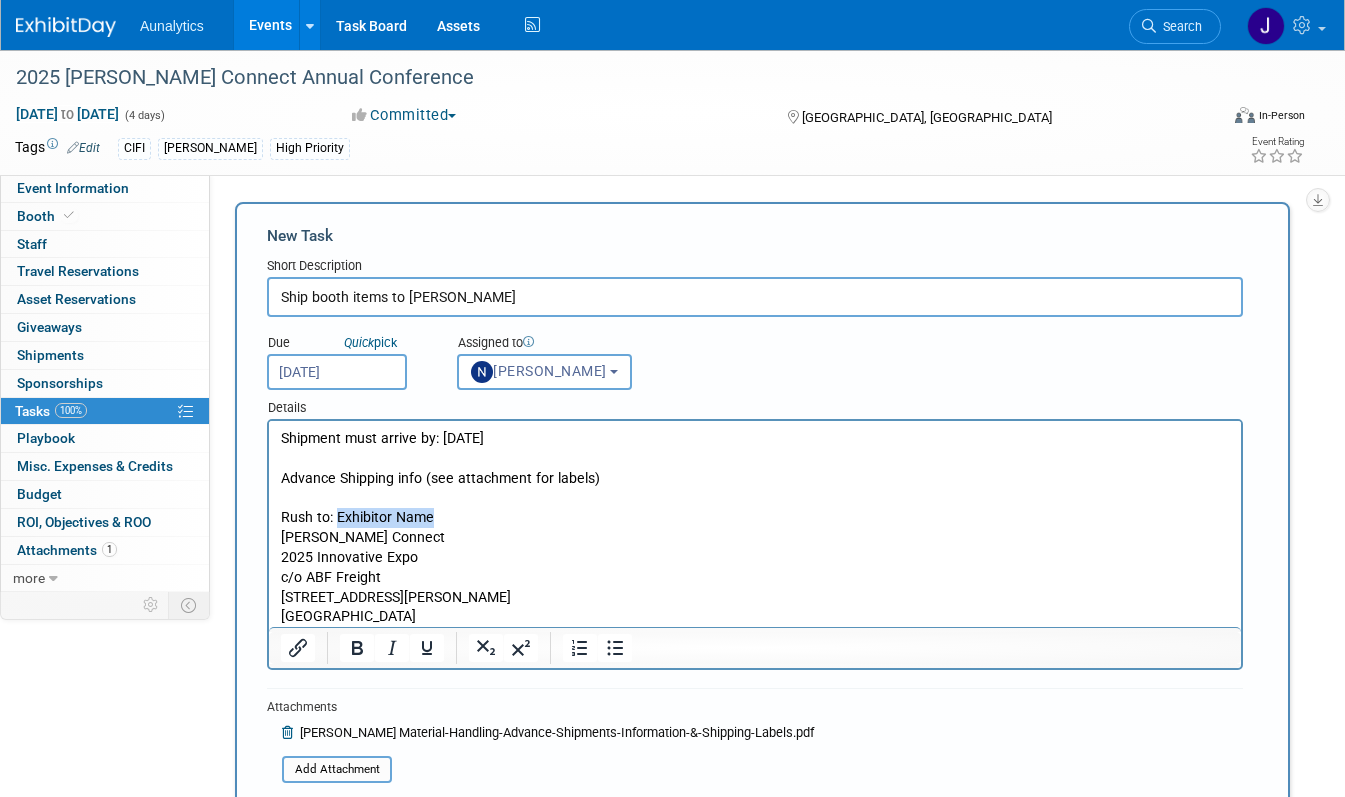 drag, startPoint x: 337, startPoint y: 517, endPoint x: 480, endPoint y: 517, distance: 143 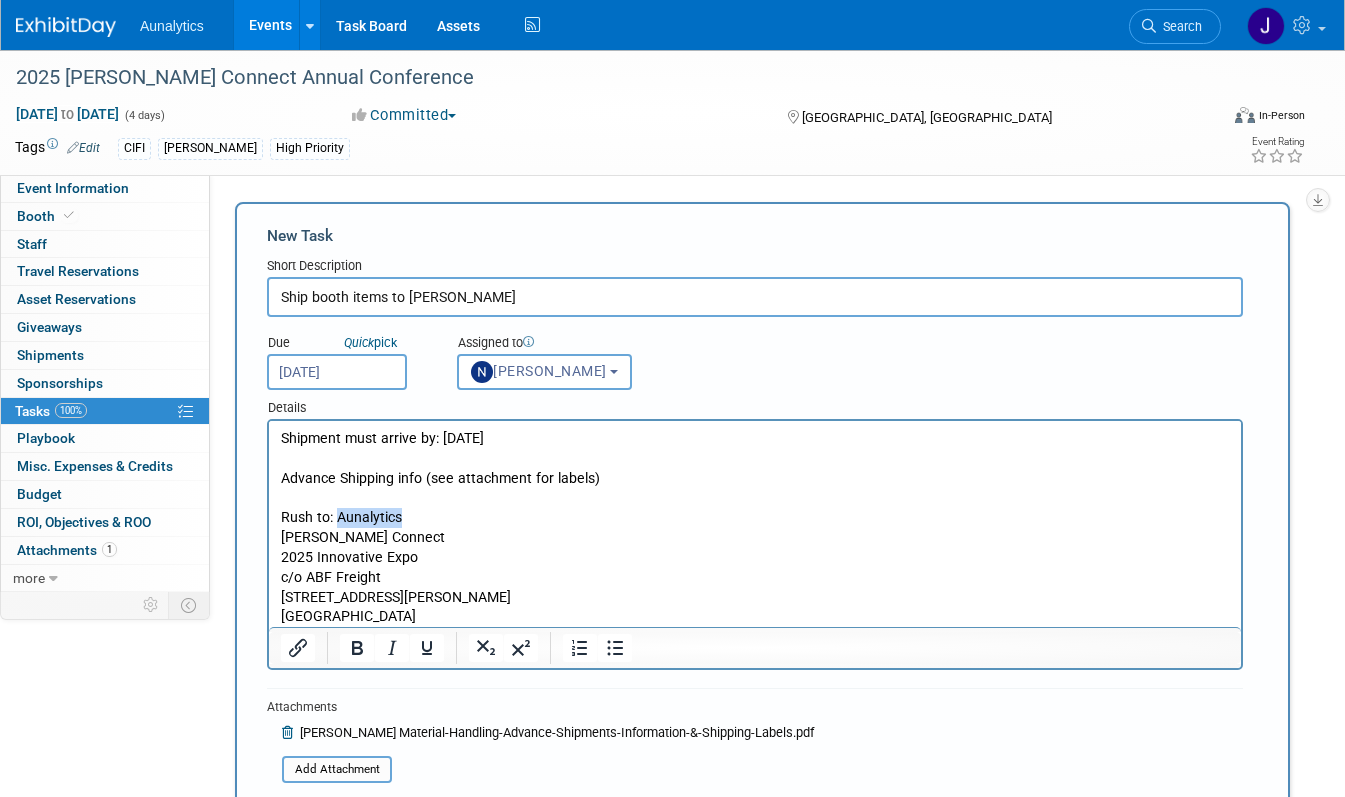 drag, startPoint x: 409, startPoint y: 513, endPoint x: 334, endPoint y: 519, distance: 75.23962 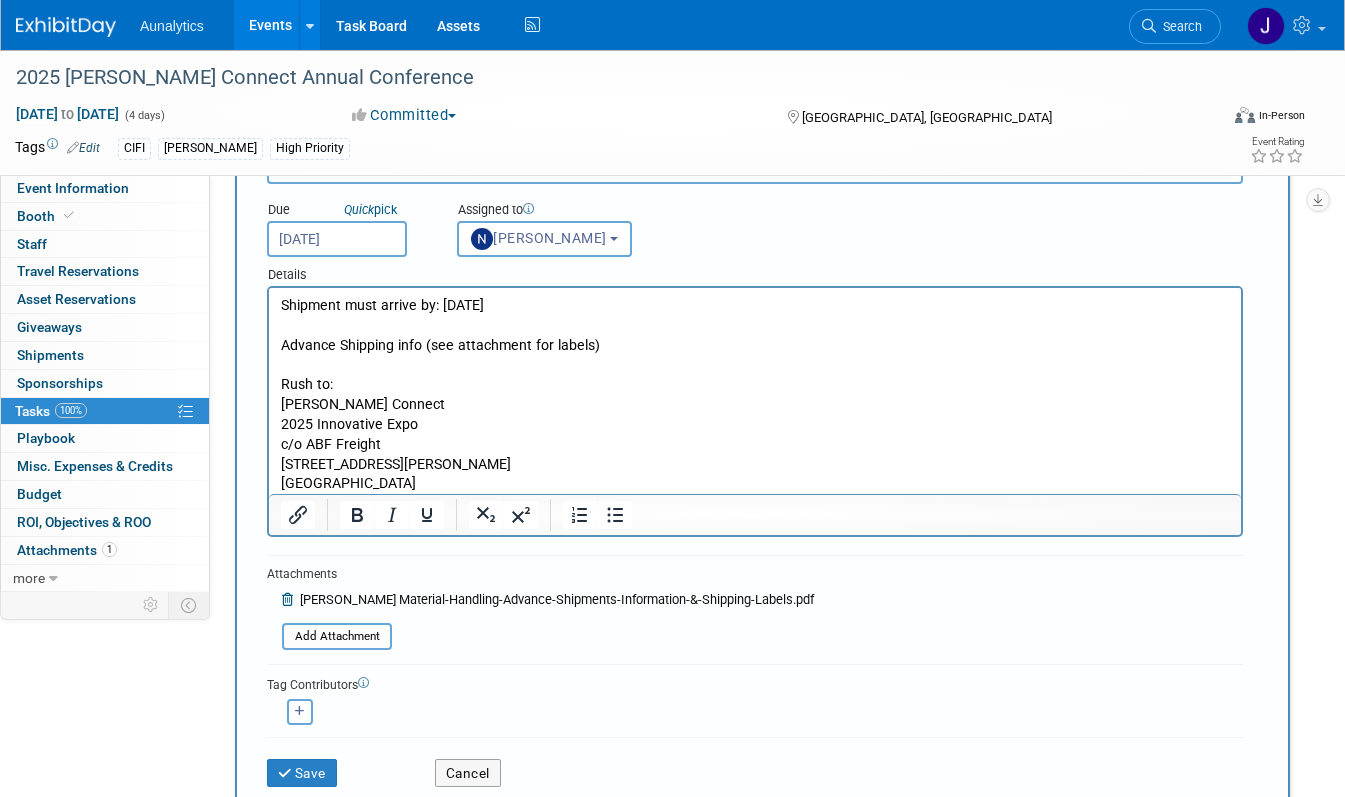 scroll, scrollTop: 142, scrollLeft: 0, axis: vertical 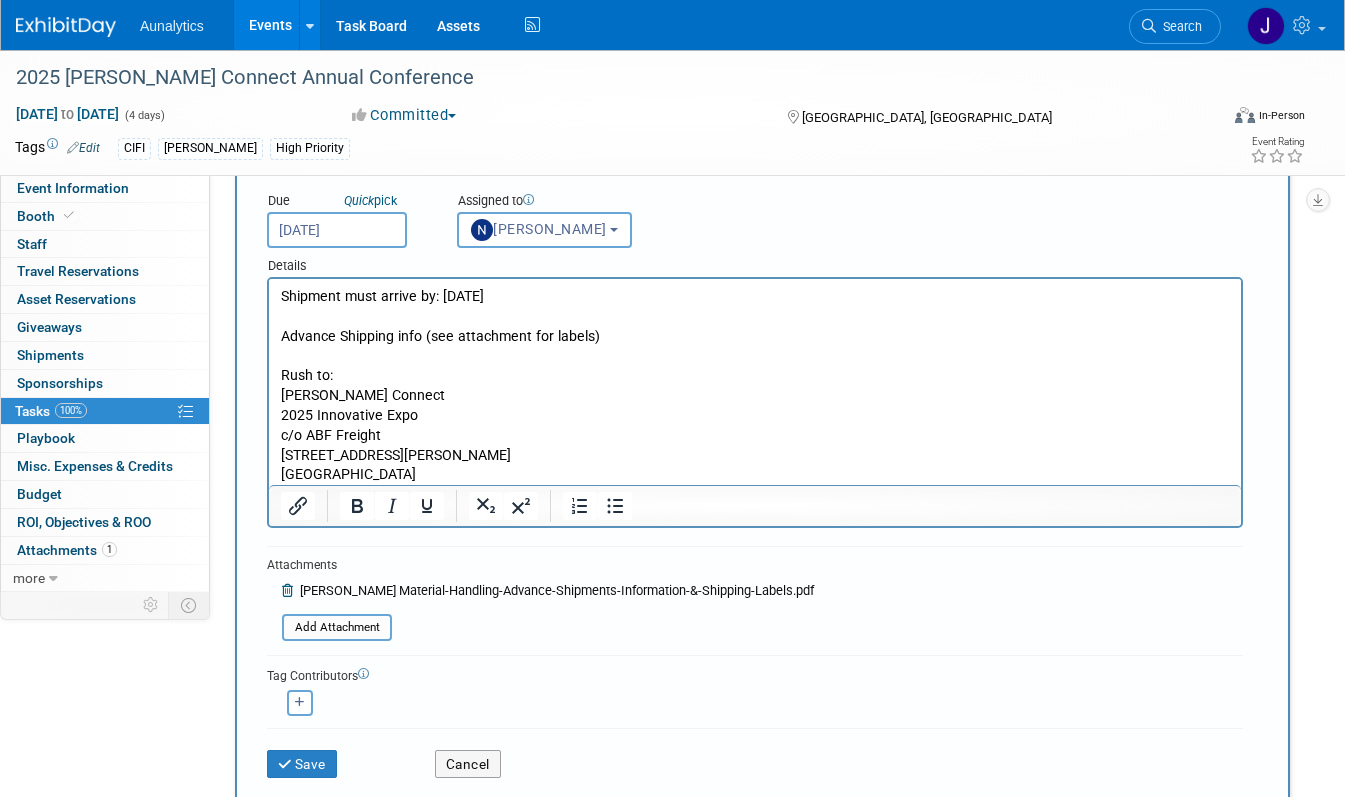 click on "San Diego, CA 92121" at bounding box center [755, 475] 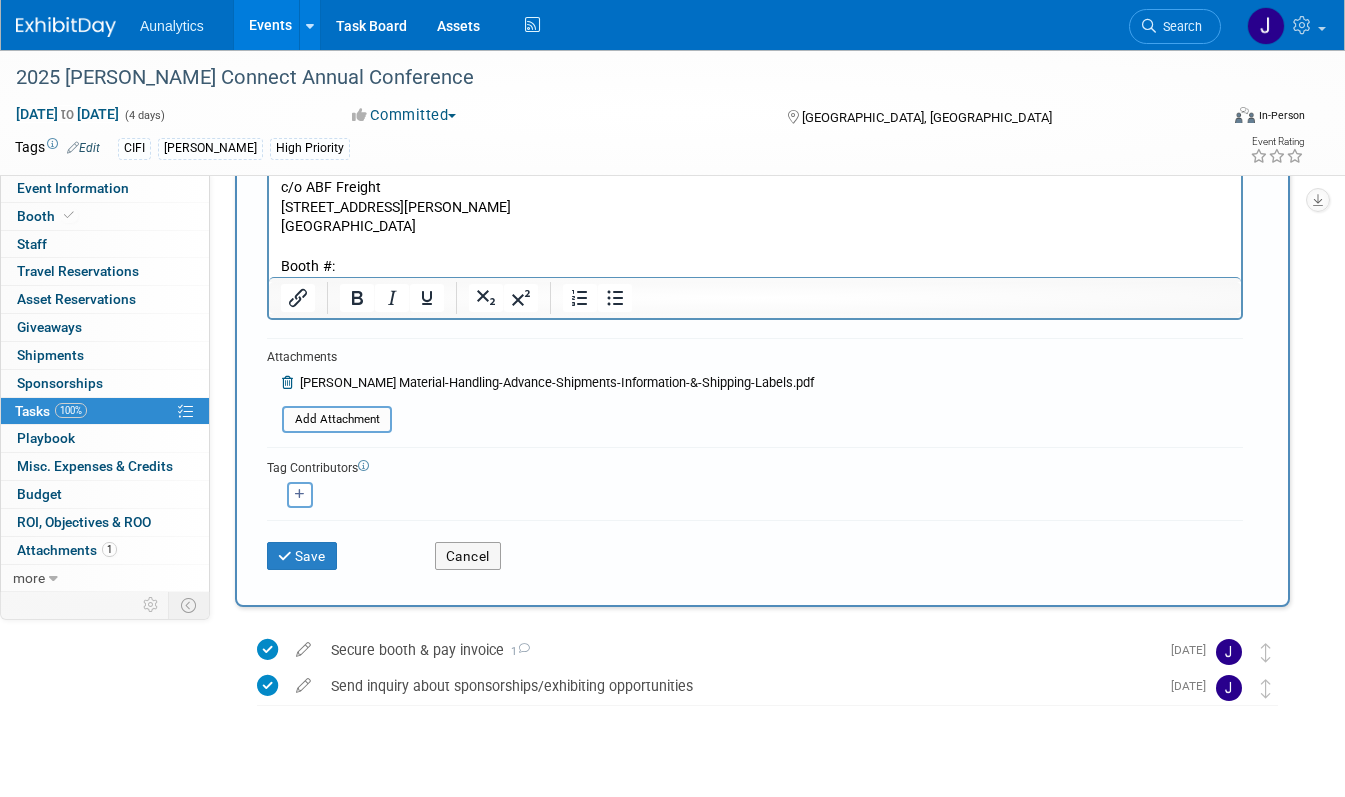 scroll, scrollTop: 398, scrollLeft: 0, axis: vertical 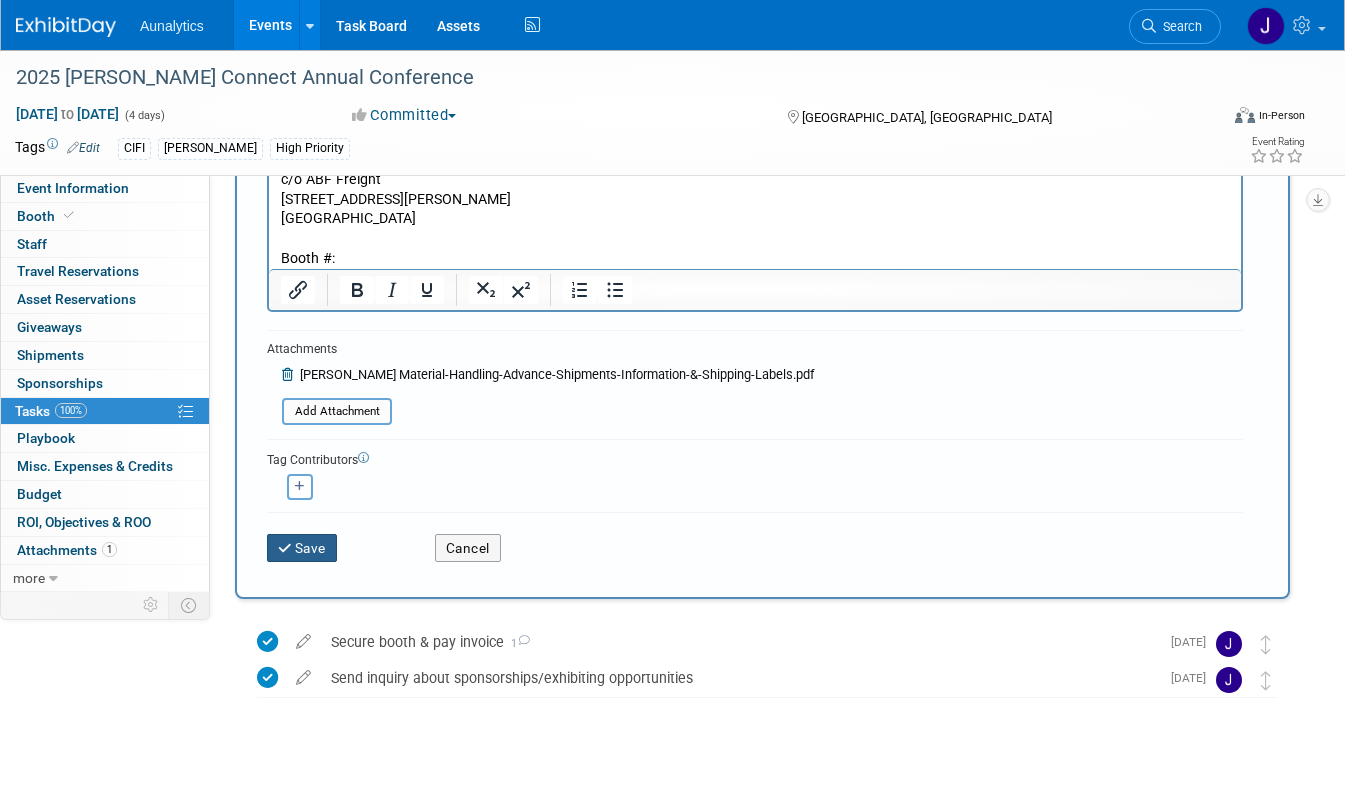 click on "Save" at bounding box center [302, 548] 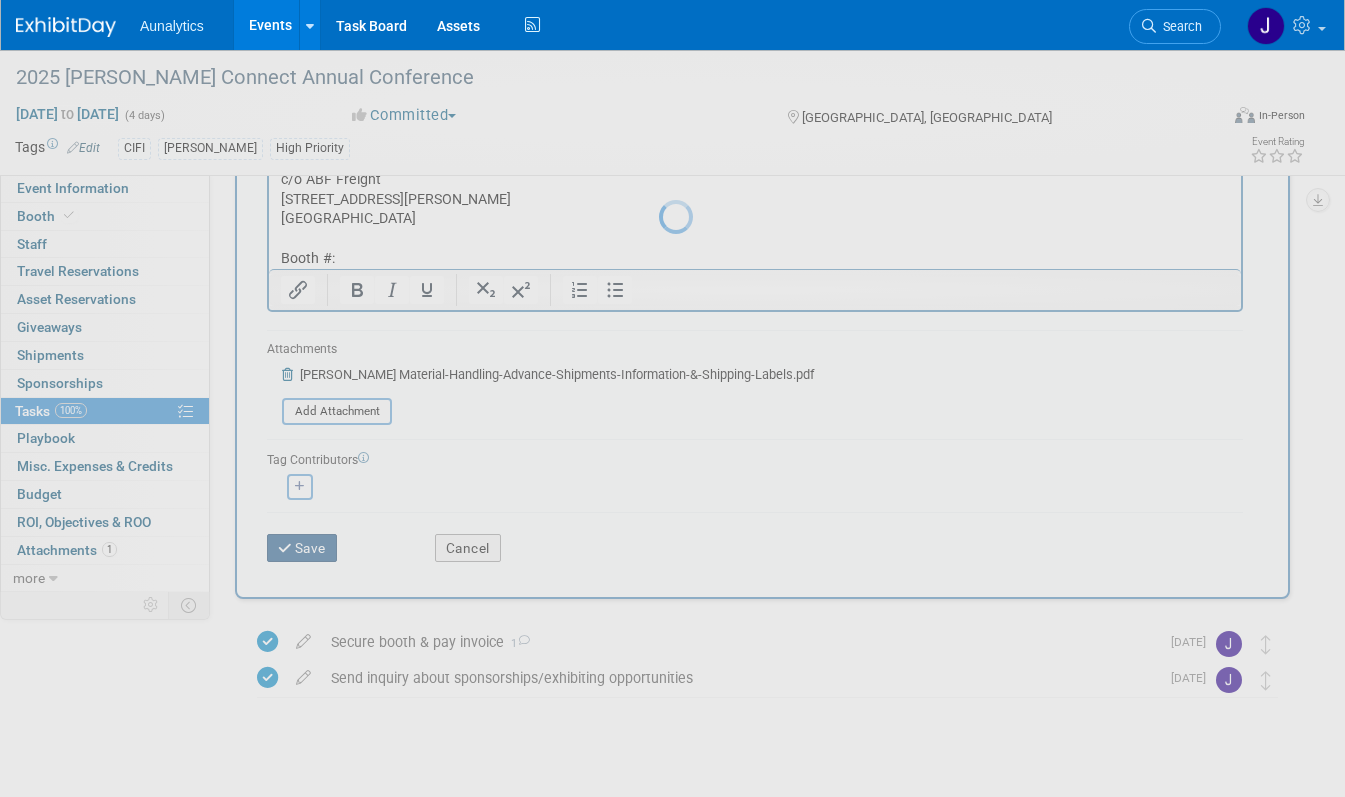 scroll, scrollTop: 0, scrollLeft: 0, axis: both 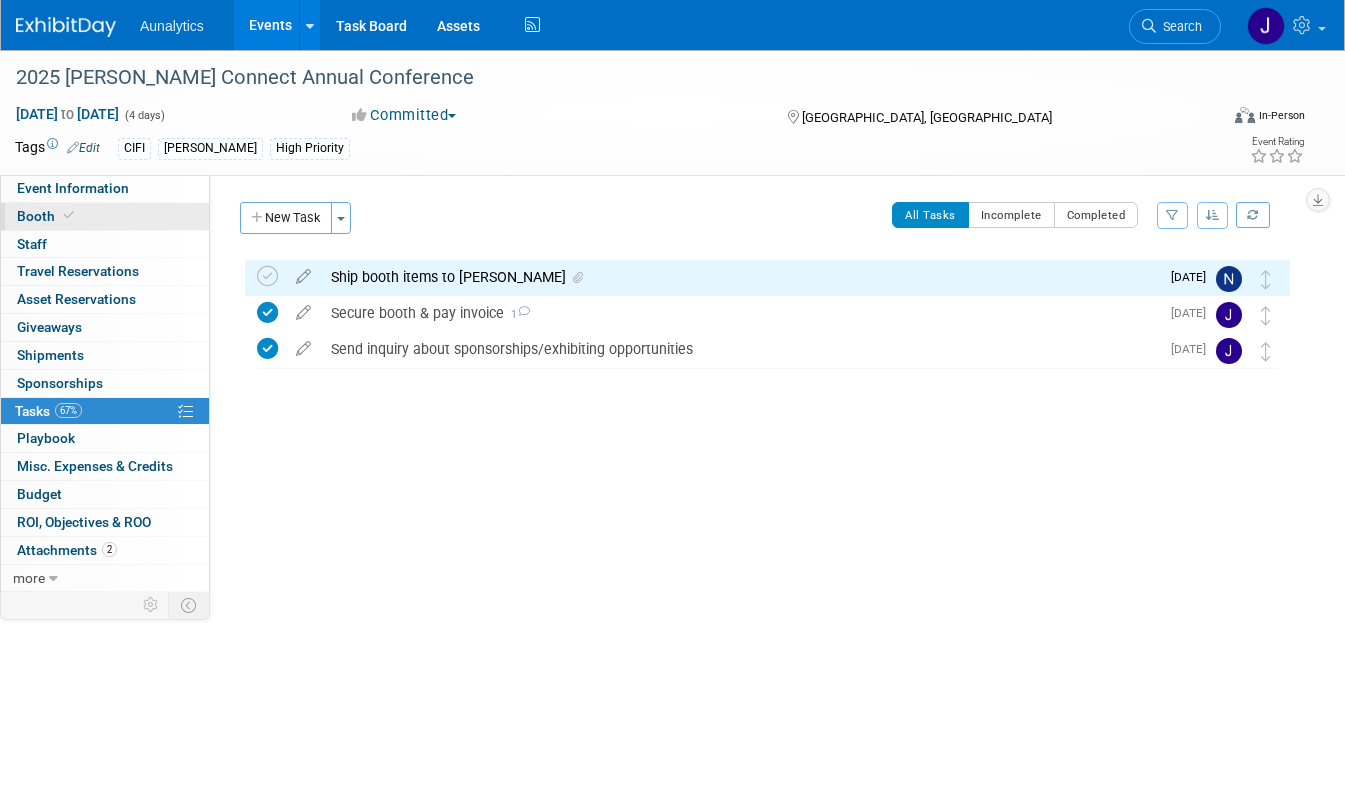 click on "Booth" at bounding box center (47, 216) 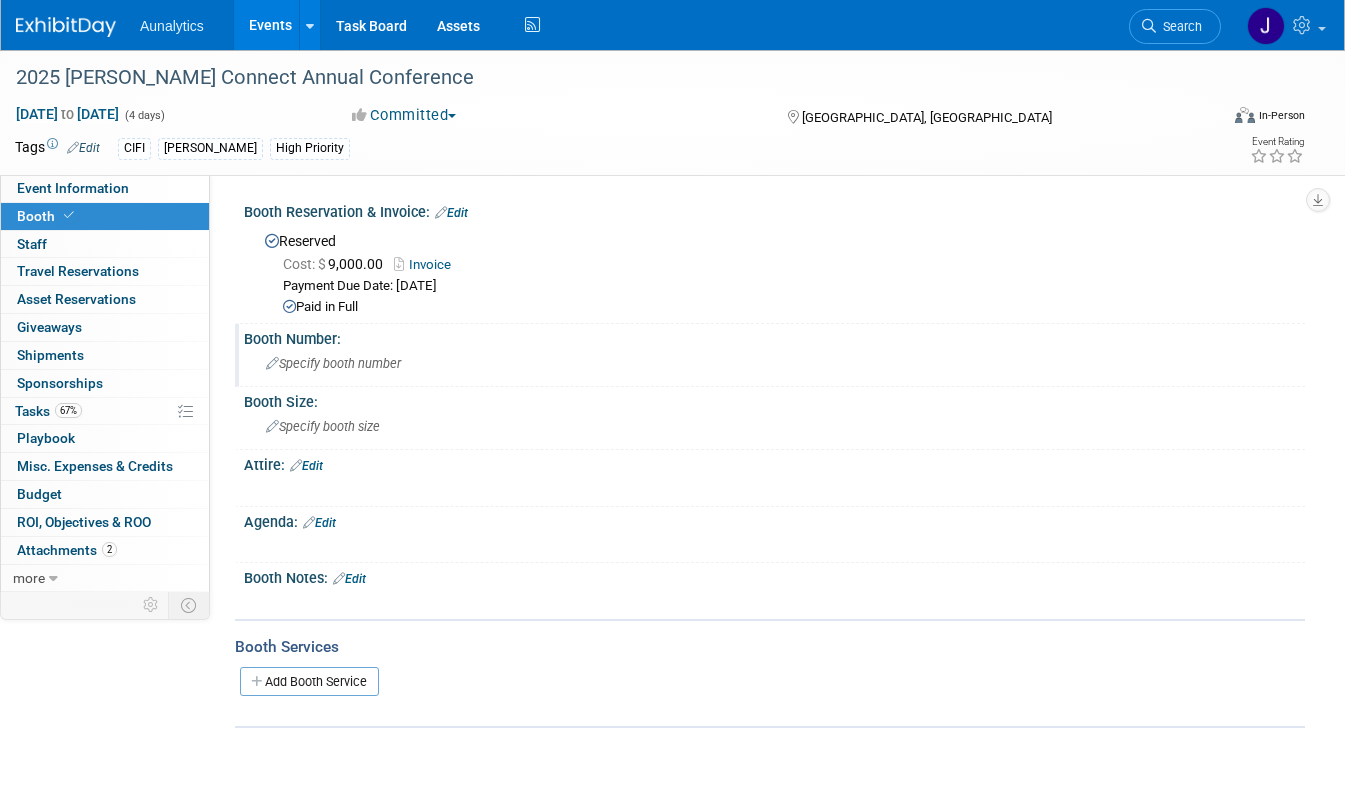 click on "Specify booth number" at bounding box center [333, 363] 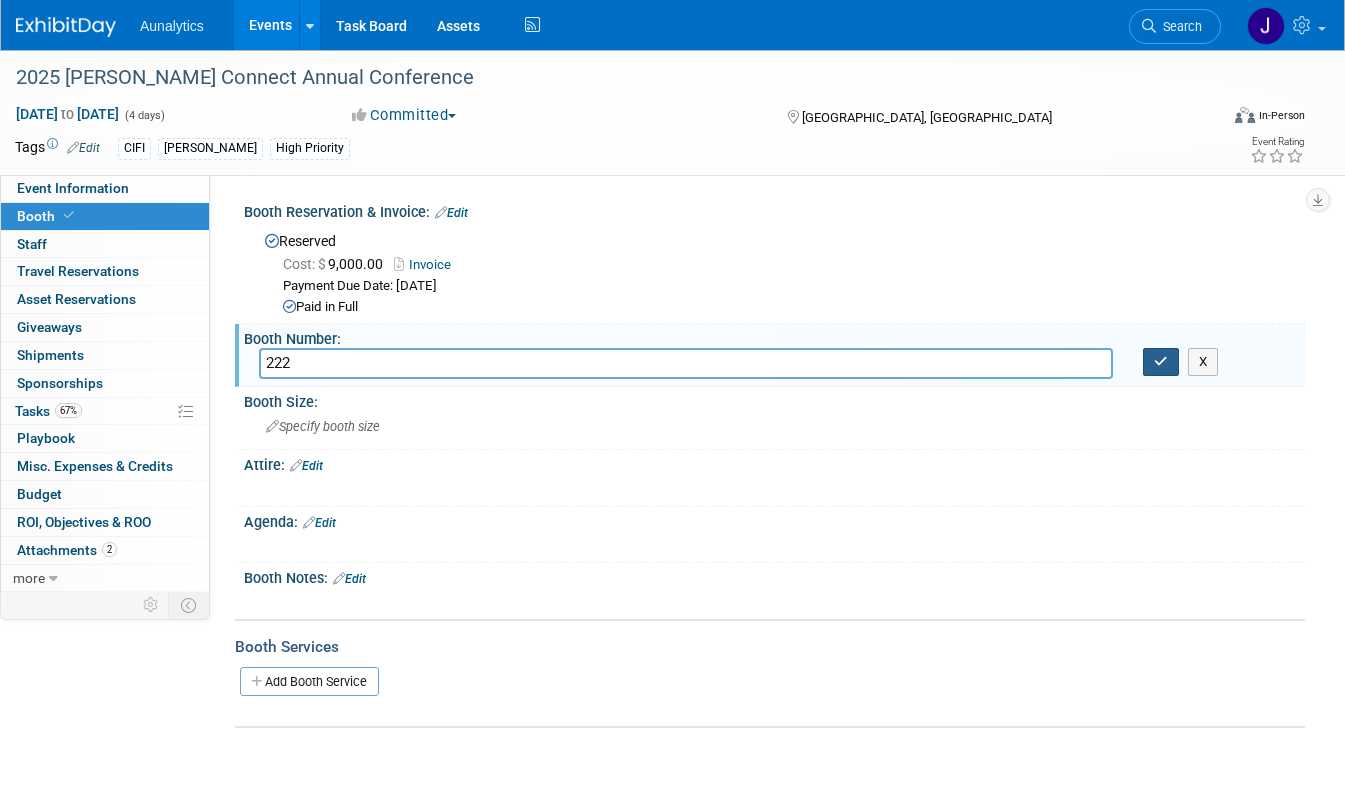 type on "222" 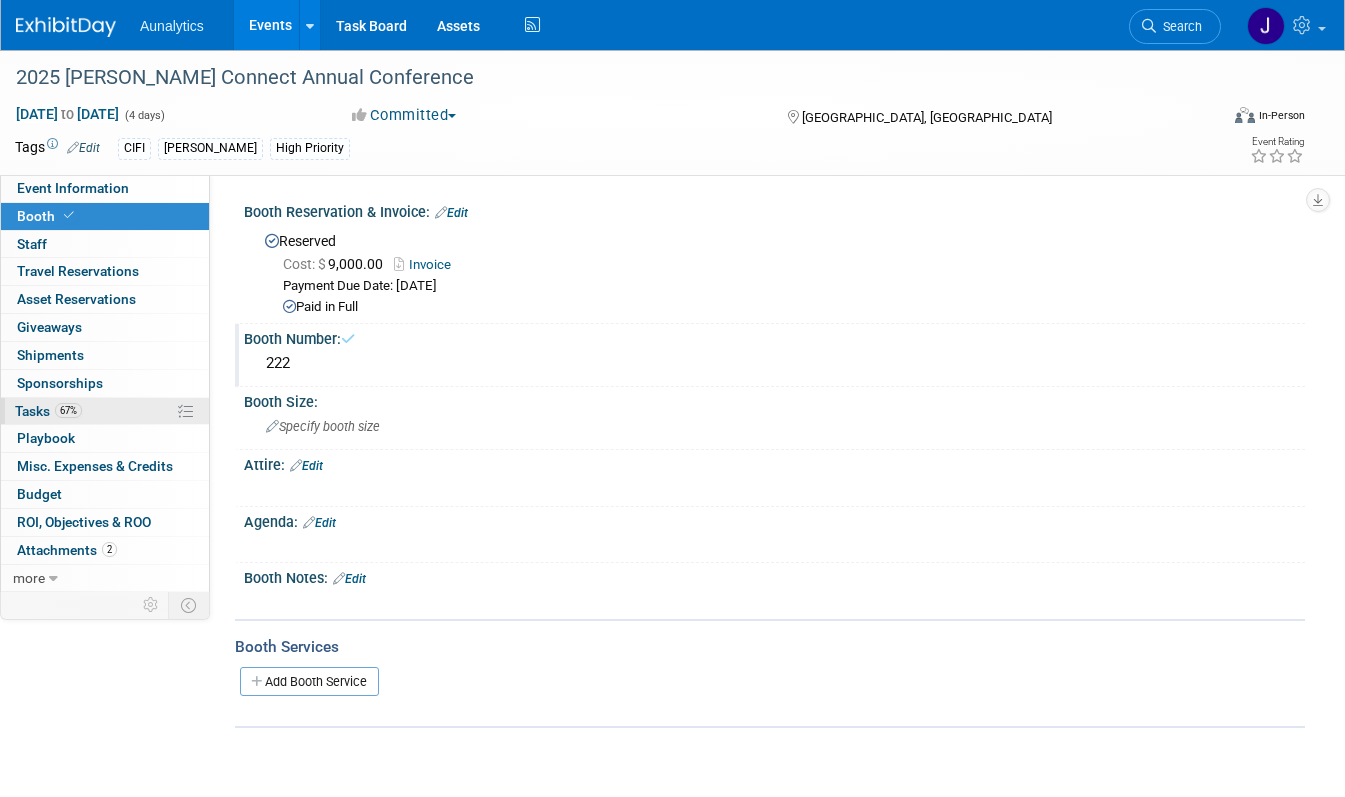 click on "67%
Tasks 67%" at bounding box center [105, 411] 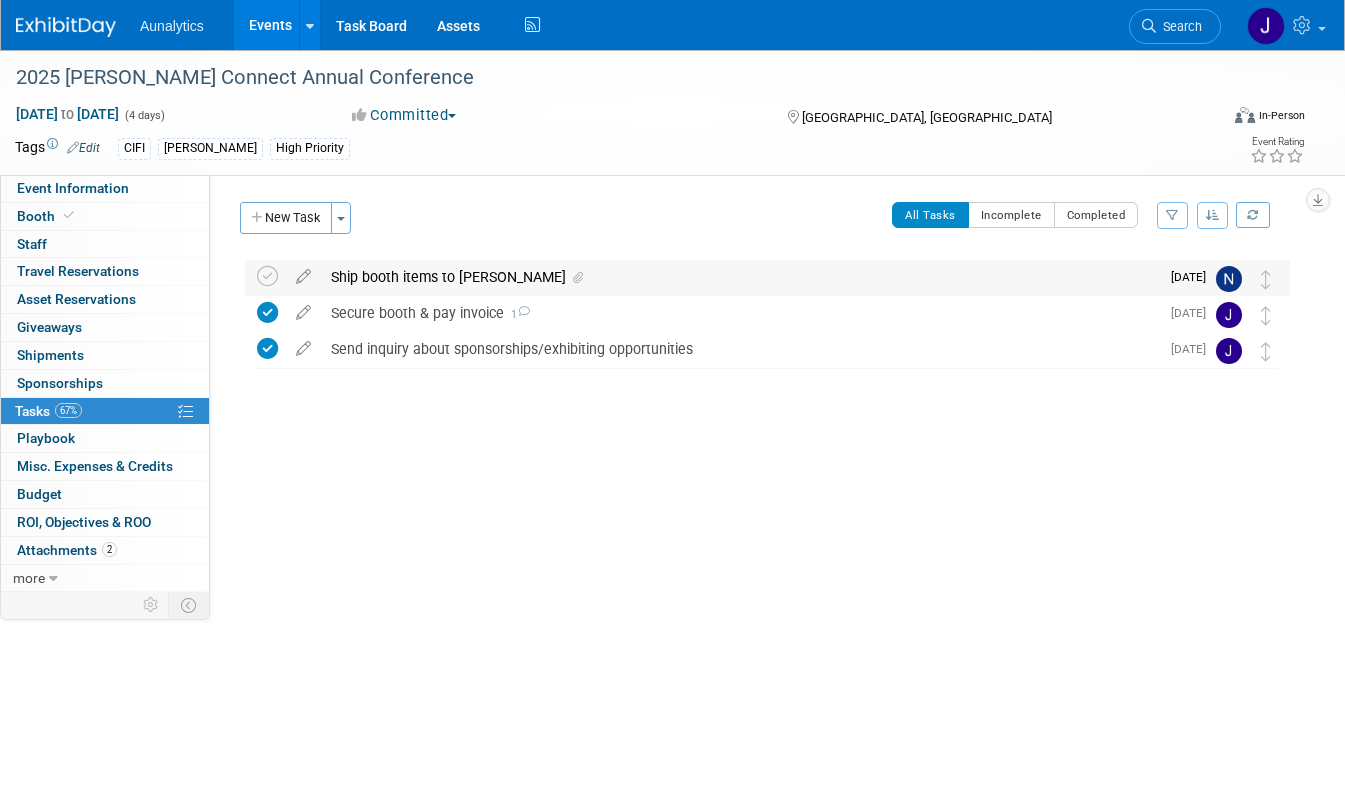 click on "Ship booth items to Jack Henry" at bounding box center (740, 277) 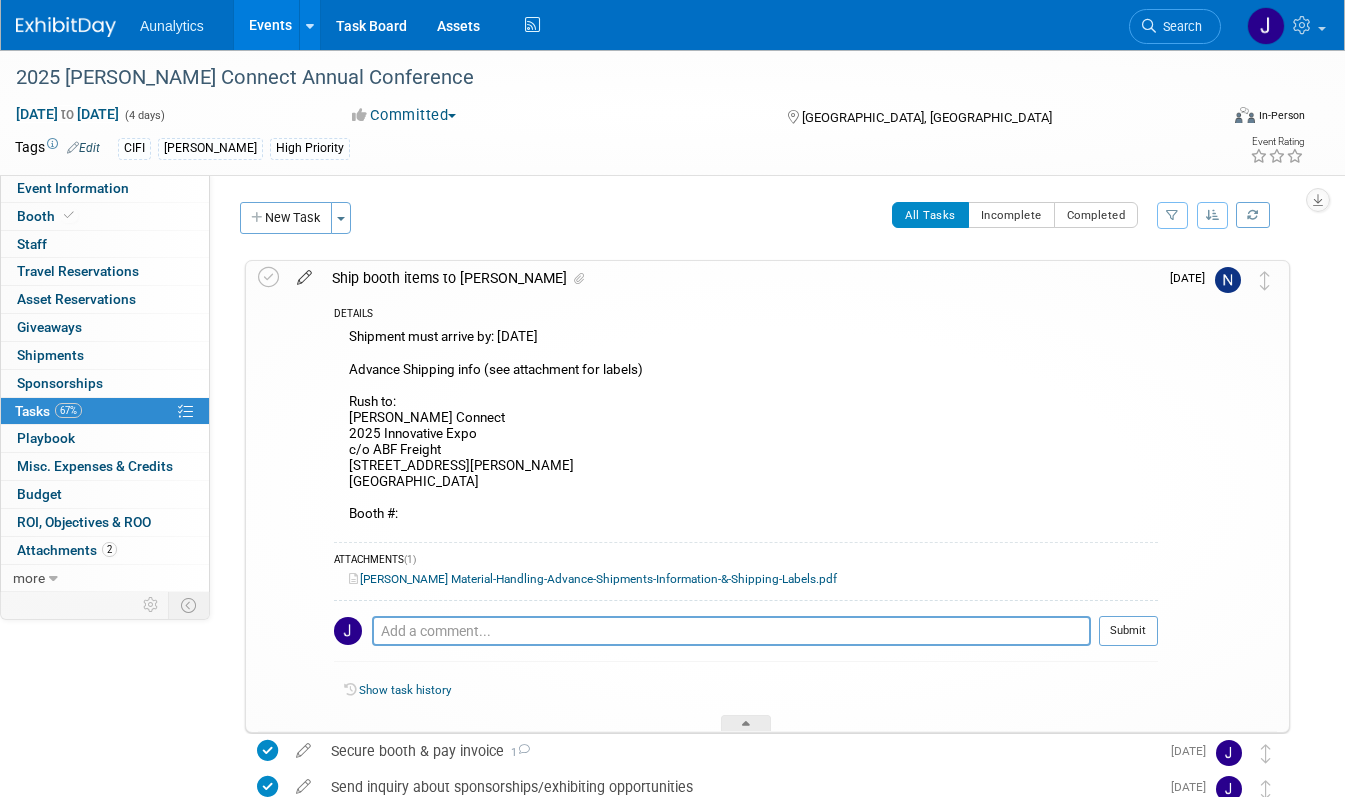 click at bounding box center [304, 273] 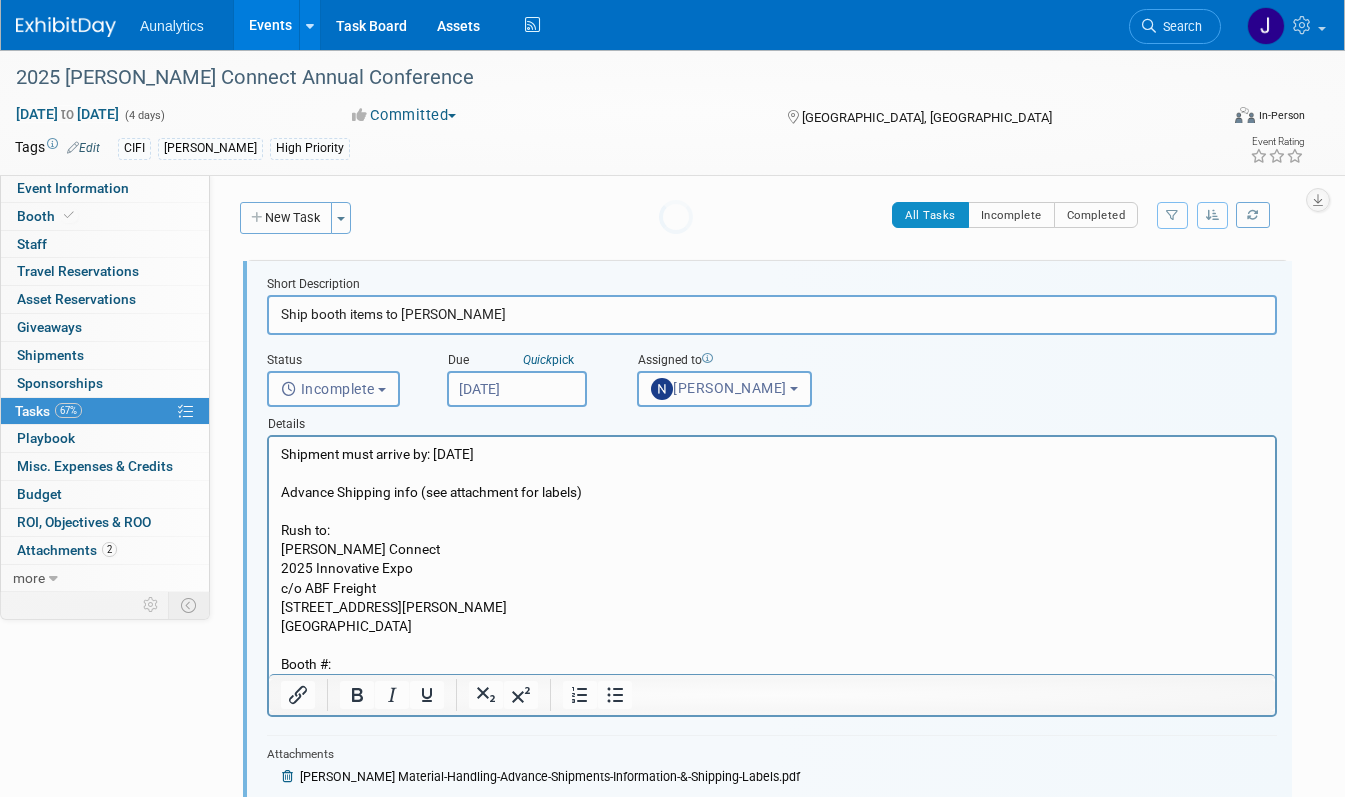 scroll, scrollTop: 0, scrollLeft: 0, axis: both 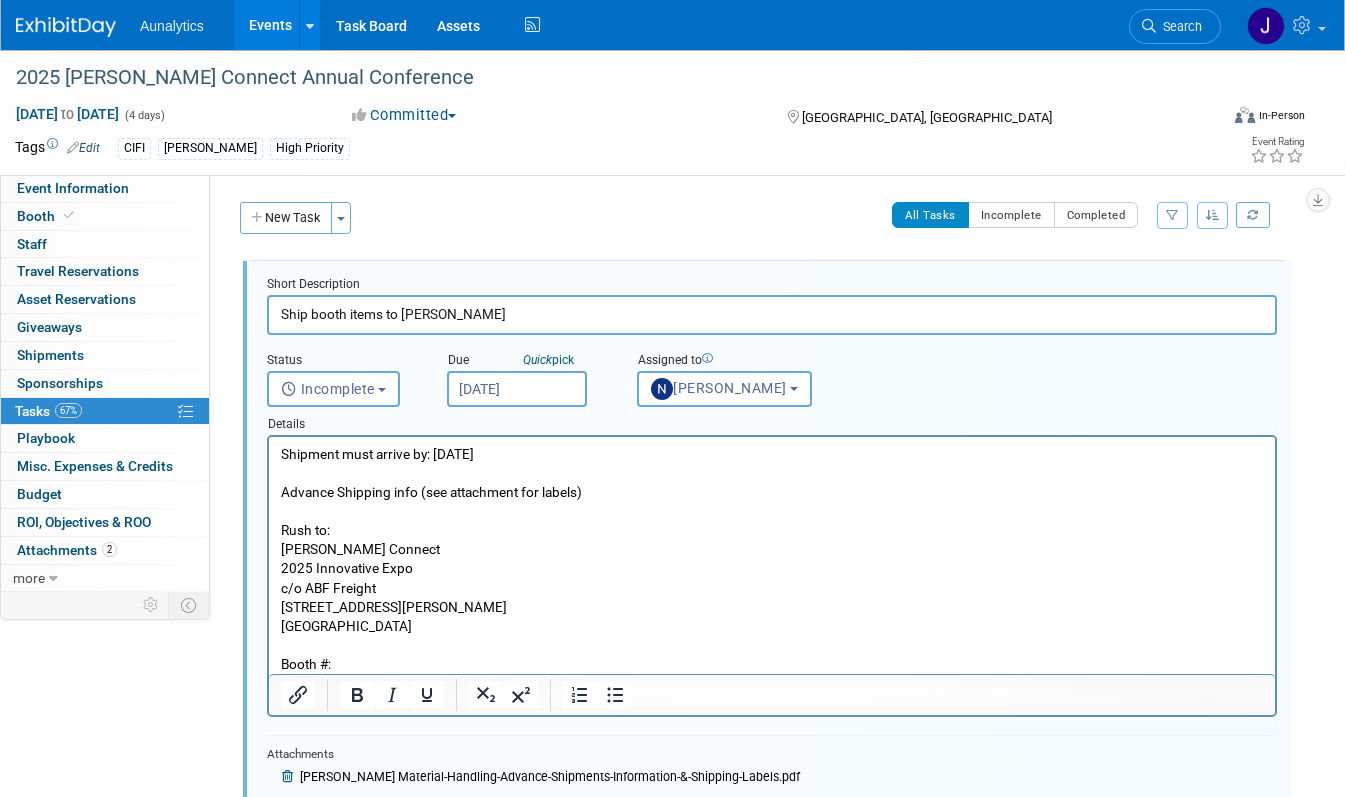 click on "Shipment must arrive by: Sept. 2, 2025 Advance Shipping info (see attachment for labels) Rush to:  Jack Henry Connect 2025 Innovative Expo c/o ABF Freight 7075 Carroll Road San Diego, CA 92121 Booth #:" at bounding box center [772, 559] 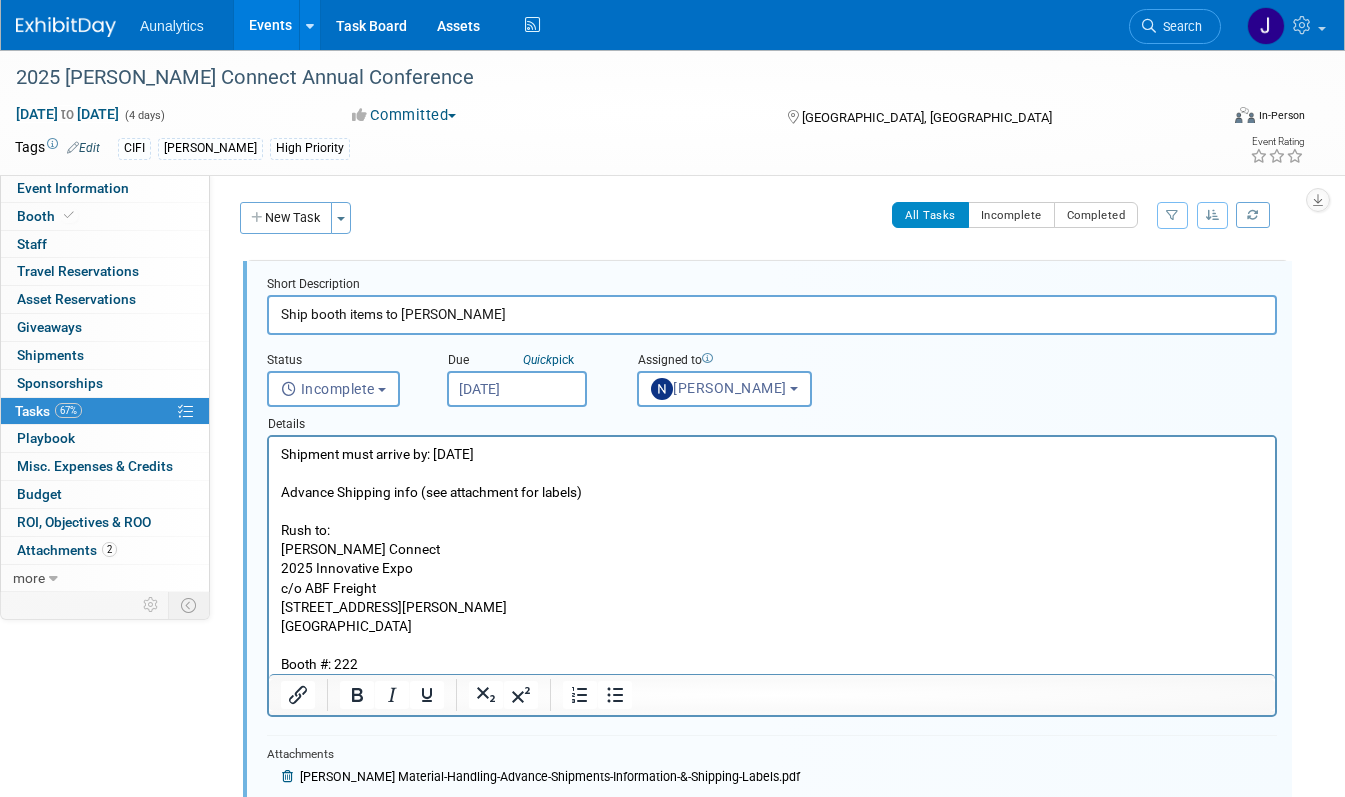 click on "Shipment must arrive by: Sept. 2, 2025 Advance Shipping info (see attachment for labels) Rush to:  Jack Henry Connect 2025 Innovative Expo c/o ABF Freight 7075 Carroll Road San Diego, CA 92121 Booth #: 222" at bounding box center [772, 555] 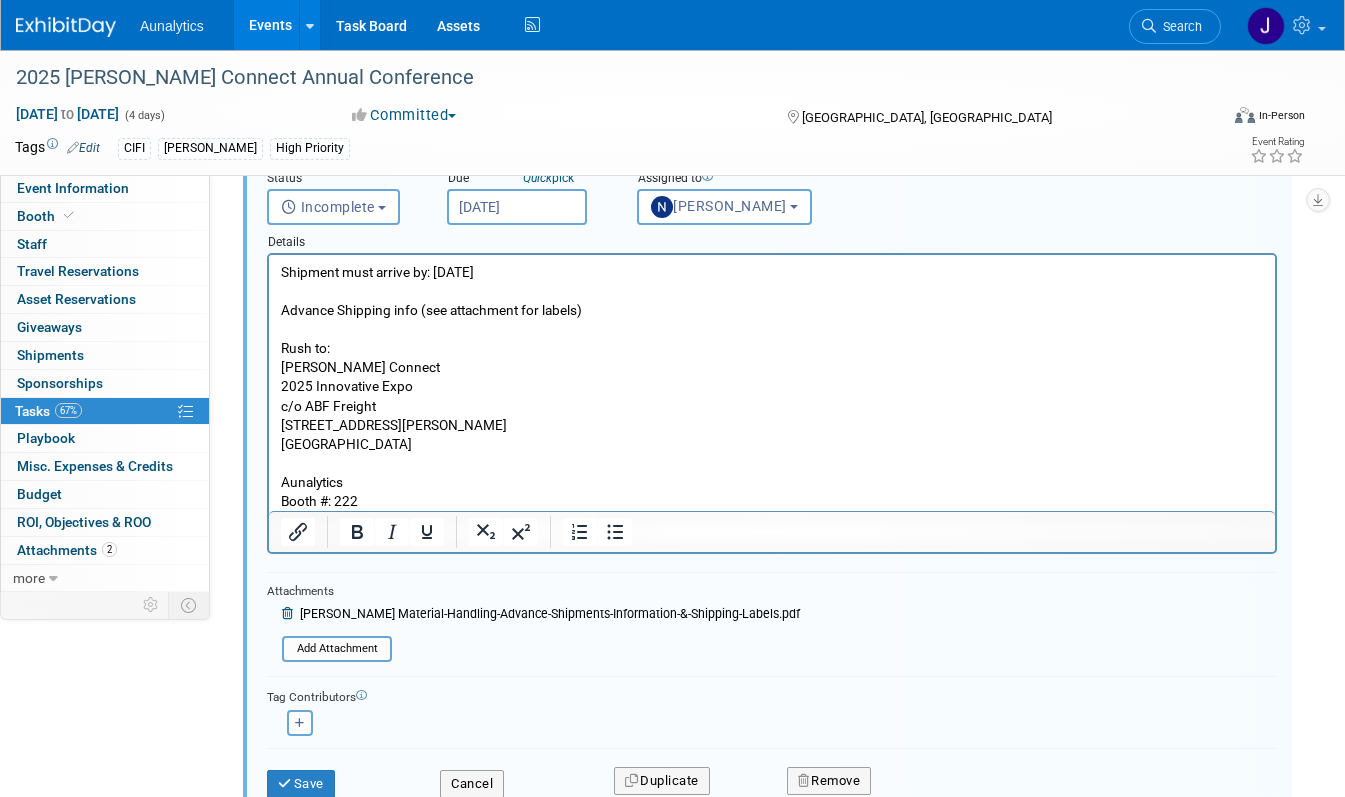 scroll, scrollTop: 215, scrollLeft: 0, axis: vertical 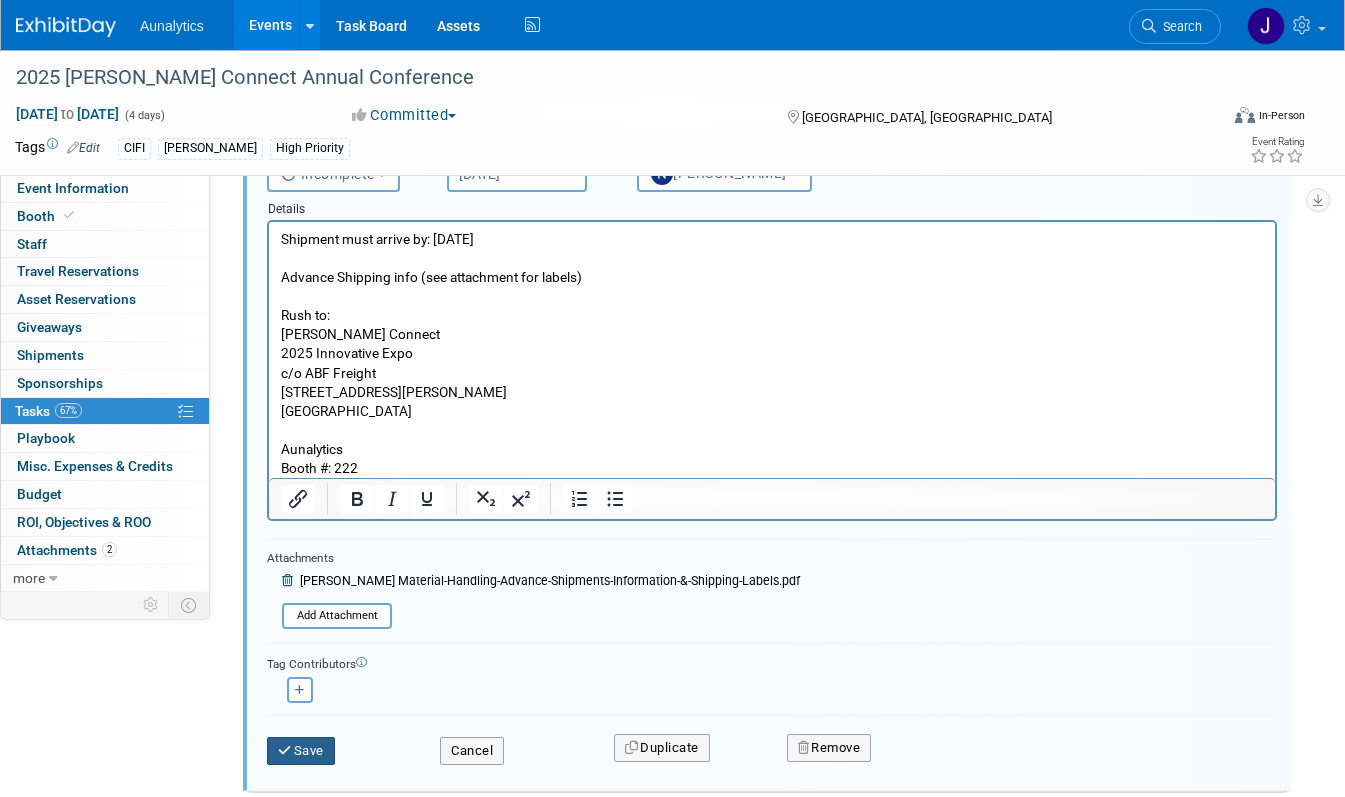 click on "Save" at bounding box center [301, 751] 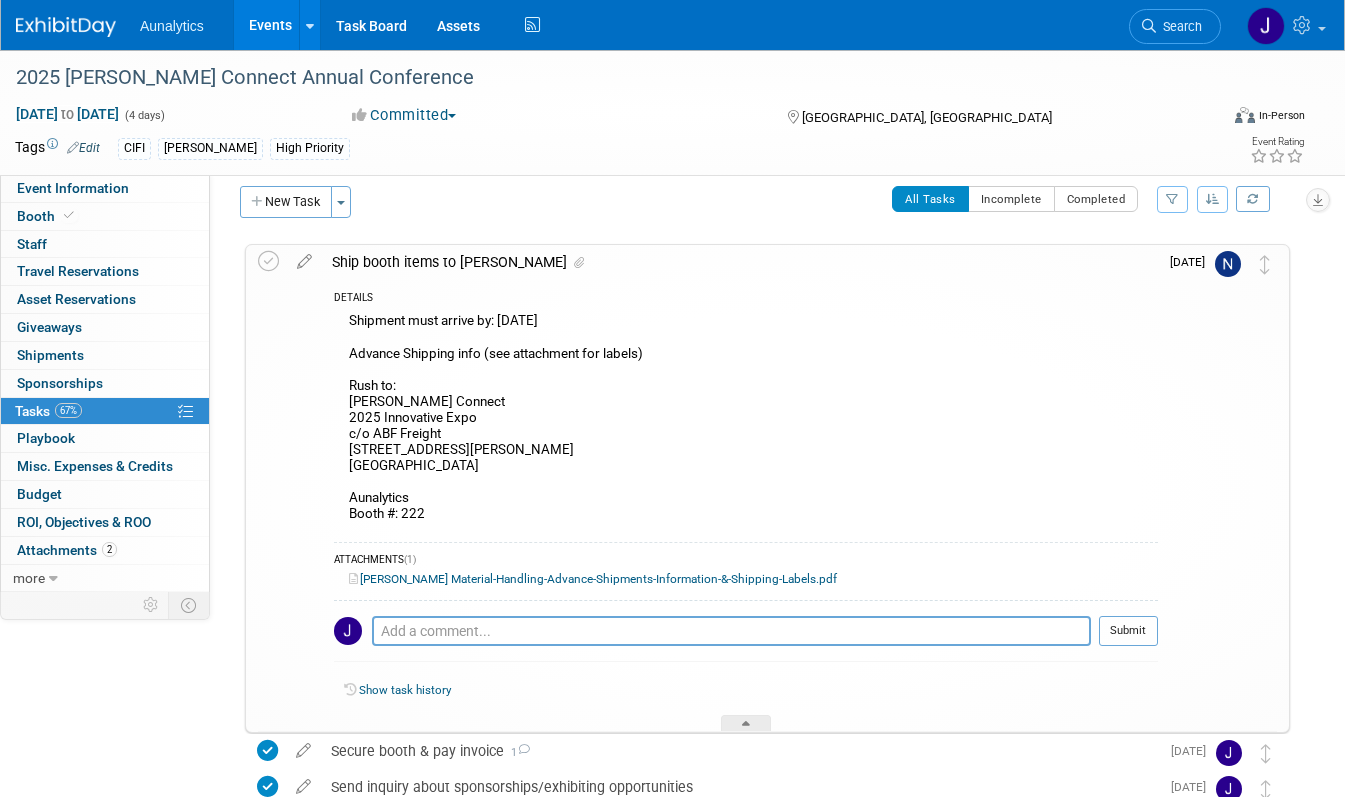 scroll, scrollTop: 0, scrollLeft: 0, axis: both 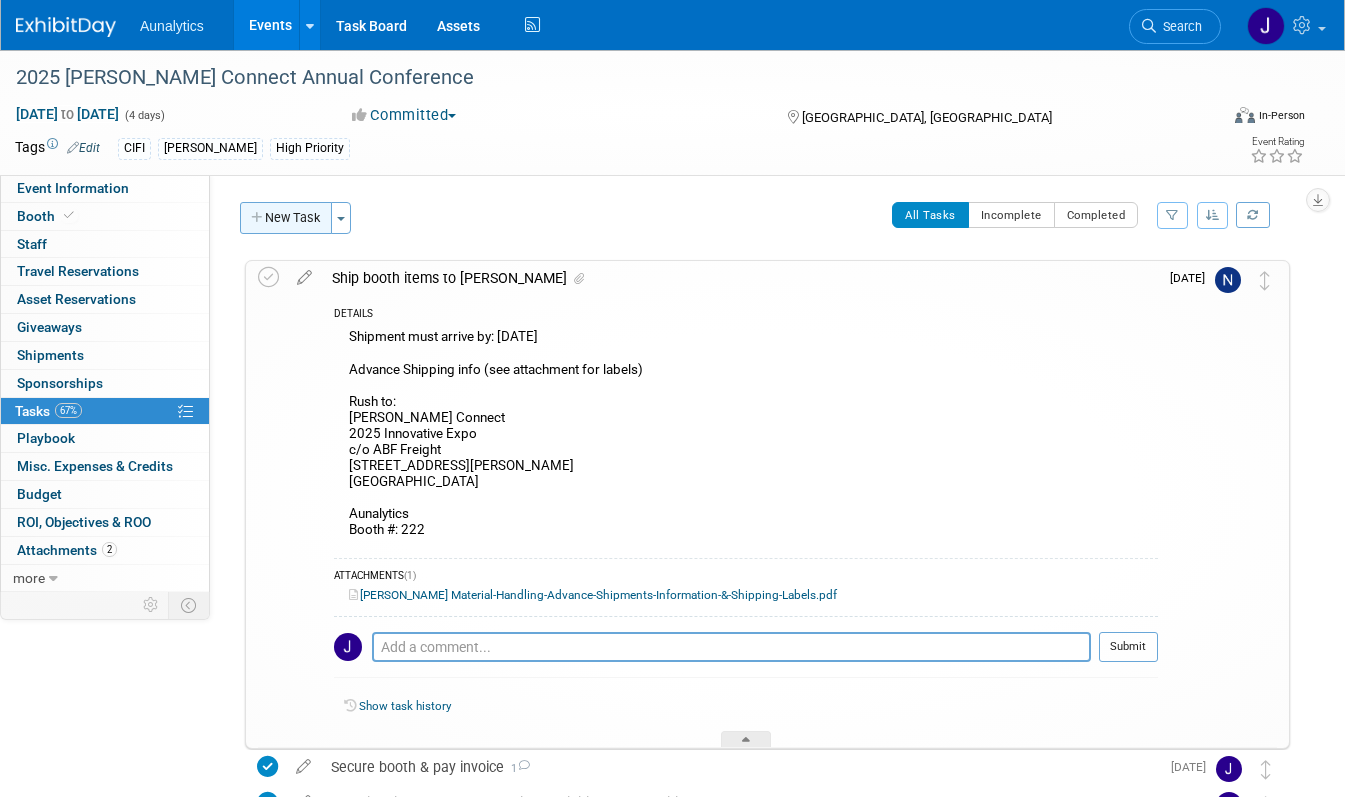 click on "New Task" at bounding box center (286, 218) 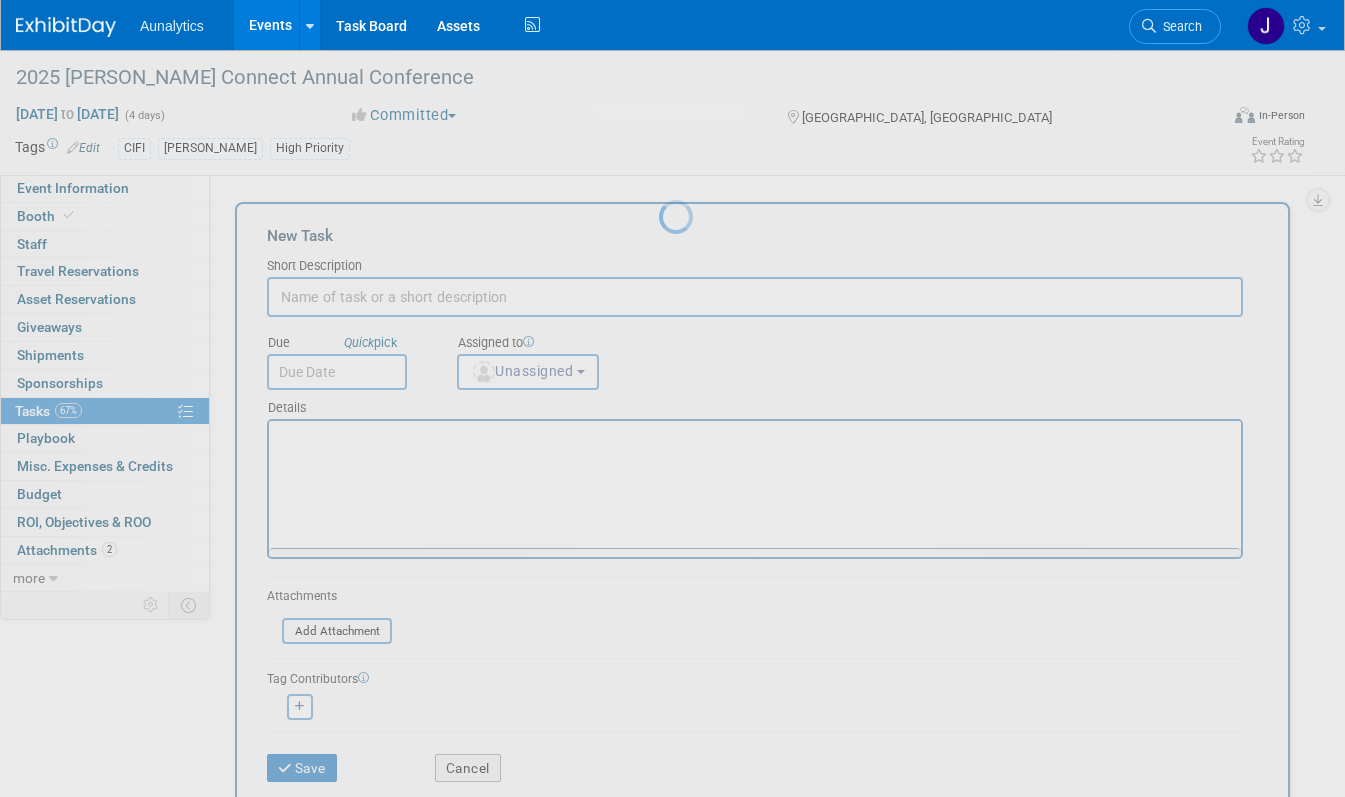 scroll, scrollTop: 0, scrollLeft: 0, axis: both 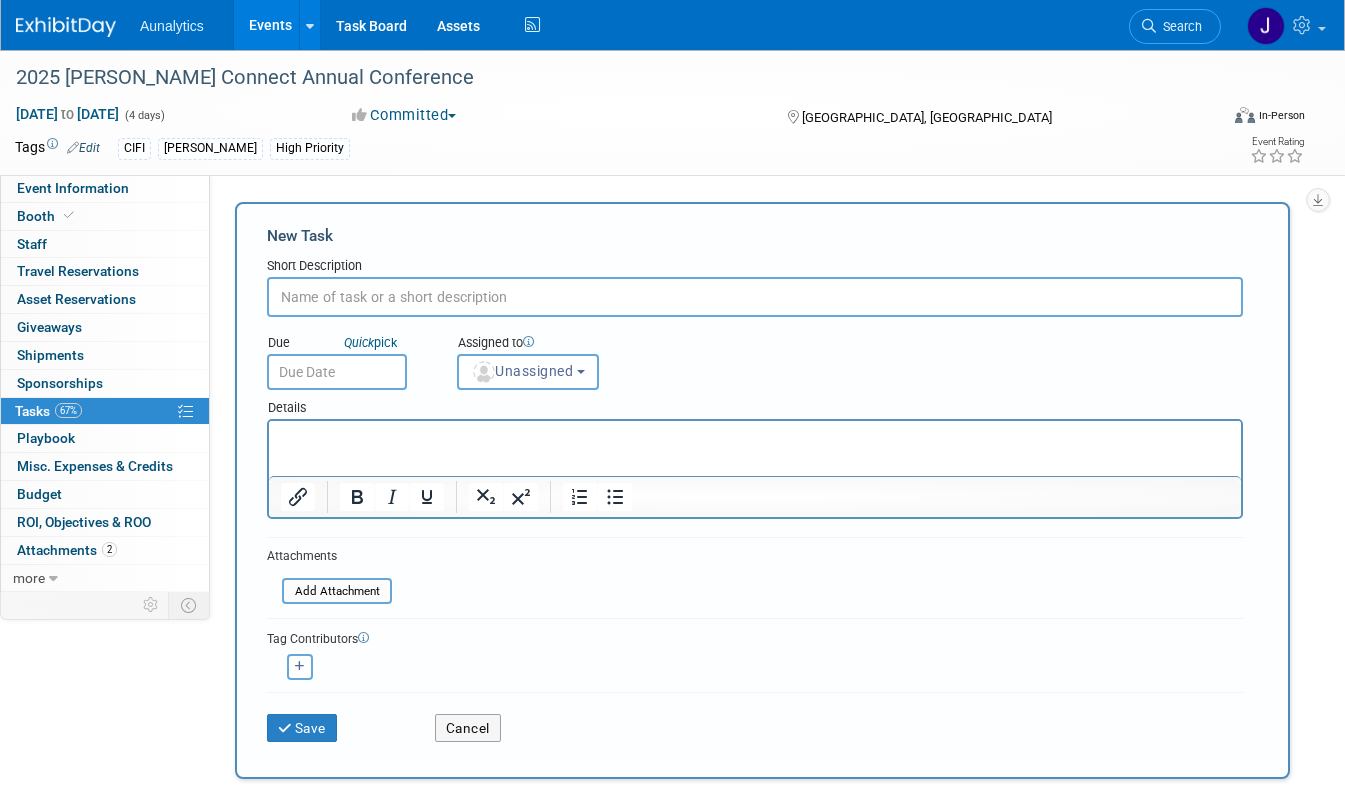 paste on "Register Attendees" 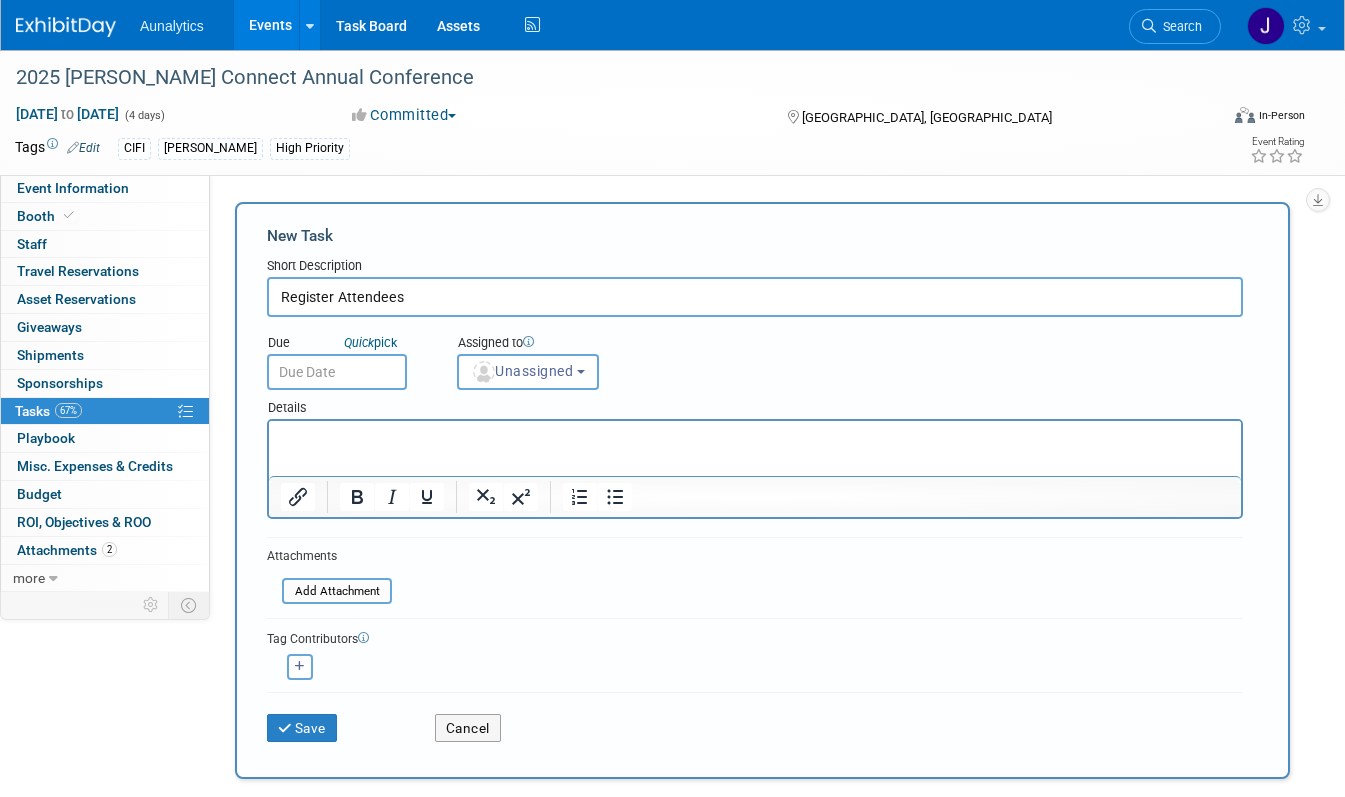 type on "Register Attendees" 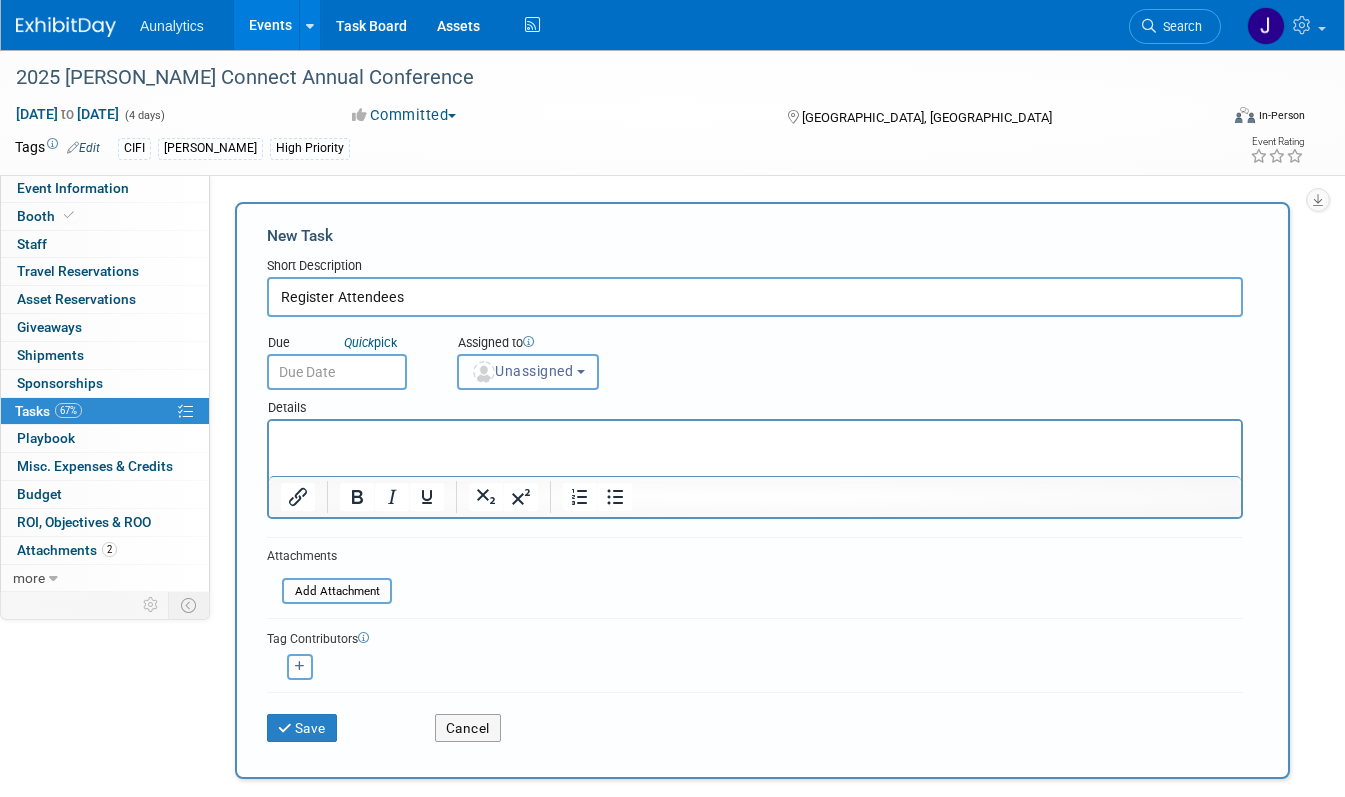 click on "Unassigned" at bounding box center (522, 371) 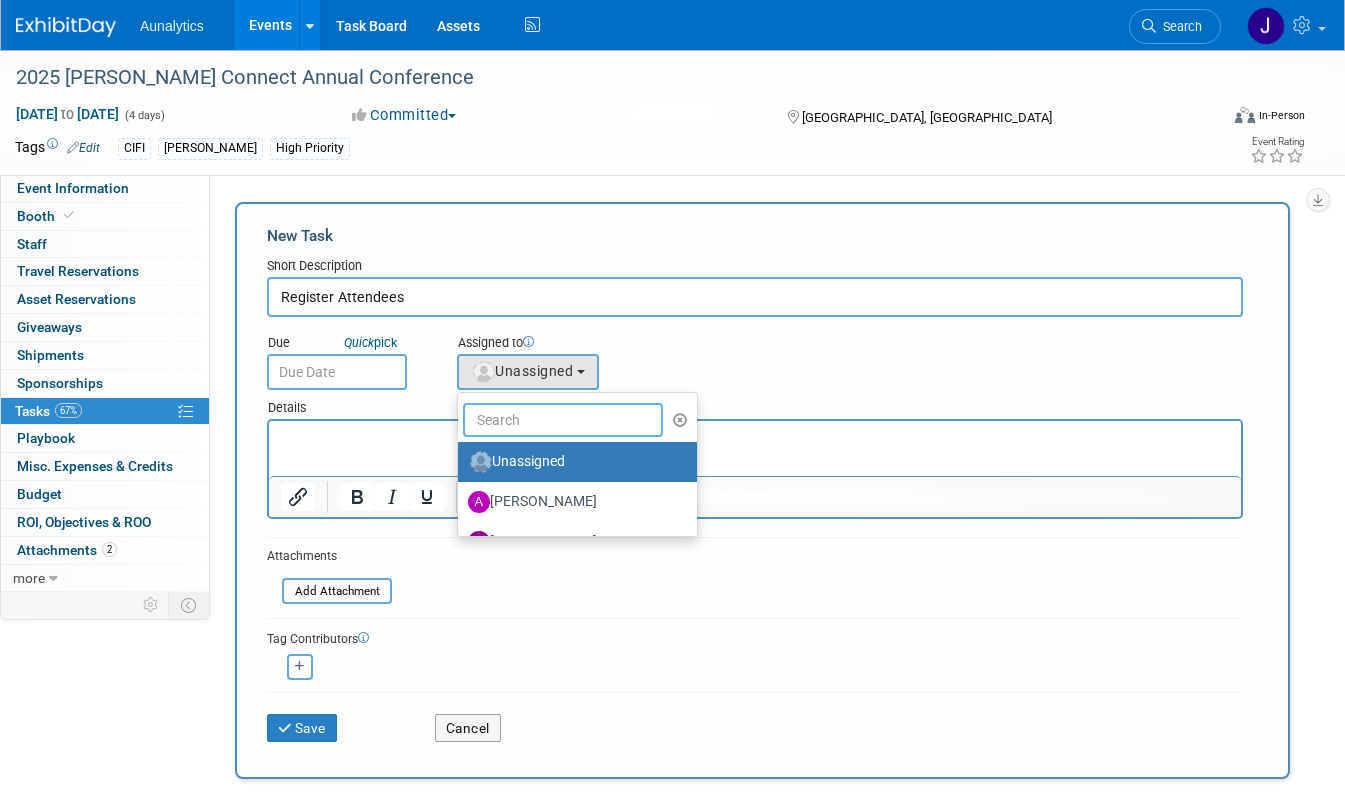 click at bounding box center (563, 420) 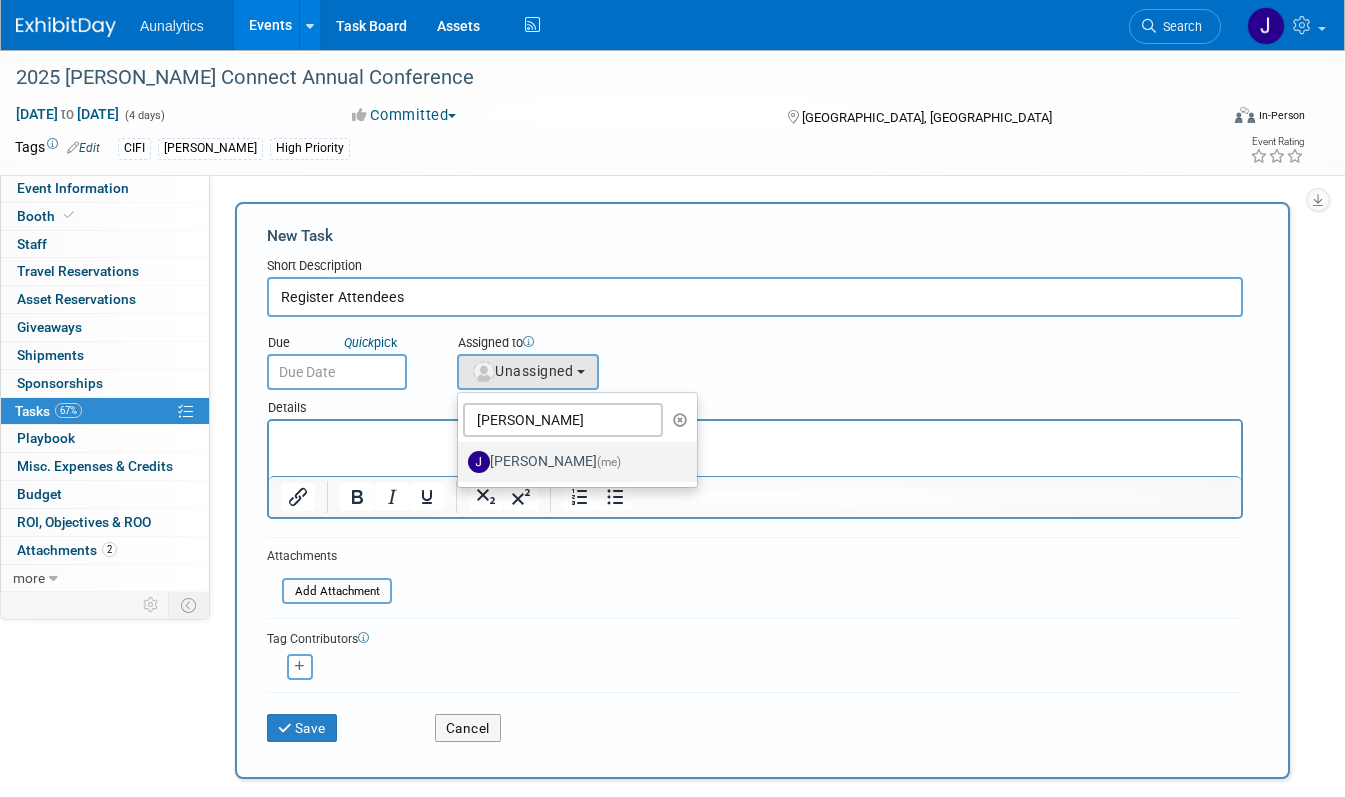 click on "Julie Grisanti-Cieslak
(me)" at bounding box center [572, 462] 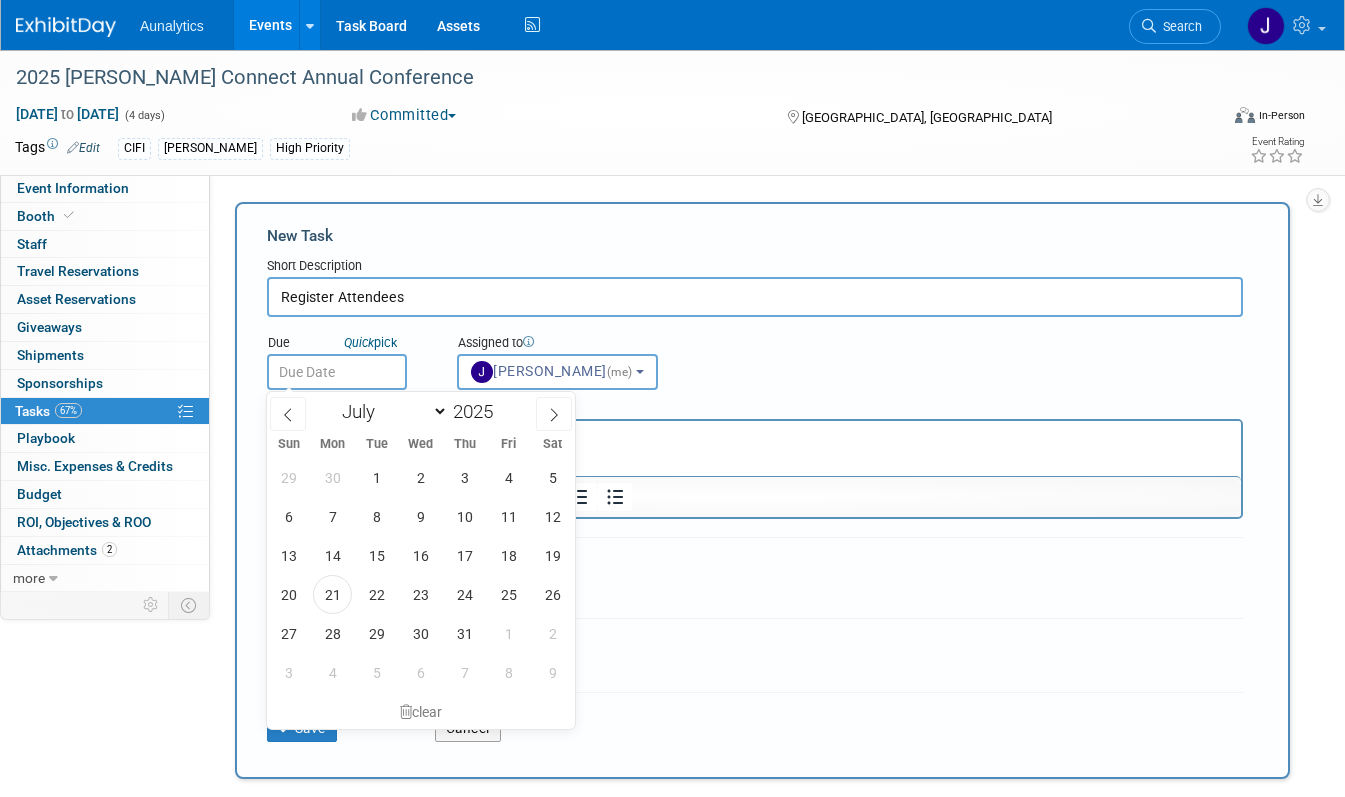 click at bounding box center [337, 372] 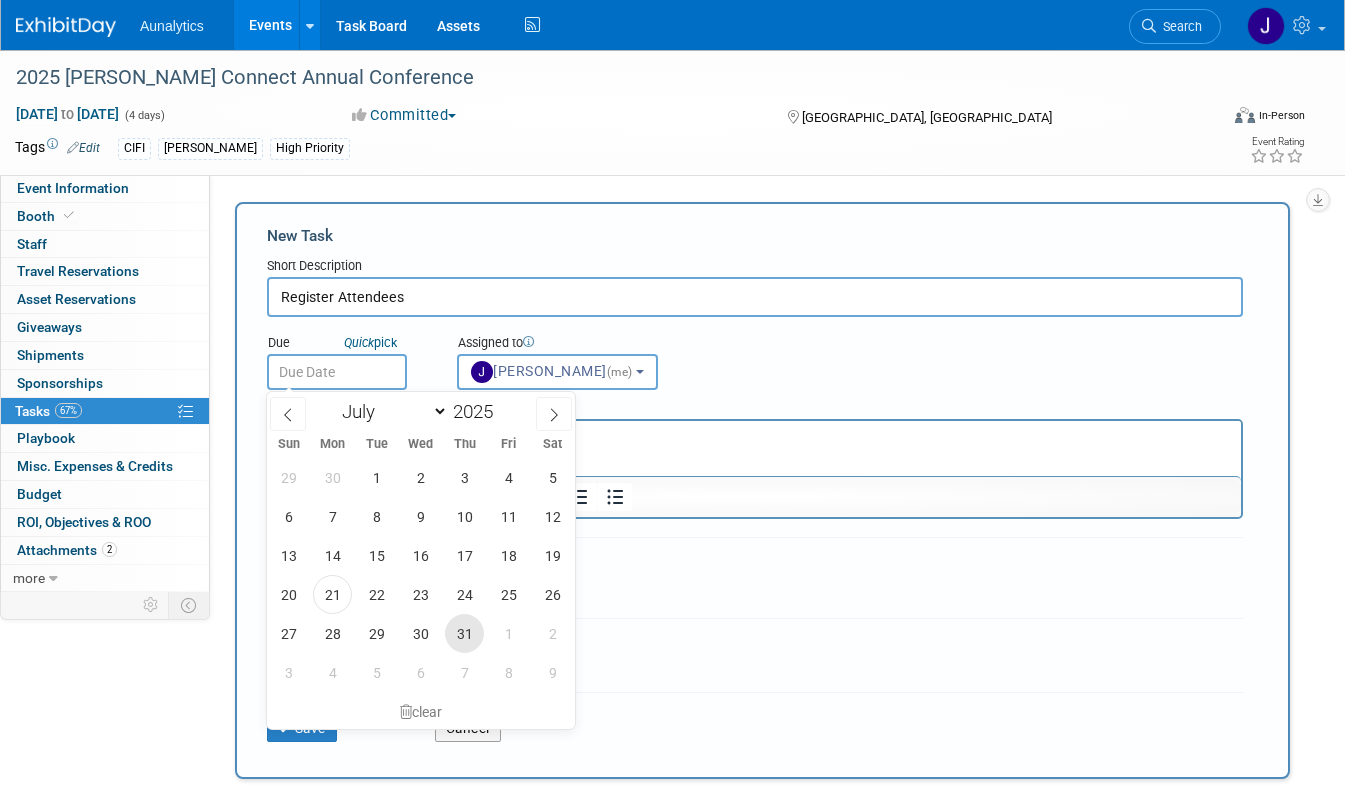 click on "31" at bounding box center [464, 633] 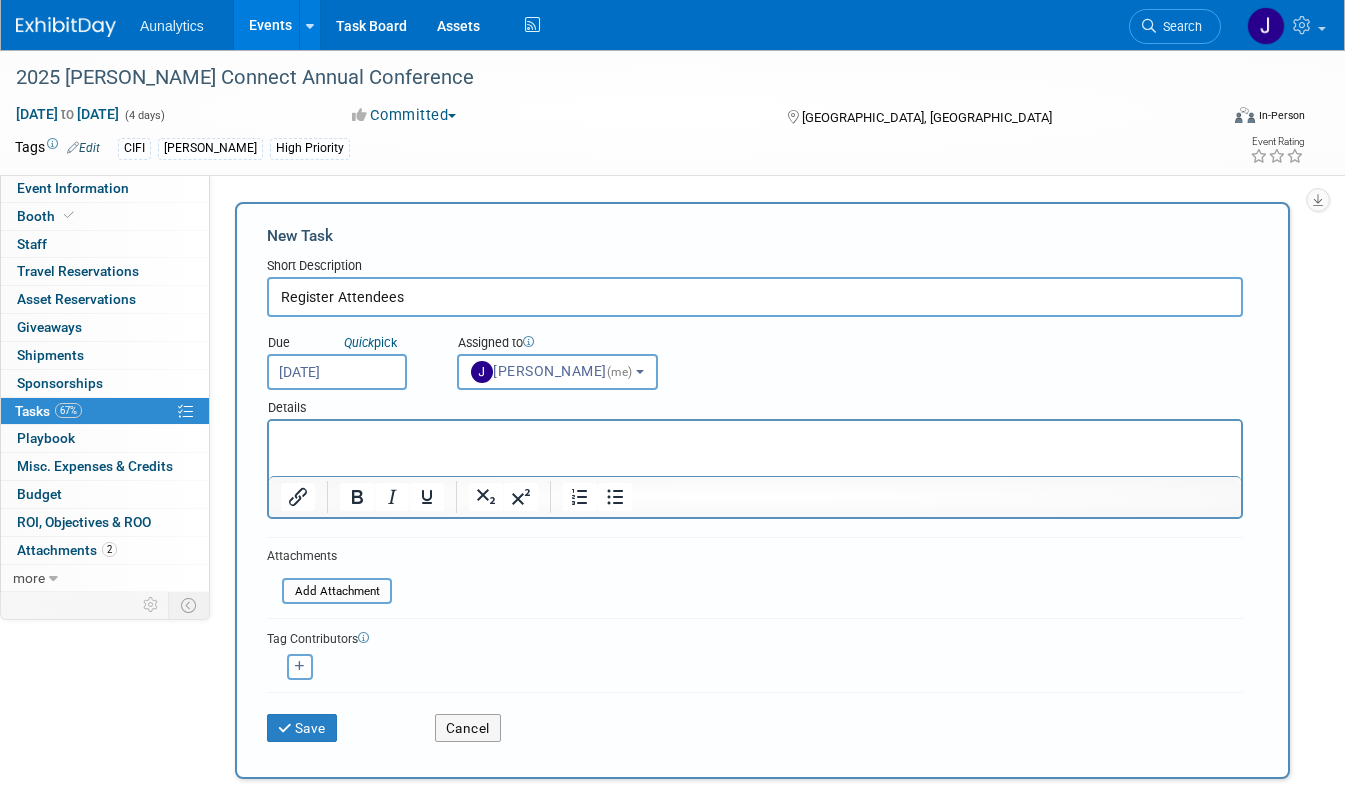 click on "Save" at bounding box center [336, 721] 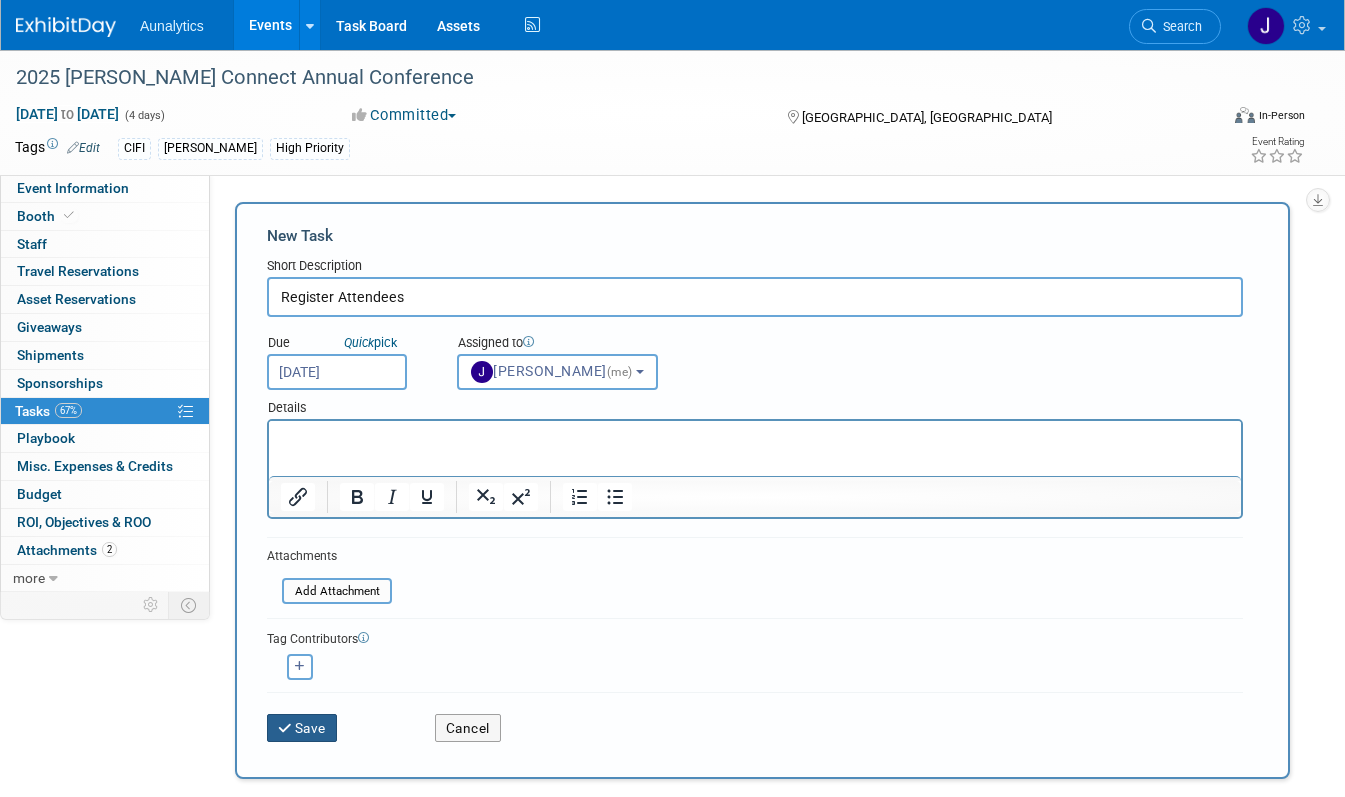 click on "Save" at bounding box center (302, 728) 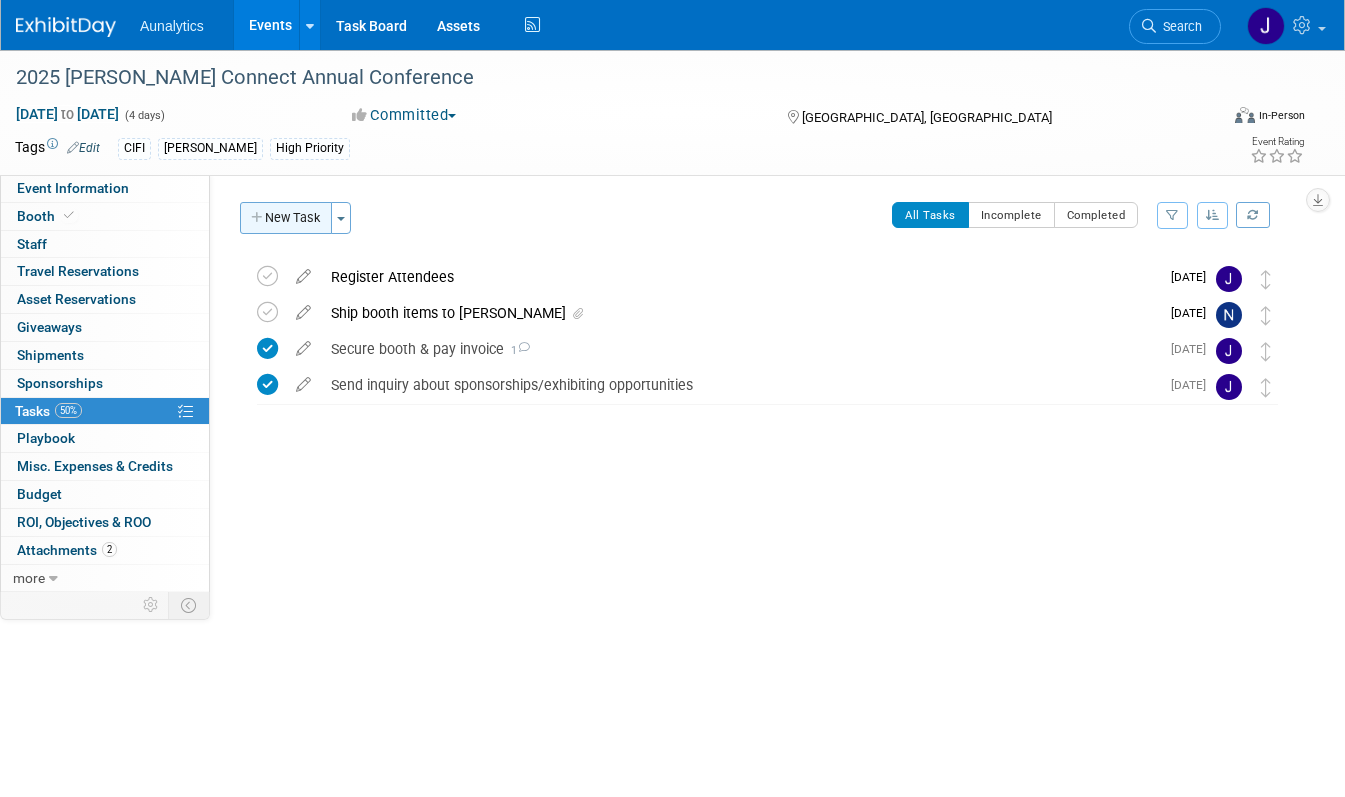 click on "New Task" at bounding box center (286, 218) 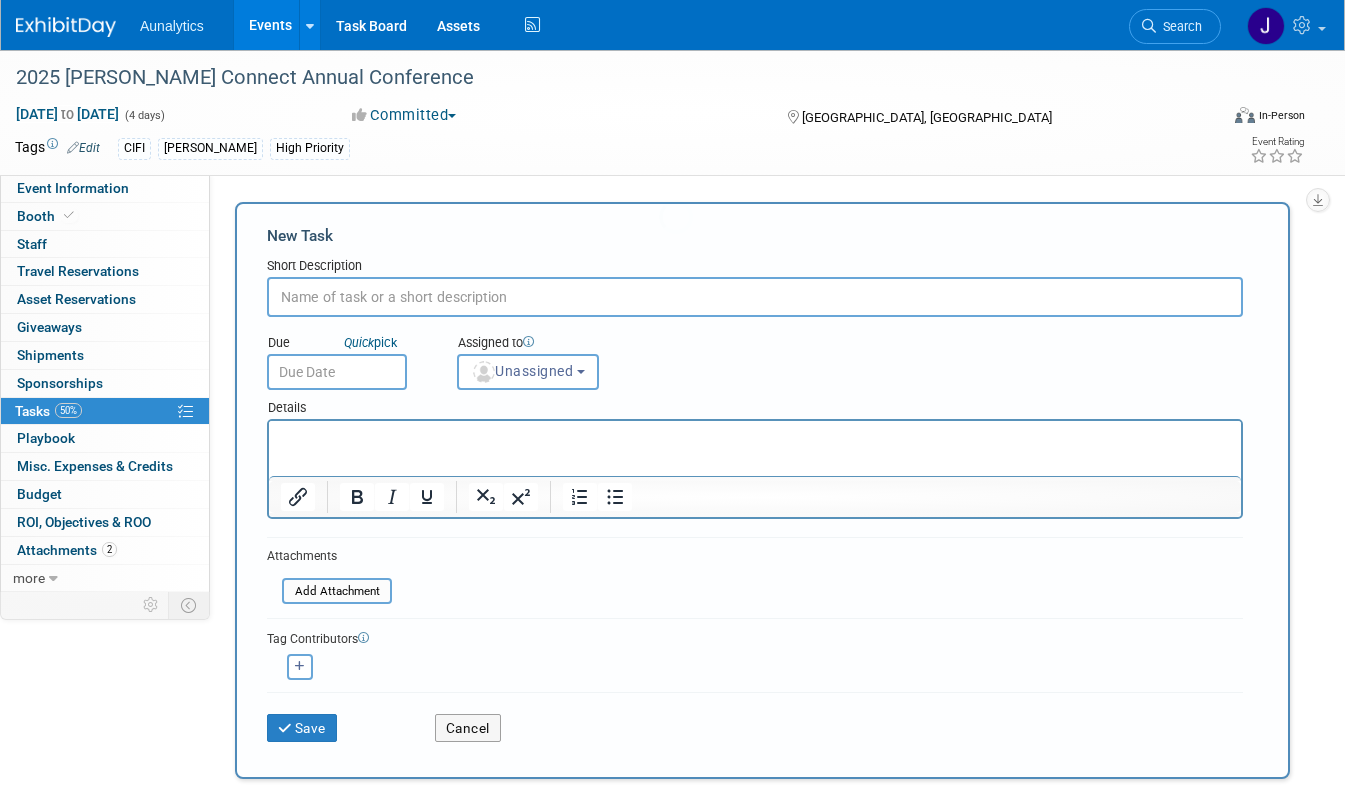 scroll, scrollTop: 0, scrollLeft: 0, axis: both 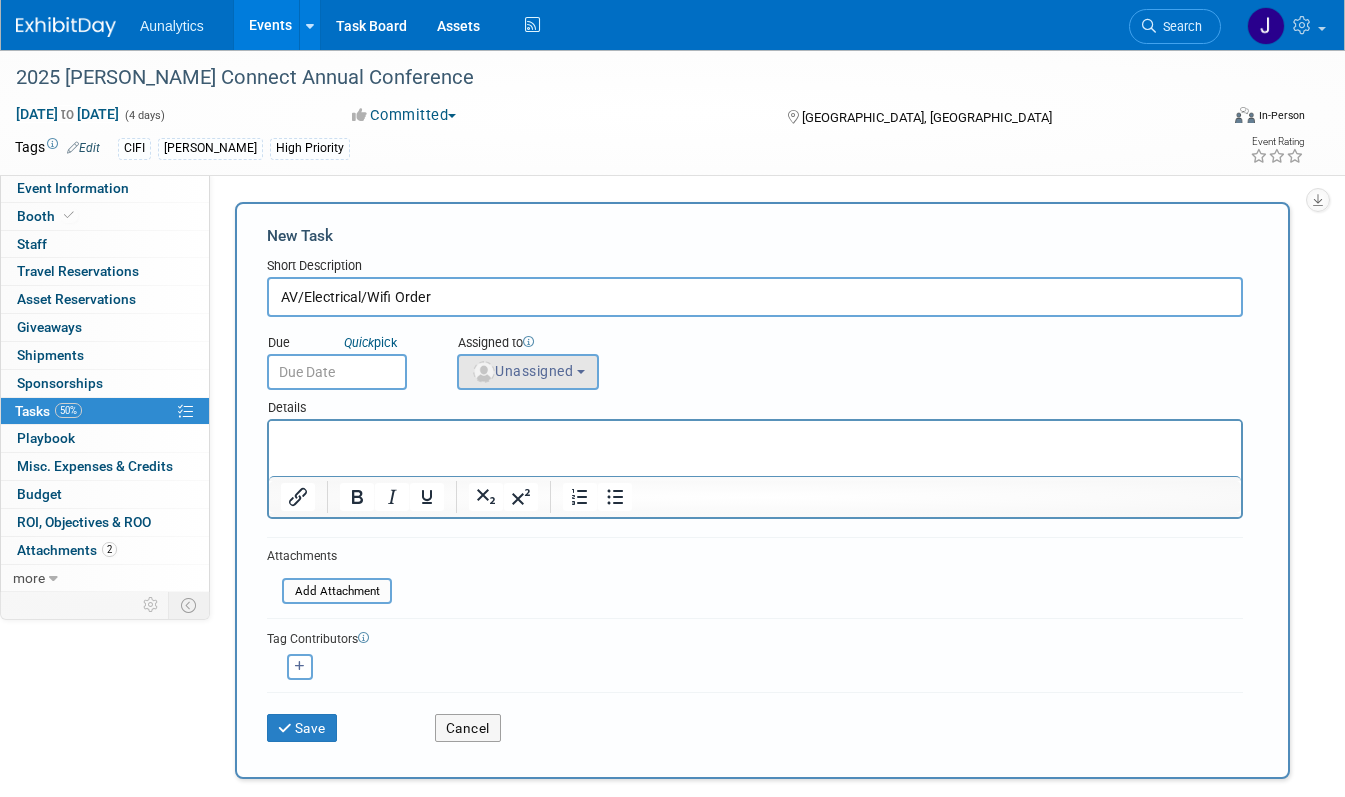 type on "AV/Electrical/Wifi Order" 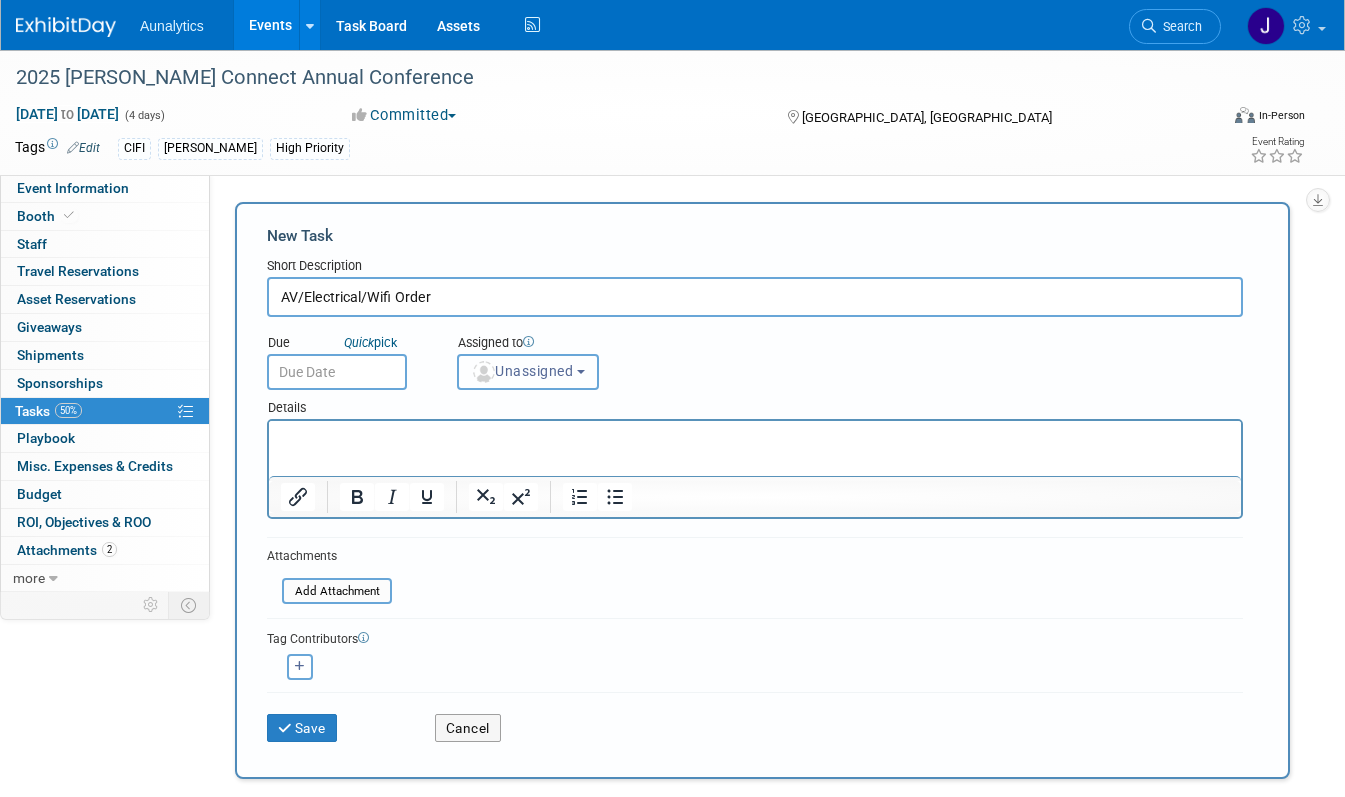 click on "Unassigned" at bounding box center [528, 372] 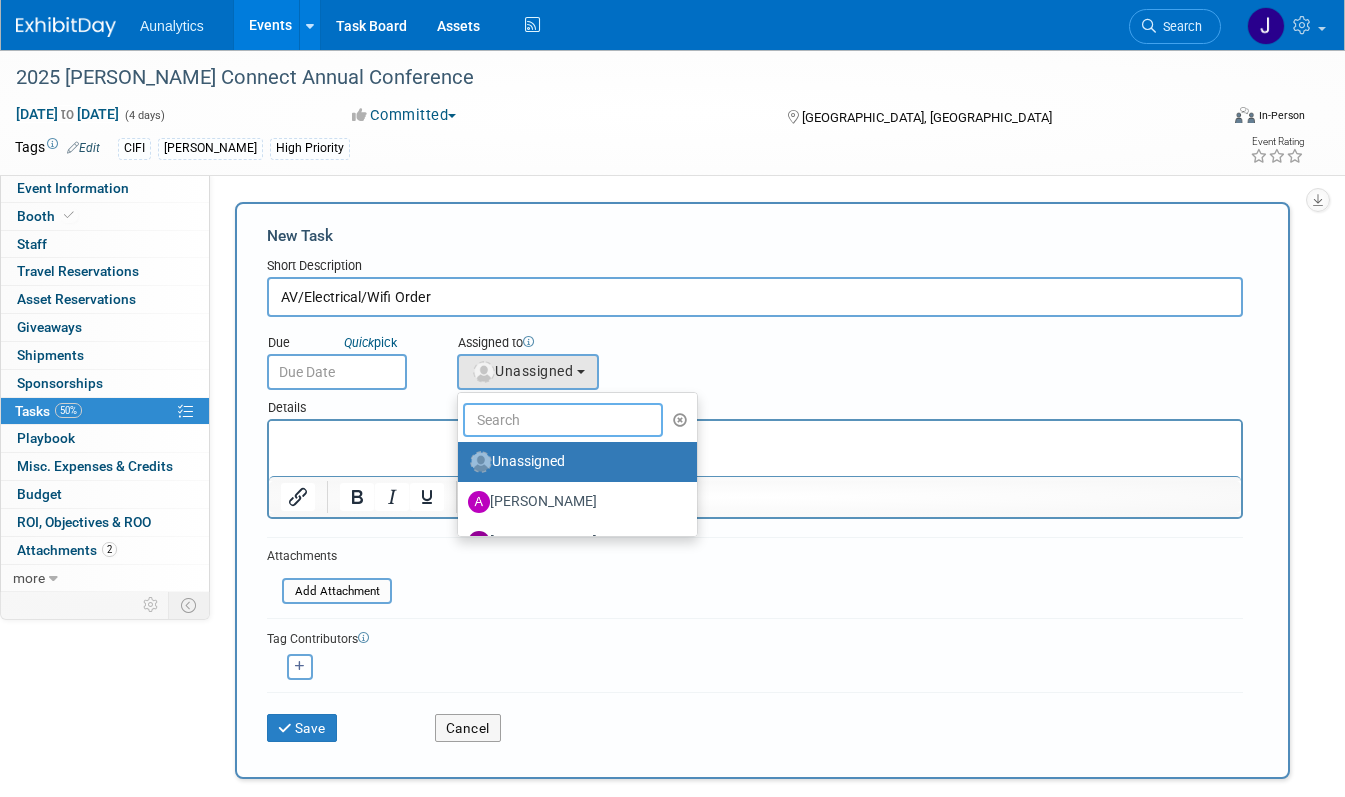 click at bounding box center (563, 420) 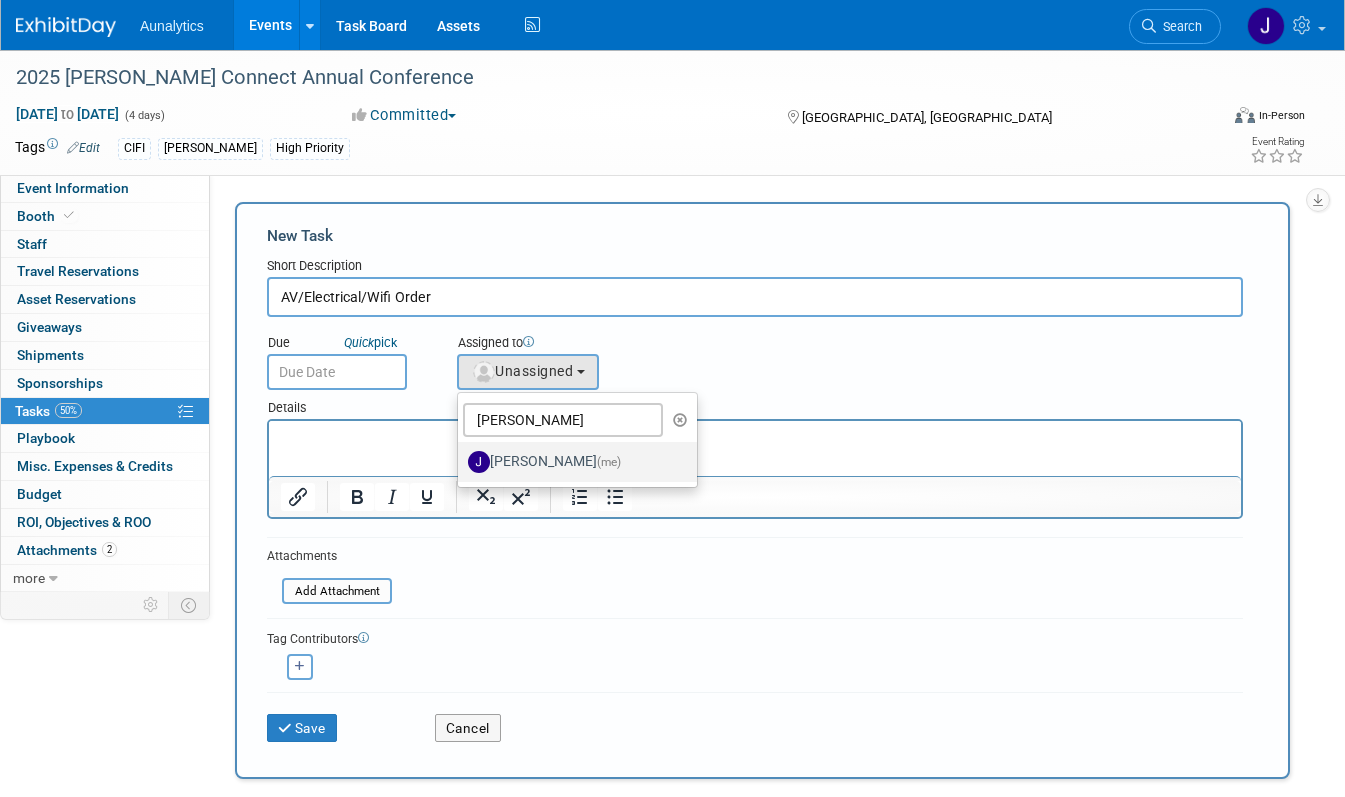 click on "Julie Grisanti-Cieslak
(me)" at bounding box center (572, 462) 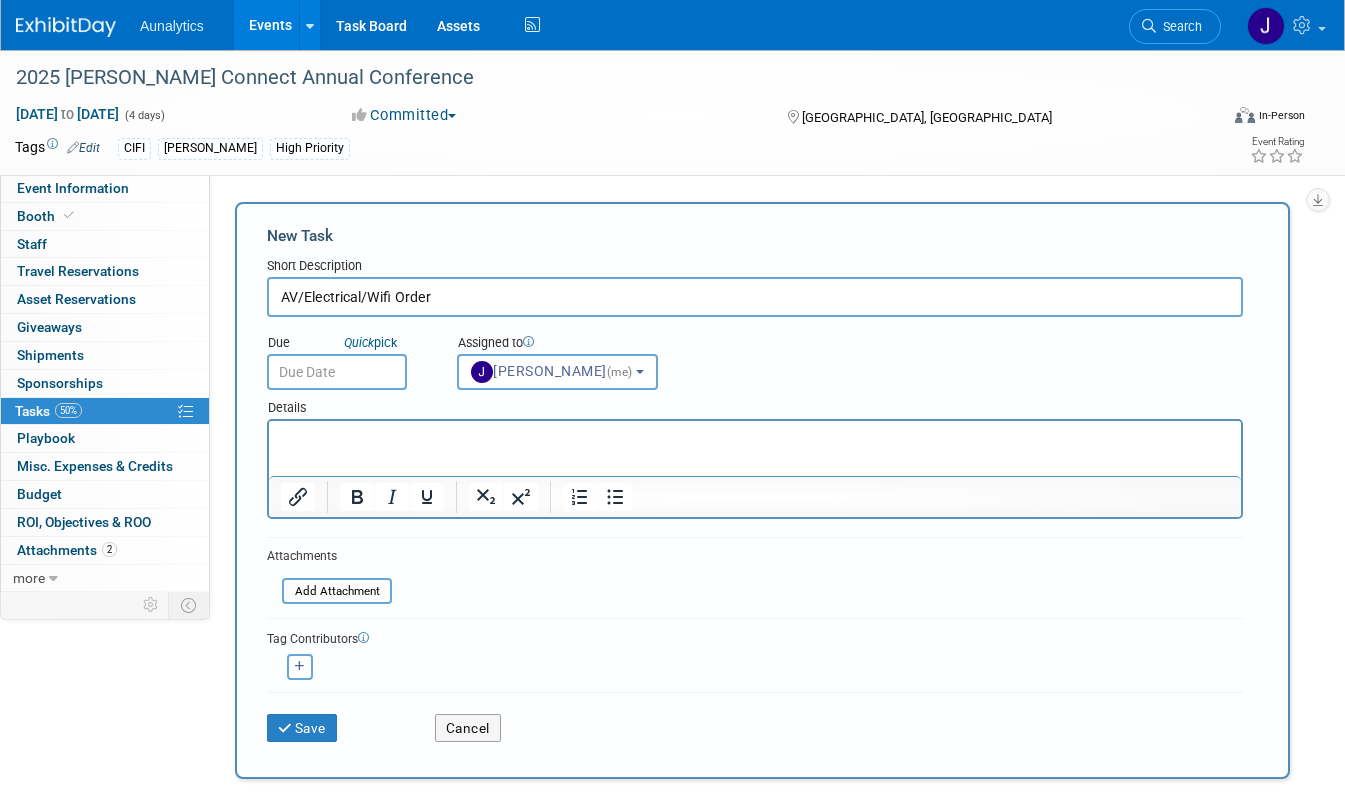click at bounding box center (337, 372) 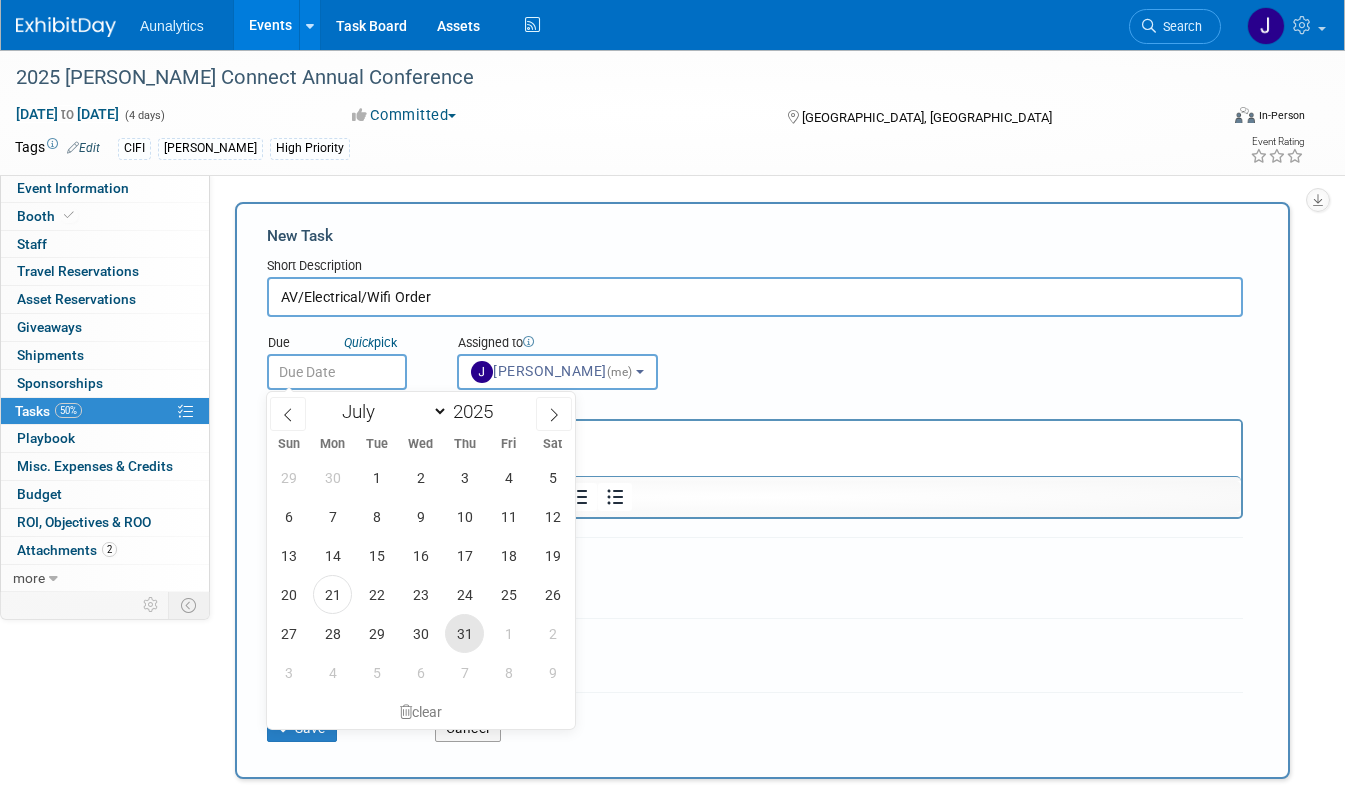 click on "31" at bounding box center (464, 633) 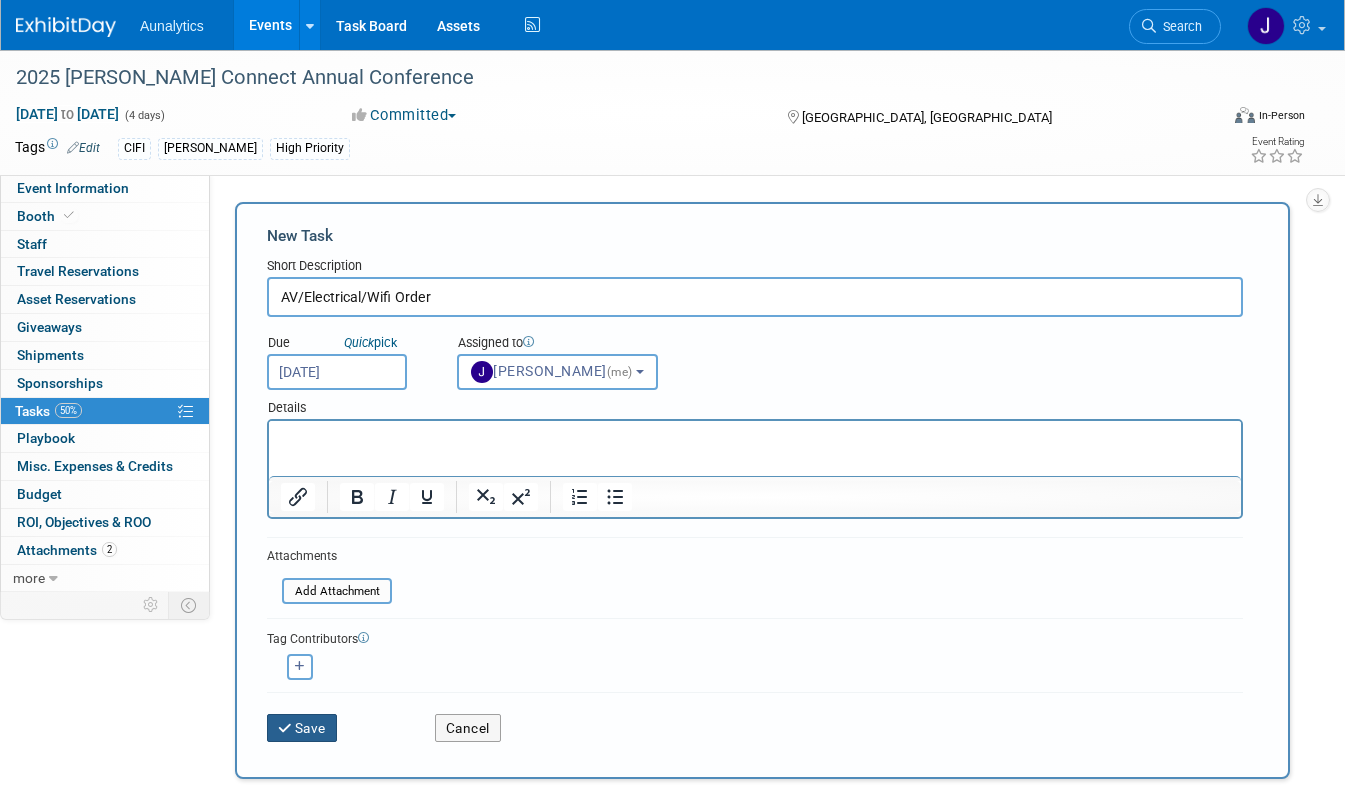 click on "Save" at bounding box center [302, 728] 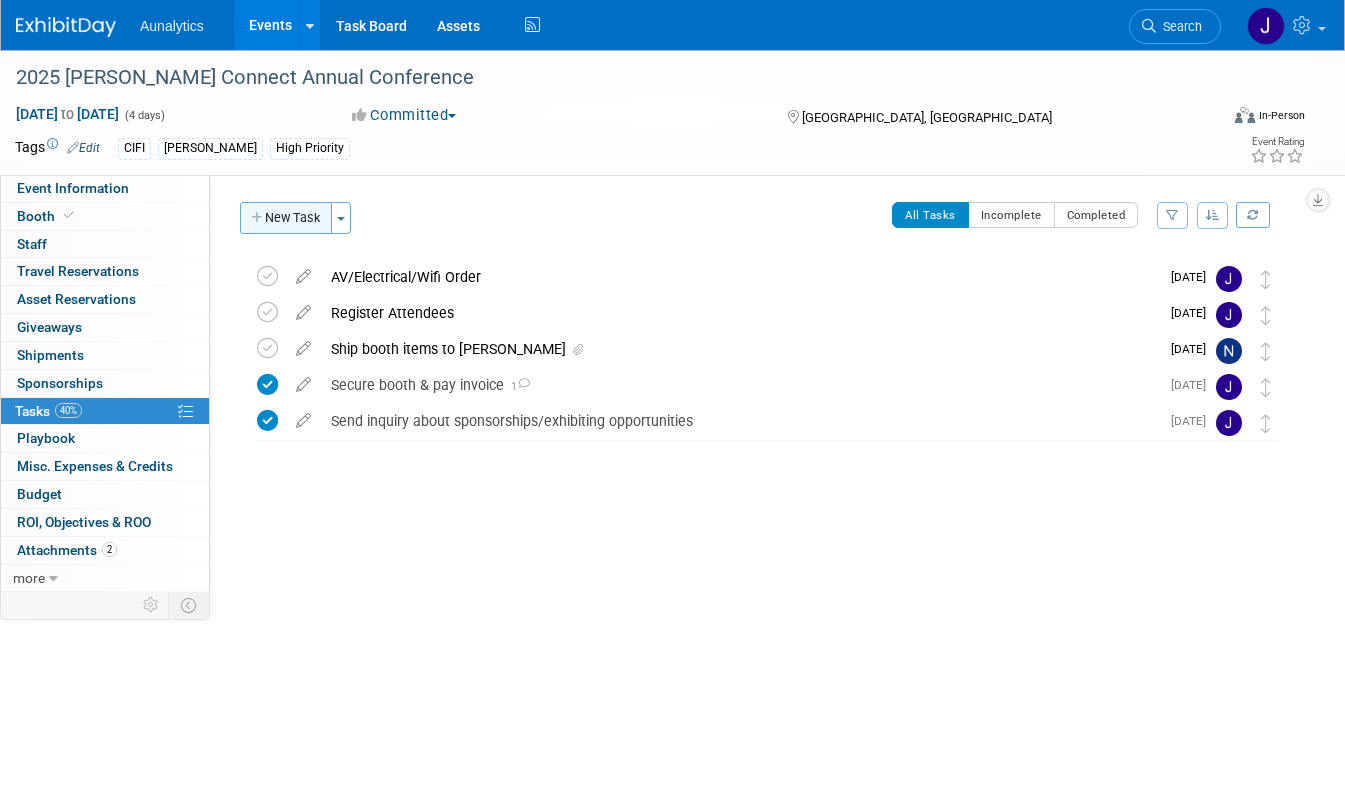 click on "New Task" at bounding box center [286, 218] 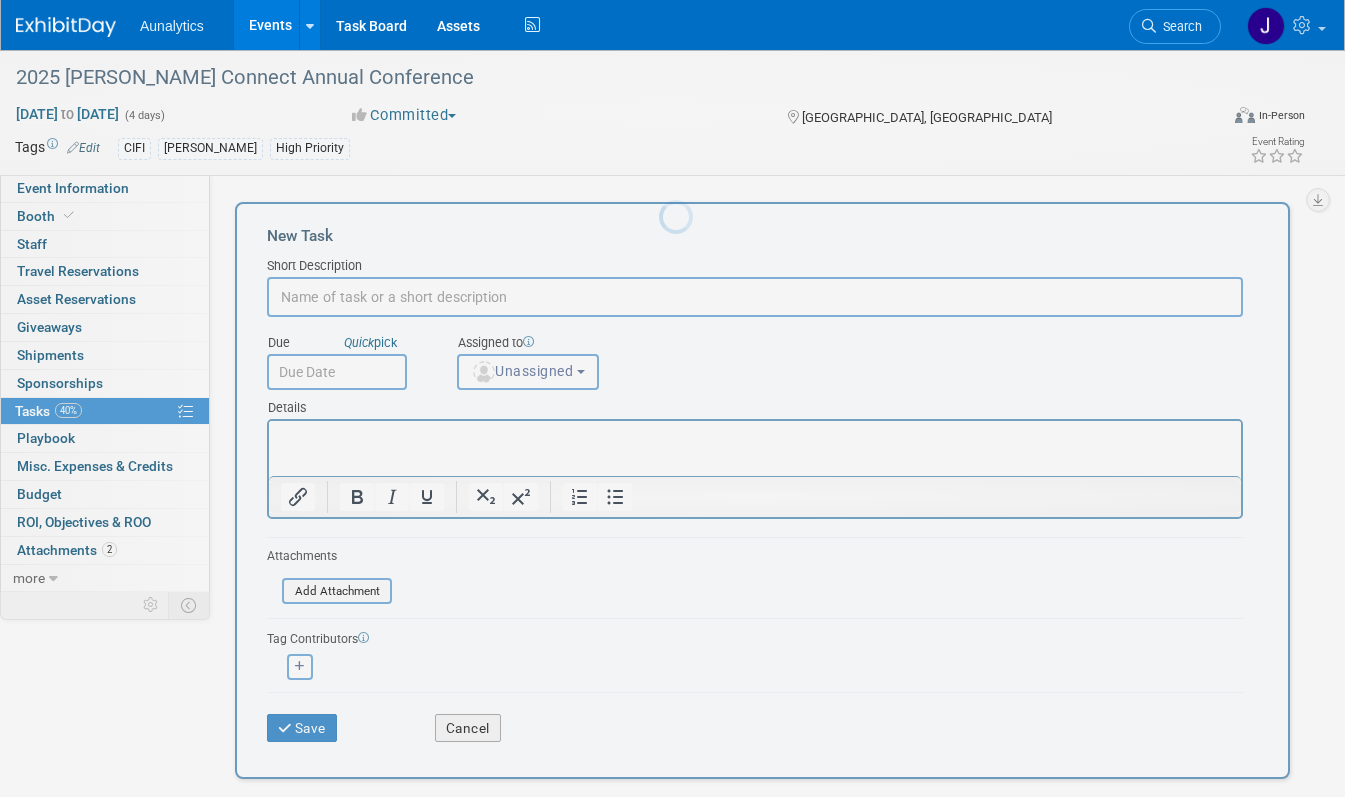 scroll, scrollTop: 0, scrollLeft: 0, axis: both 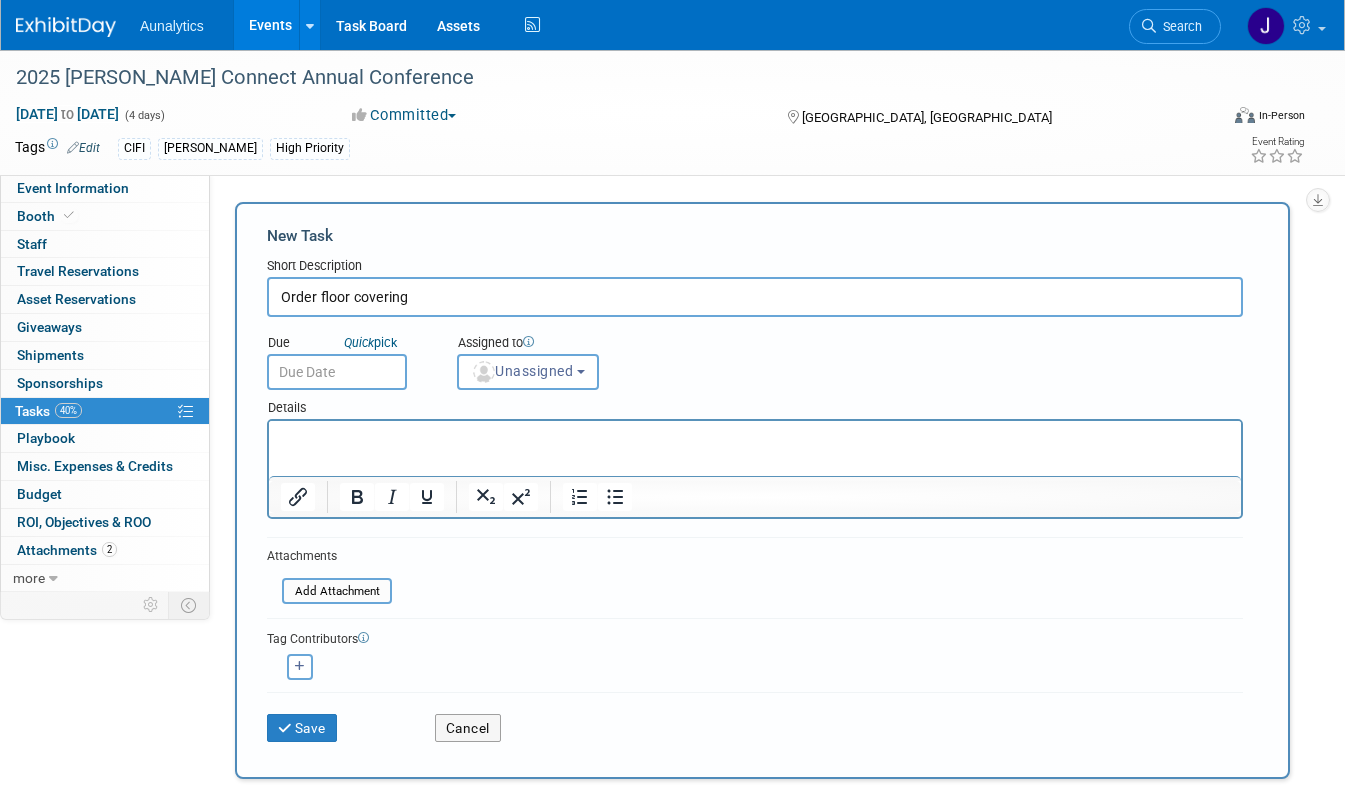 type on "Order floor covering" 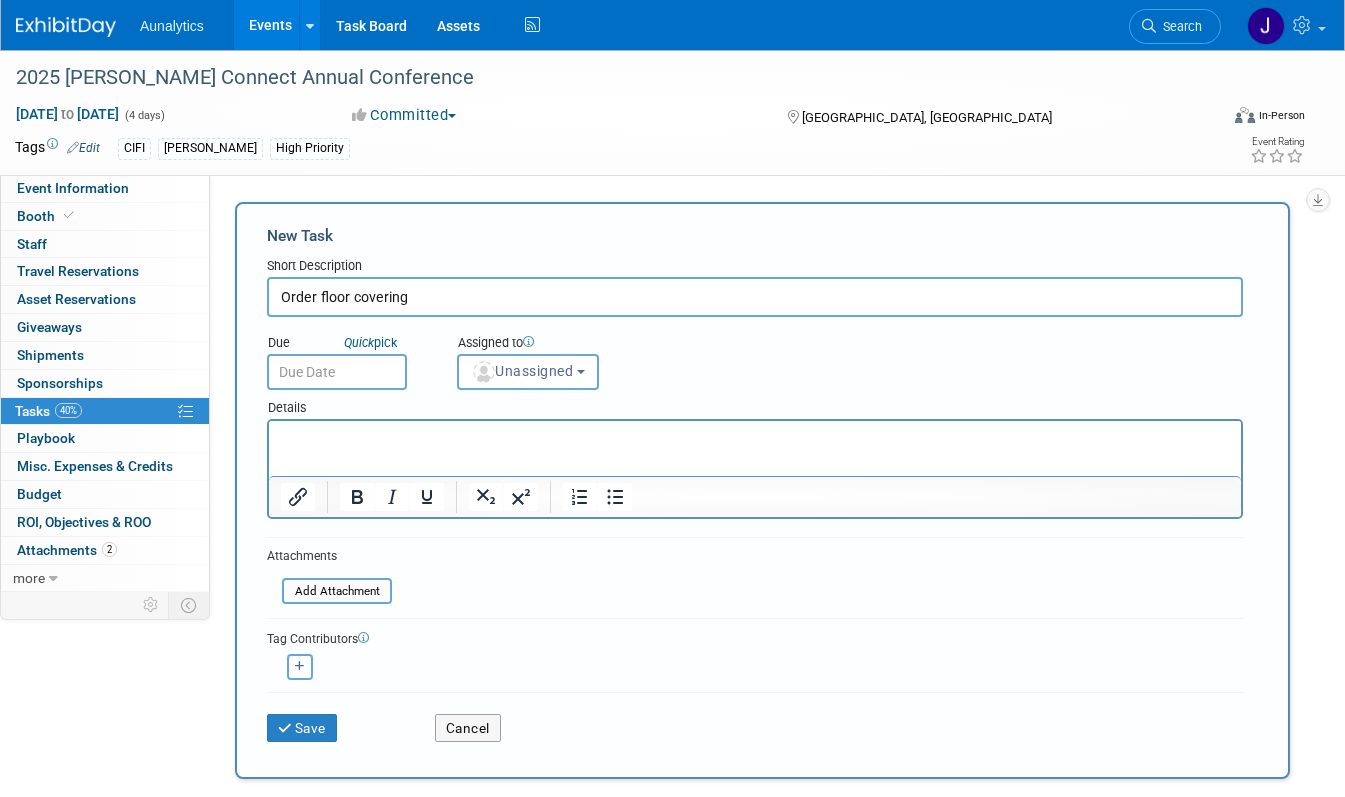 click at bounding box center [755, 439] 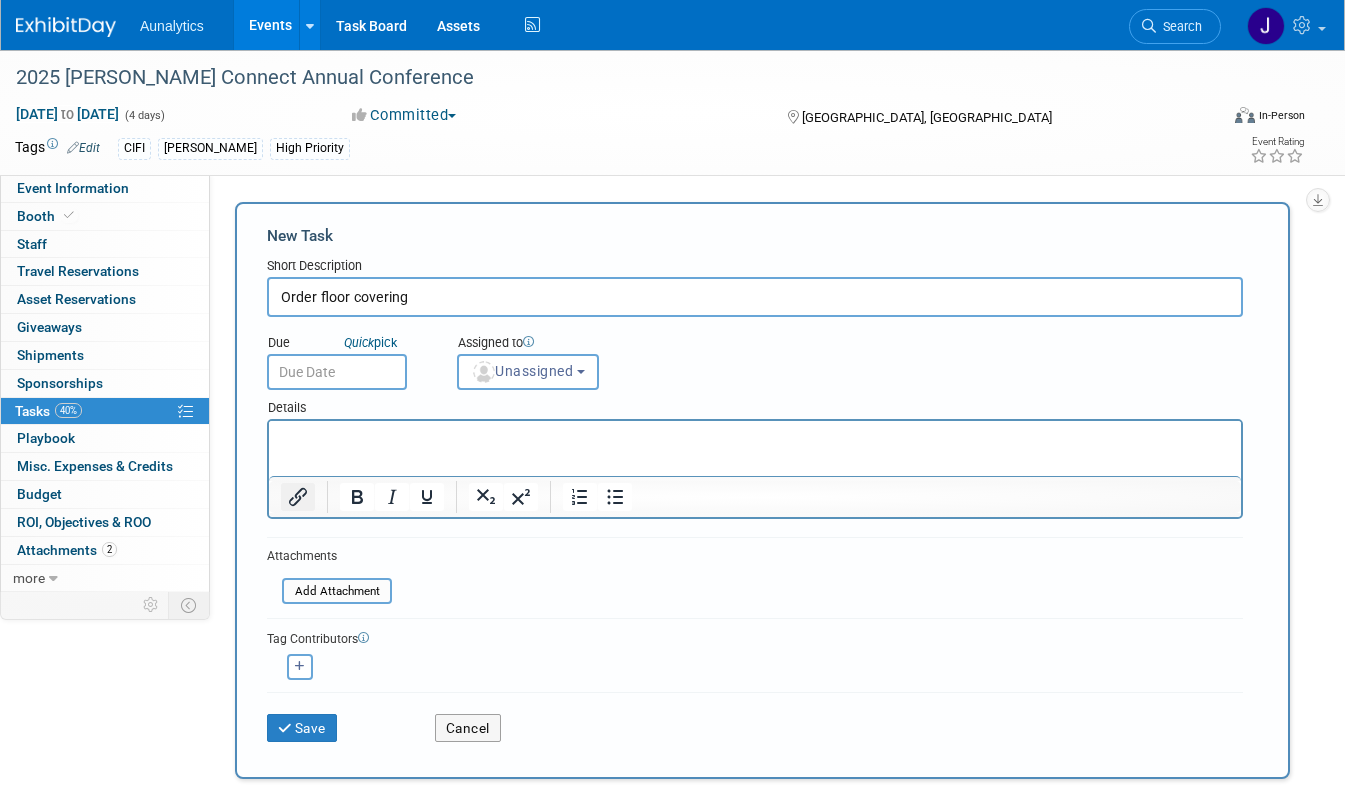 click 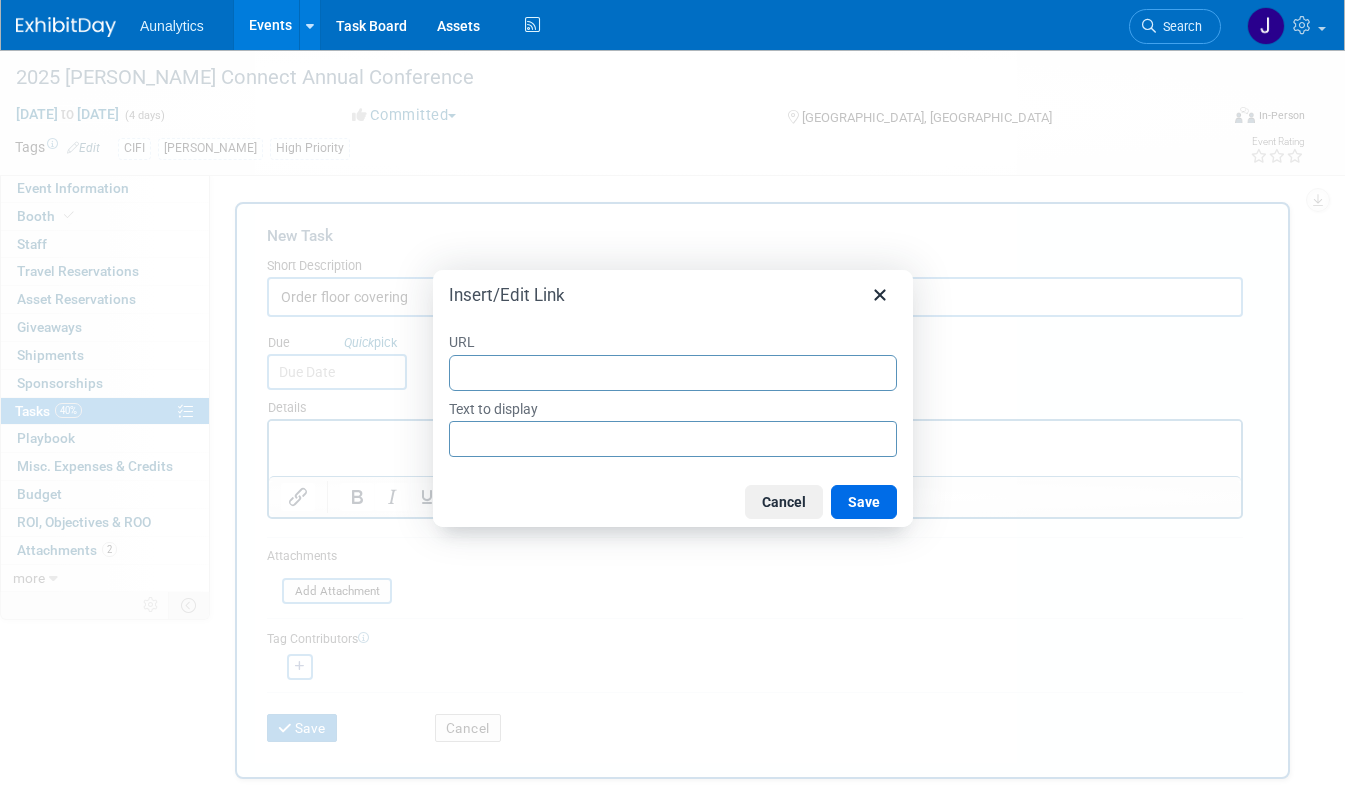 type on "https://nam12.safelinks.protection.outlook.com/?url=https%3A%2F%2Fwww.expotoolkit.com%2Fexpotools%2Fdirector.aspx%3Fa%3D148%26s%3D9568%26e%3D1148568&data=05%7C02%7Cevents%40aunalytics.com%7Cdbec04a0f1b24eede00308ddc62e21f7%7C34996142c2c249f6a30dccf73f568c9c%7C0%7C0%7C638884623625563406%7CUnknown%7CTWFpbGZsb3d8eyJFbXB0eU1hcGkiOnRydWUsIlYiOiIwLjAuMDAwMCIsIlAiOiJXaW4zMiIsIkFOIjoiTWFpbCIsIldUIjoyfQ%3D%3D%7C0%7C%7C%7C&sdata=B3DdJudnXKPbDmTRErINdKOS3Rq7lBTglVPU%2BcUsn9U%3D&reserved=0" 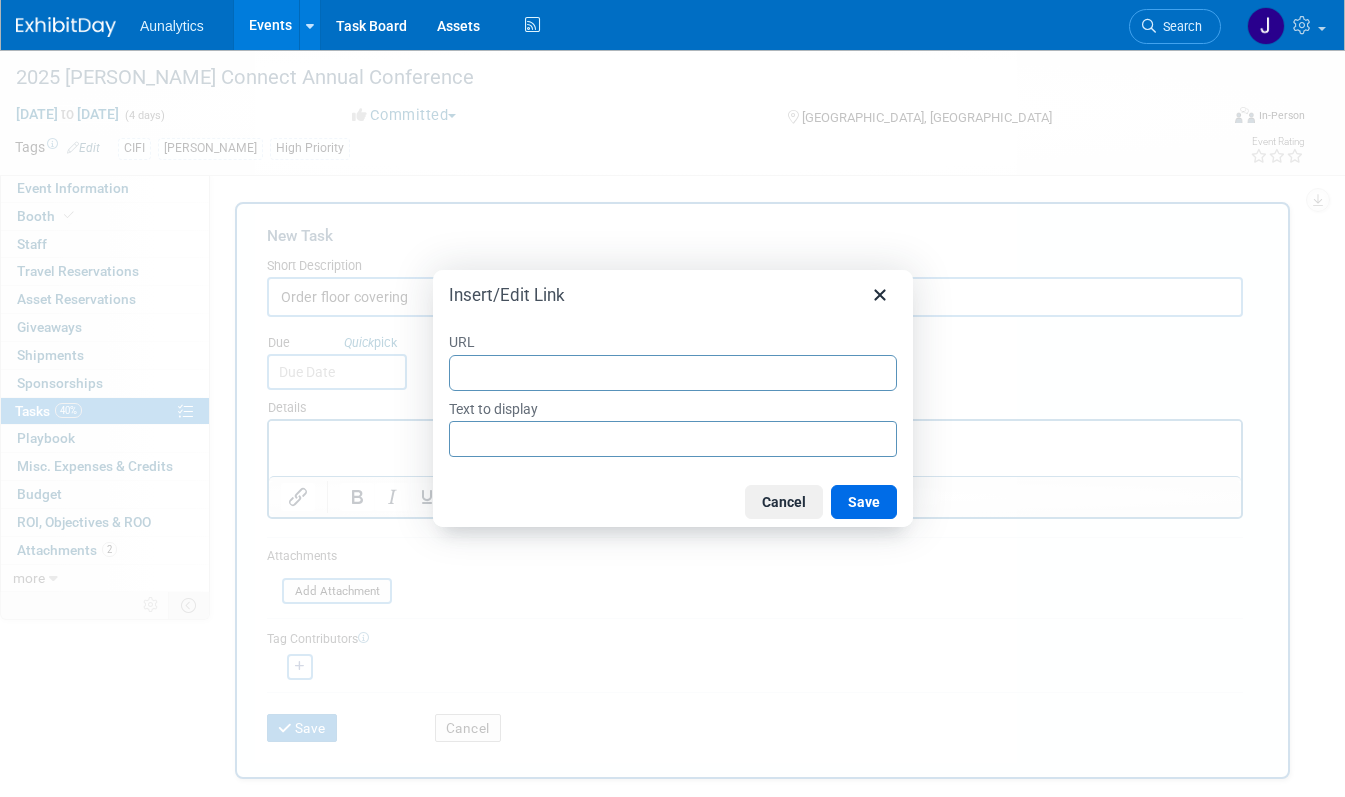 type on "https://nam12.safelinks.protection.outlook.com/?url=https%3A%2F%2Fwww.expotoolkit.com%2Fexpotools%2Fdirector.aspx%3Fa%3D148%26s%3D9568%26e%3D1148568&data=05%7C02%7Cevents%40aunalytics.com%7Cdbec04a0f1b24eede00308ddc62e21f7%7C34996142c2c249f6a30dccf73f568c9c%7C0%7C0%7C638884623625563406%7CUnknown%7CTWFpbGZsb3d8eyJFbXB0eU1hcGkiOnRydWUsIlYiOiIwLjAuMDAwMCIsIlAiOiJXaW4zMiIsIkFOIjoiTWFpbCIsIldUIjoyfQ%3D%3D%7C0%7C%7C%7C&sdata=B3DdJudnXKPbDmTRErINdKOS3Rq7lBTglVPU%2BcUsn9U%3D&reserved=0" 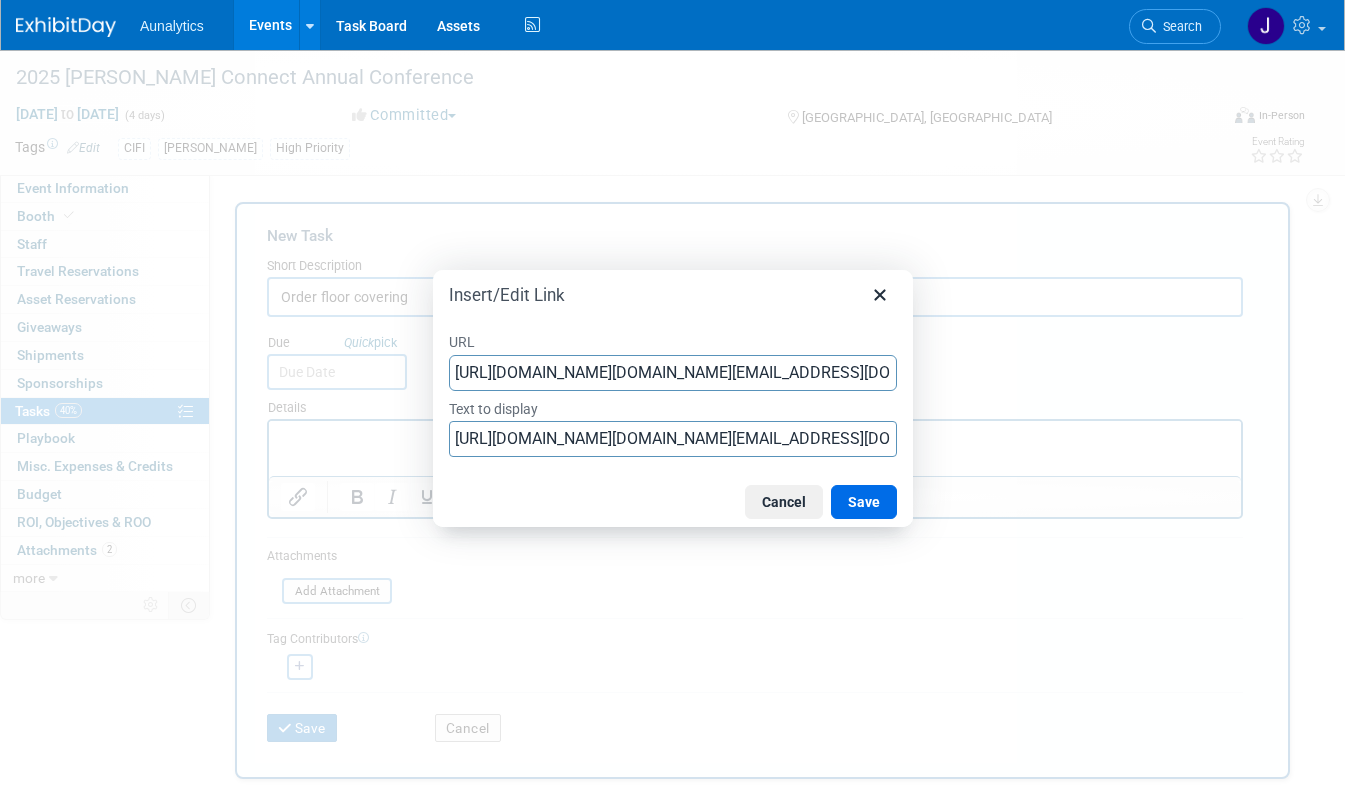 scroll, scrollTop: 0, scrollLeft: 3744, axis: horizontal 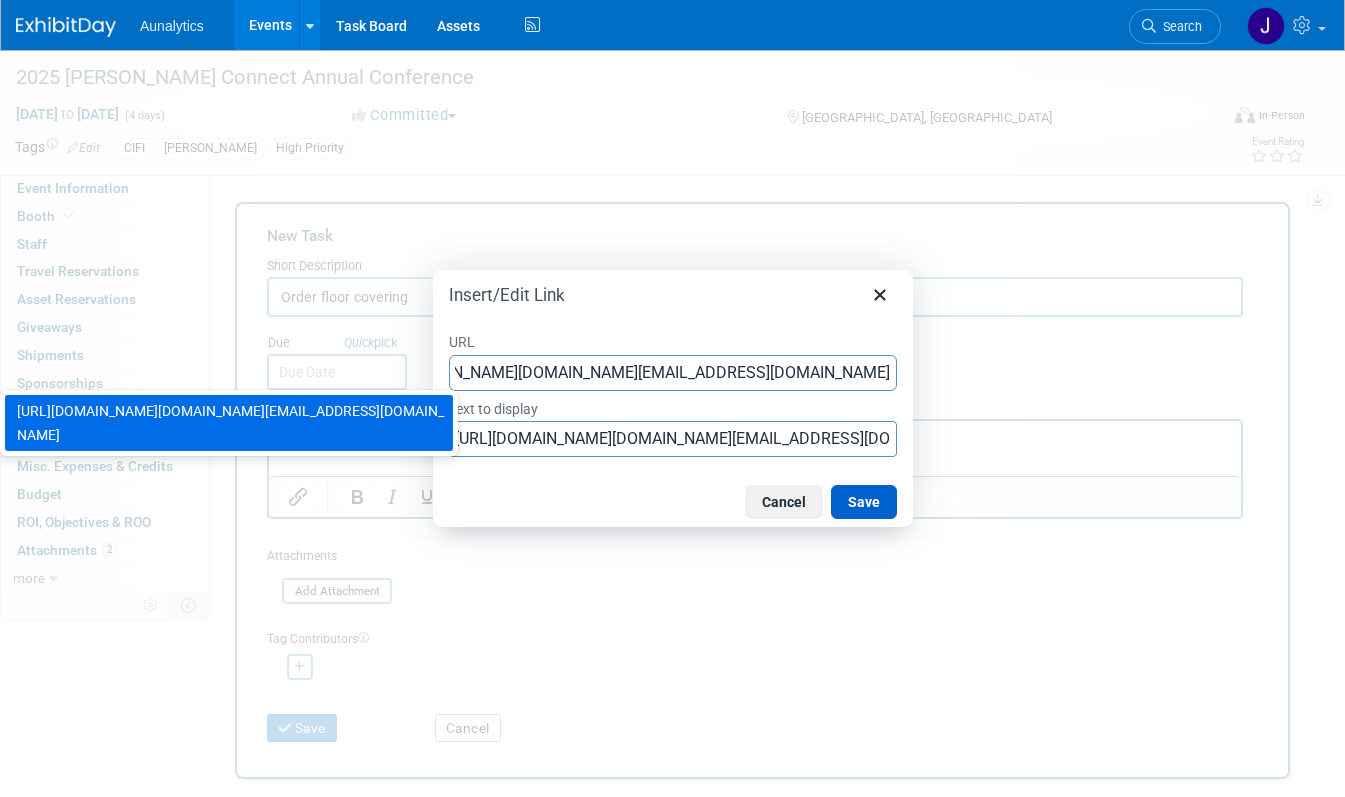 click on "Save" at bounding box center (864, 502) 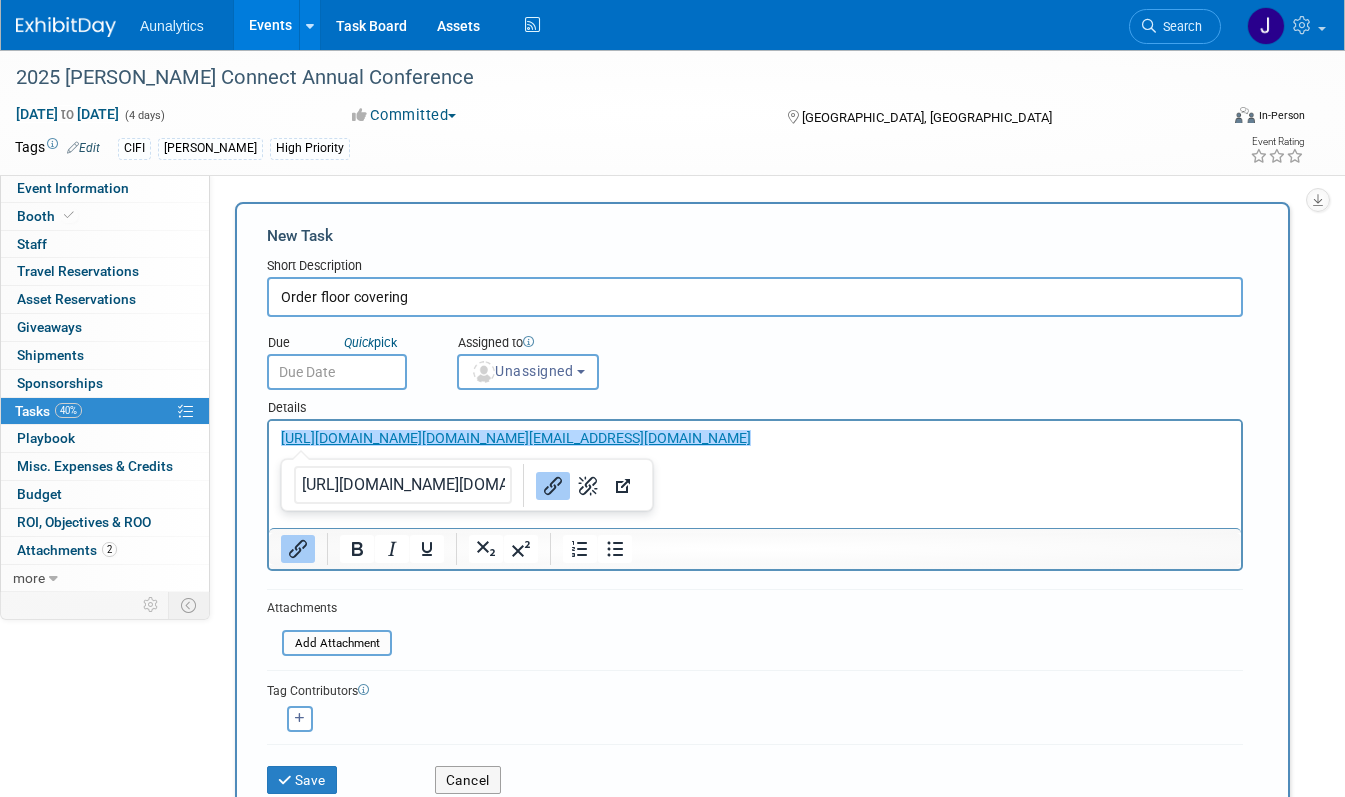 click on "Order floor covering" at bounding box center (755, 297) 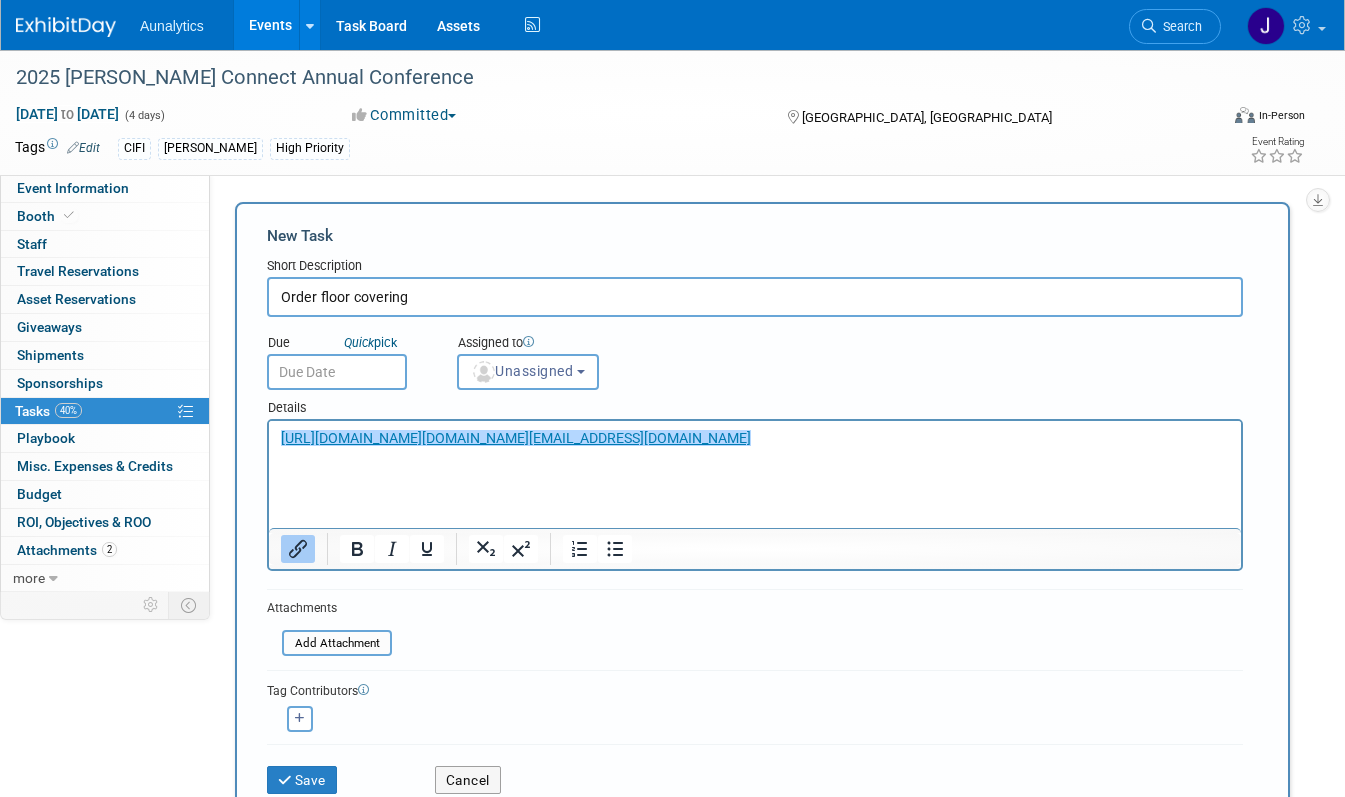 click at bounding box center [337, 372] 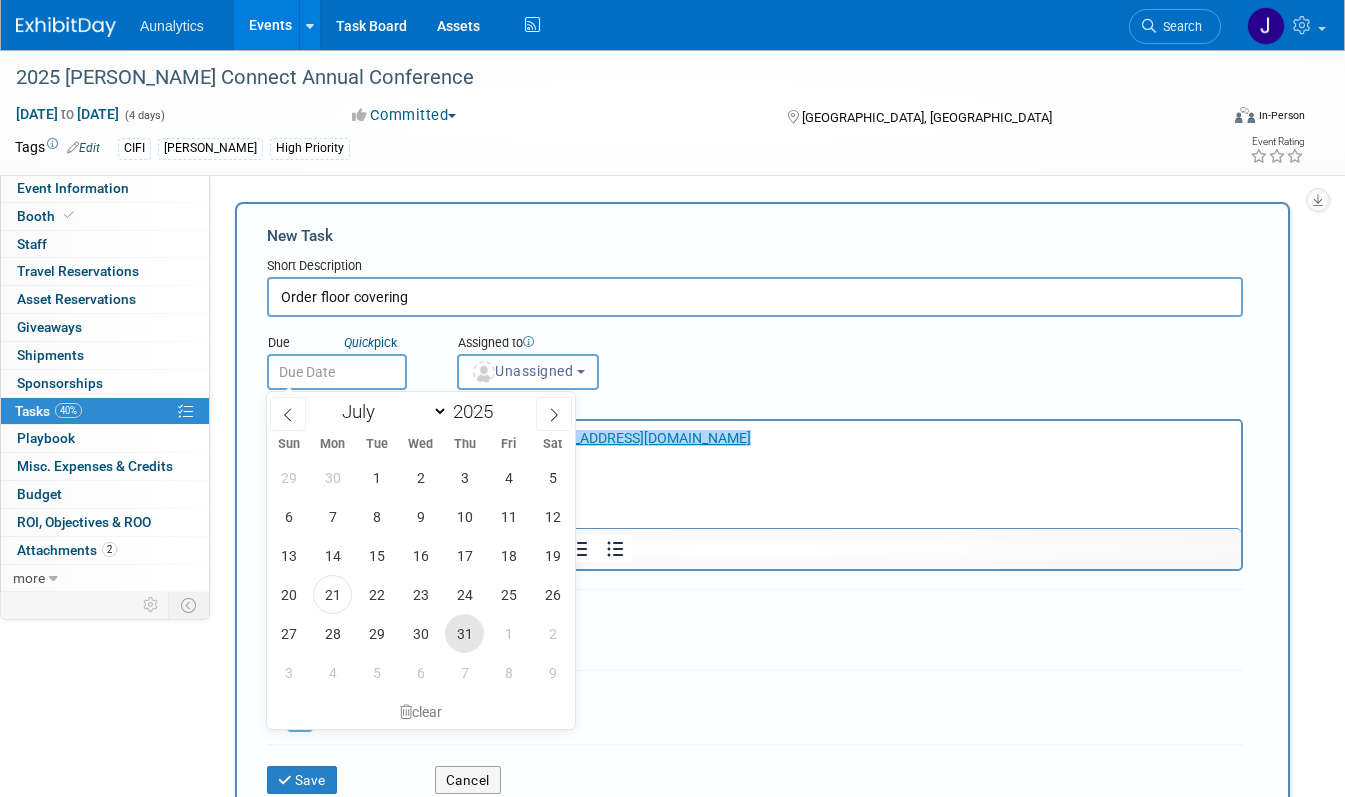 click on "31" at bounding box center (464, 633) 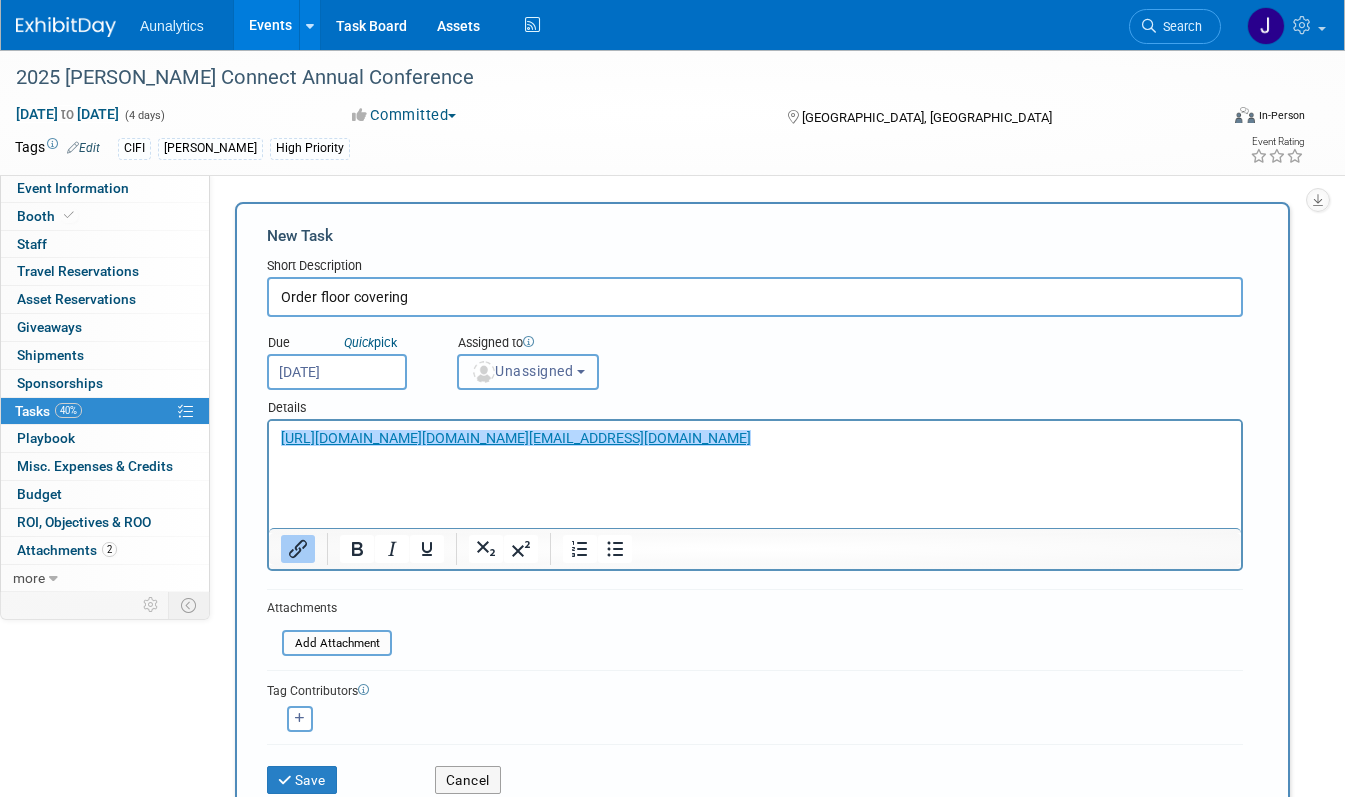 click on "Unassigned" at bounding box center [522, 371] 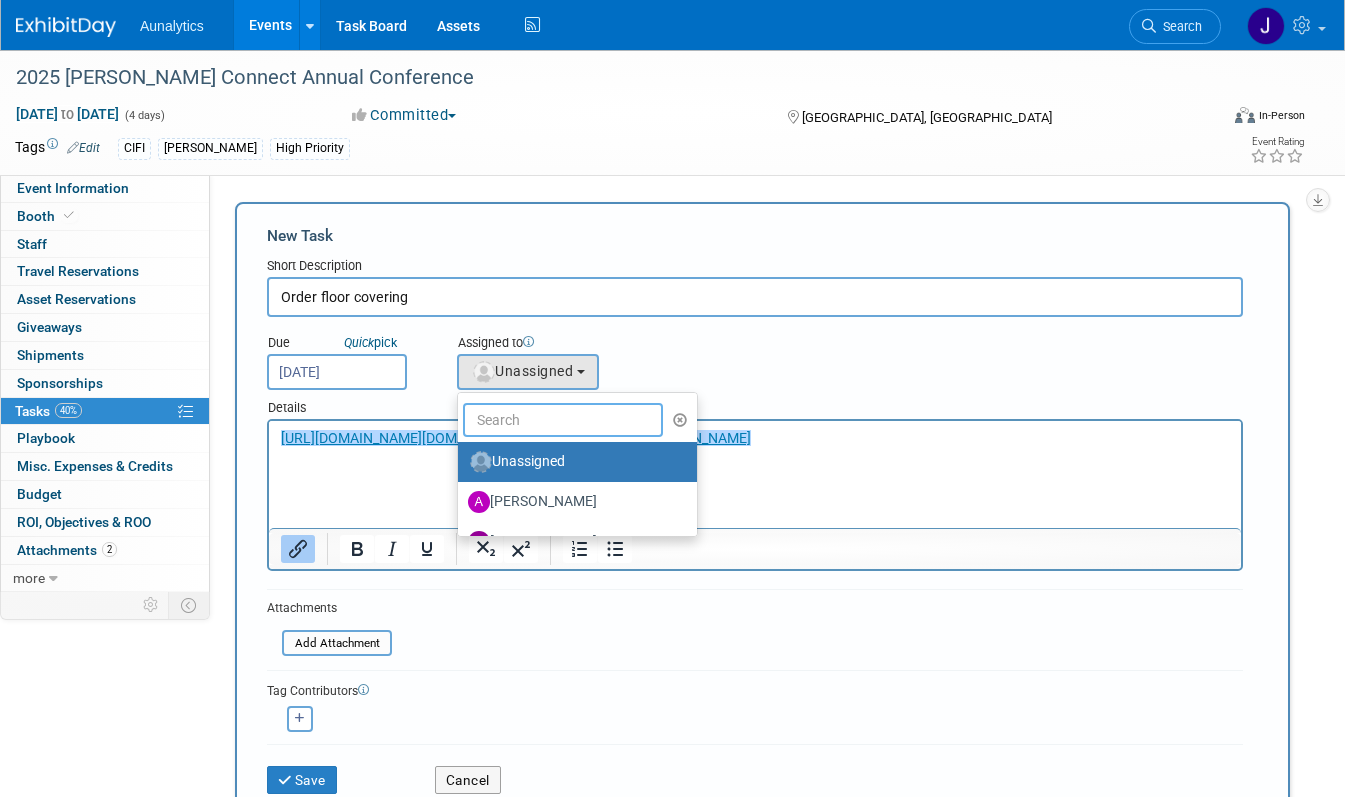 click at bounding box center (563, 420) 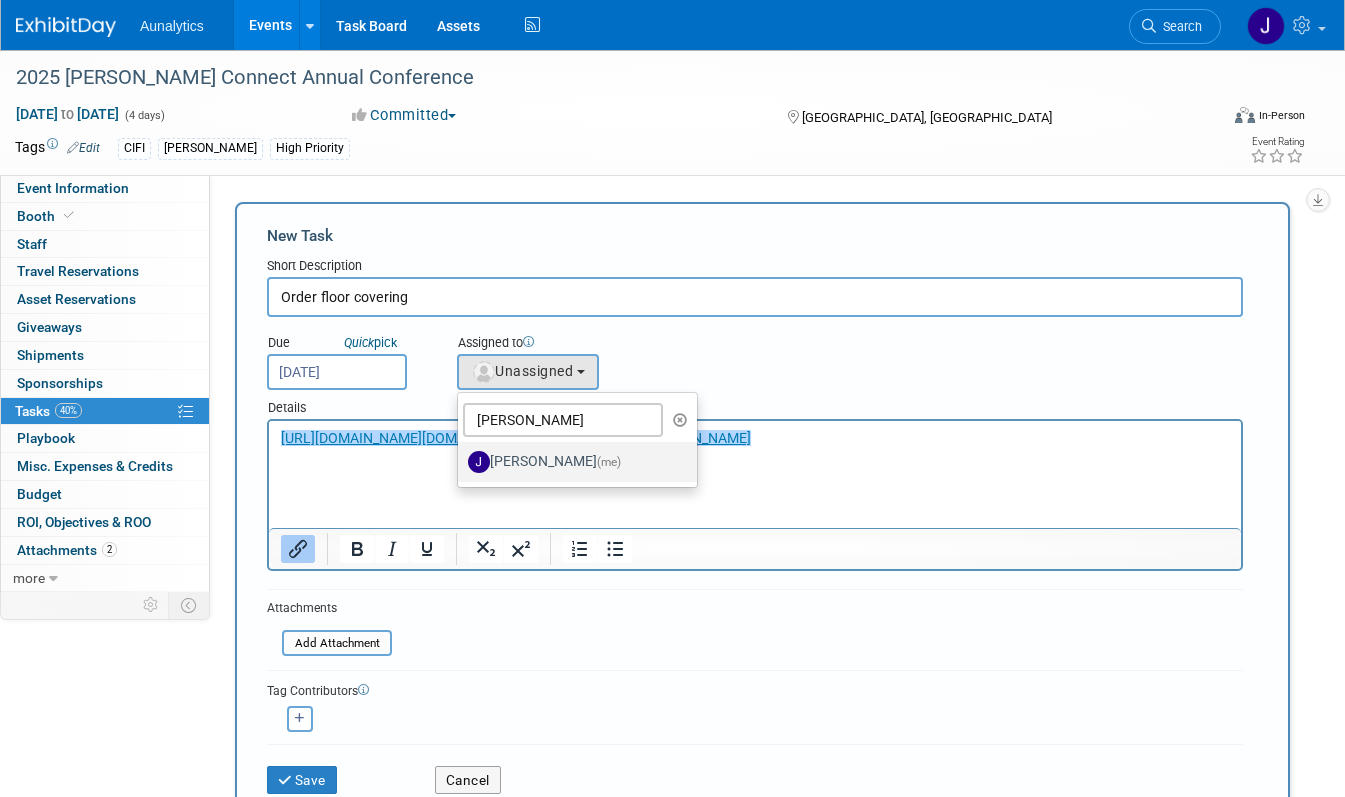 click on "Julie Grisanti-Cieslak
(me)" at bounding box center [572, 462] 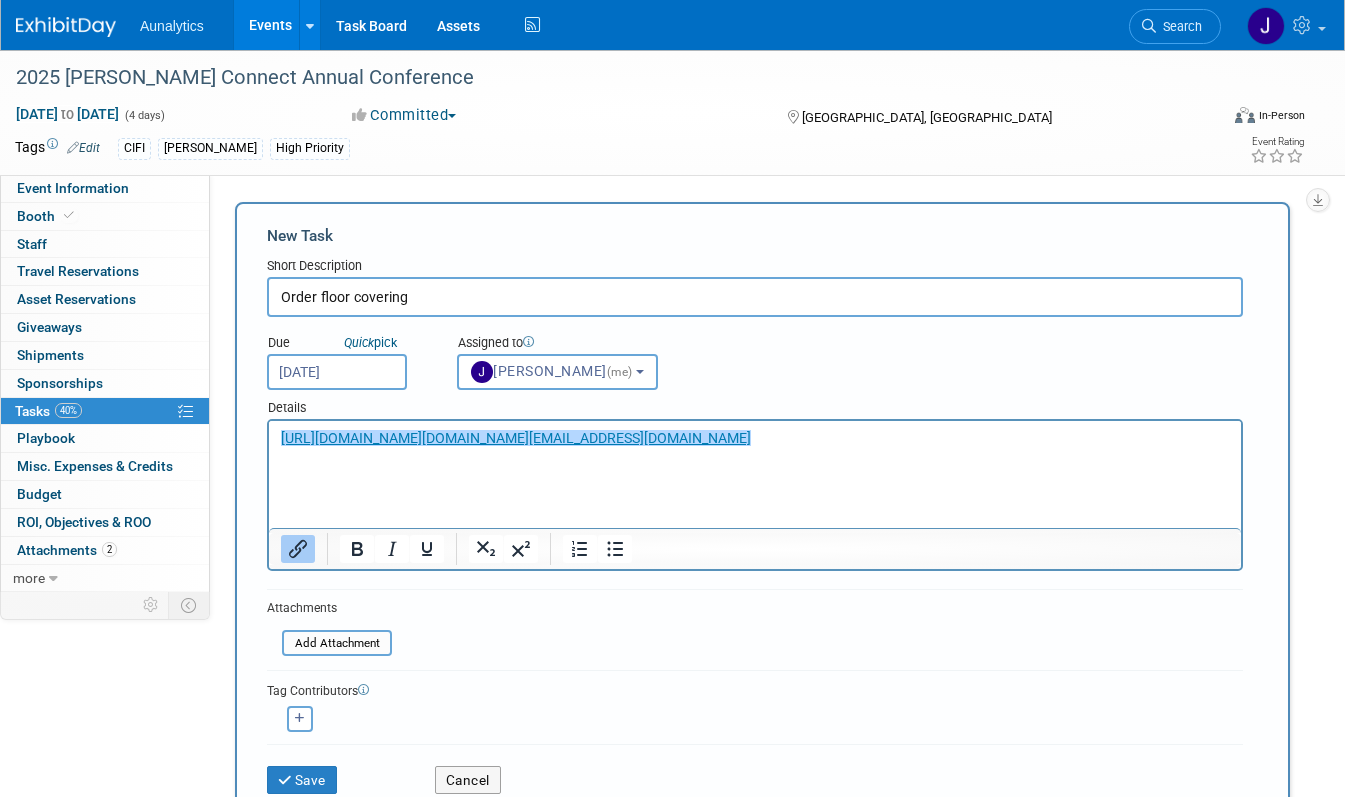 click on "New
Task
Short Description
Order floor covering
Due  Quick  pick
Jul 31, 2025
(me)   Julie" at bounding box center [762, 516] 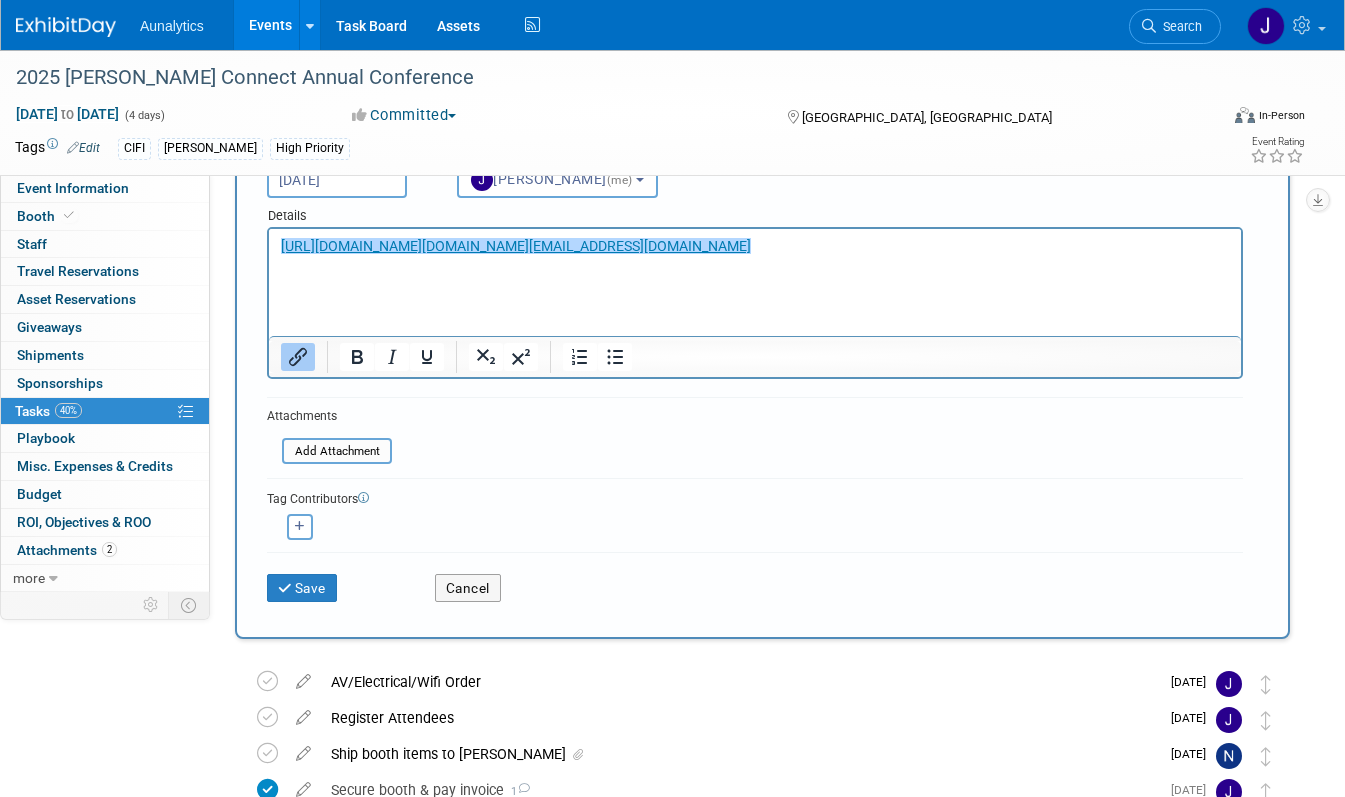 scroll, scrollTop: 202, scrollLeft: 0, axis: vertical 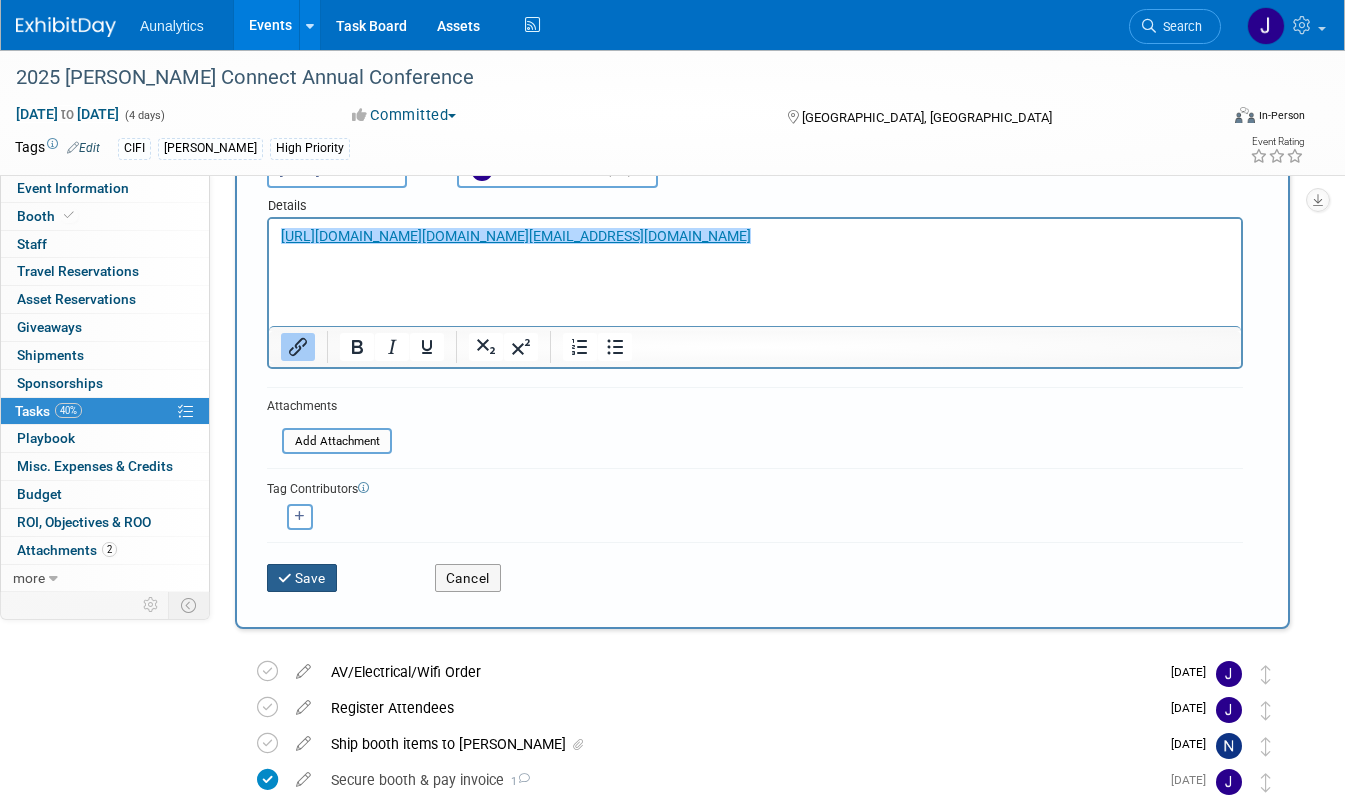 click on "Save" at bounding box center [302, 578] 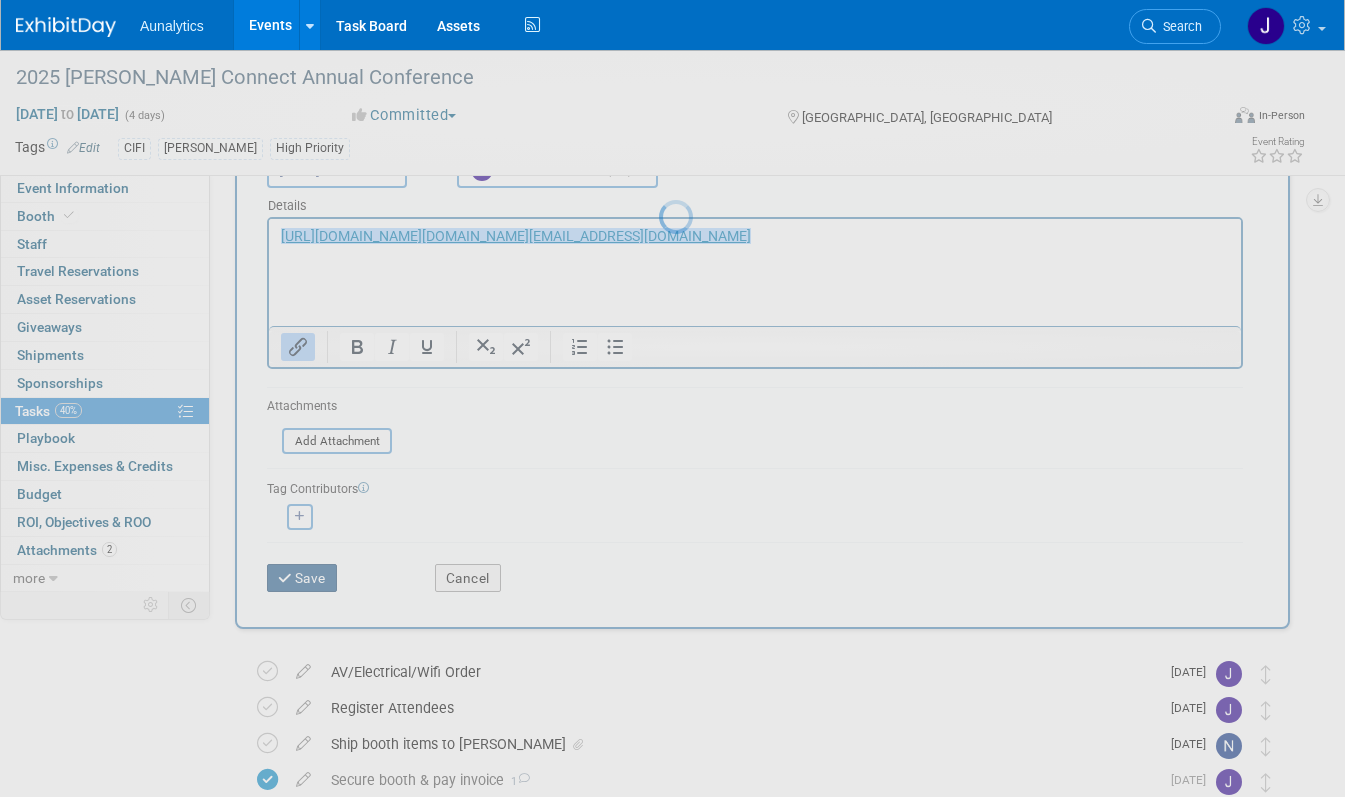 scroll, scrollTop: 0, scrollLeft: 0, axis: both 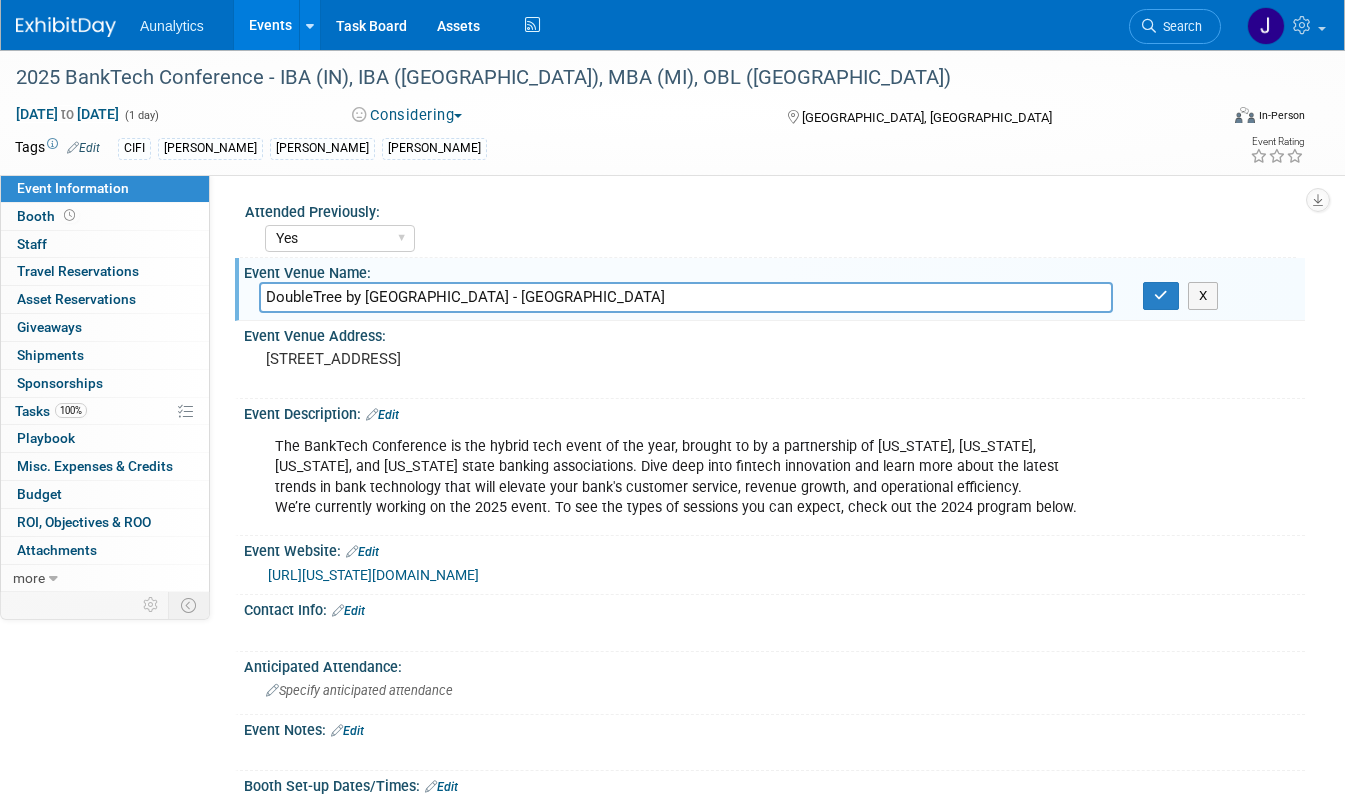 select on "Yes" 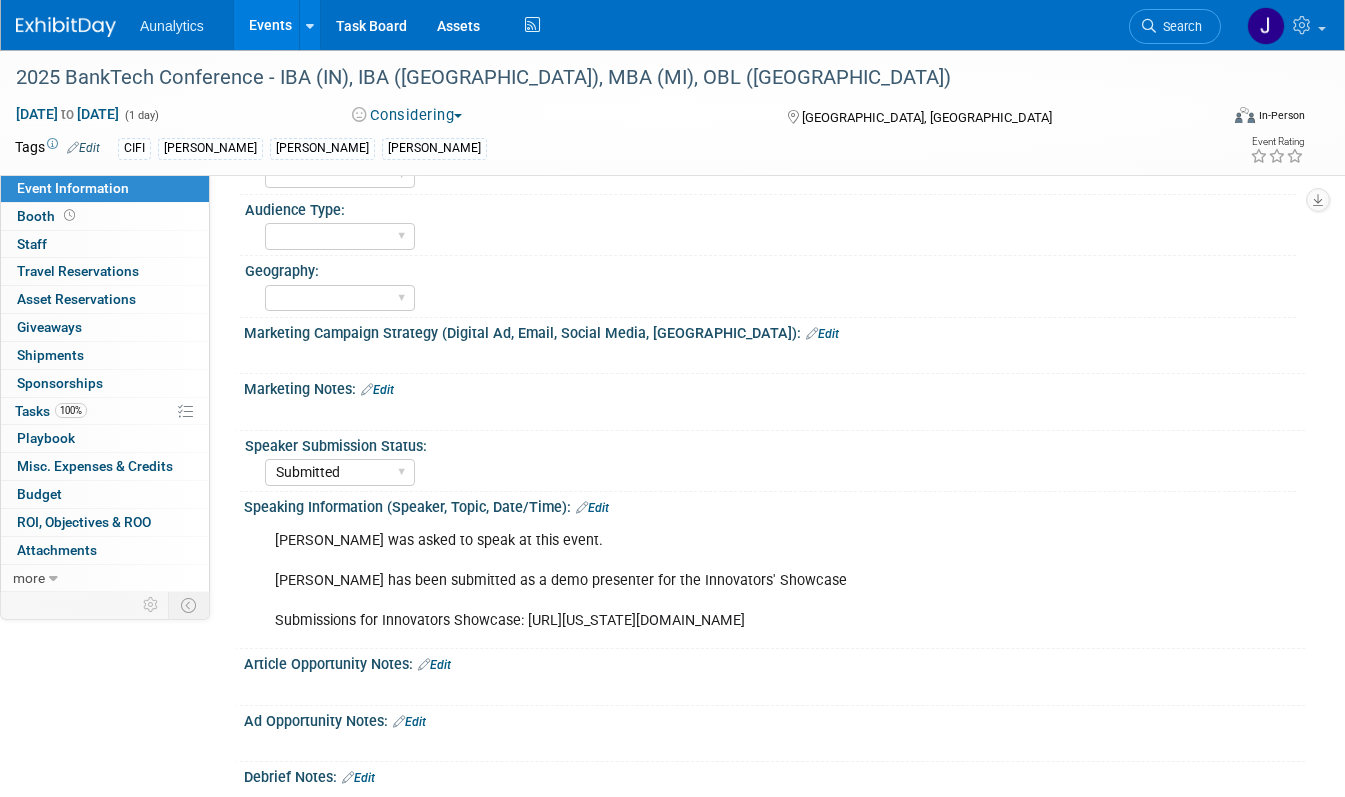 scroll, scrollTop: 0, scrollLeft: 0, axis: both 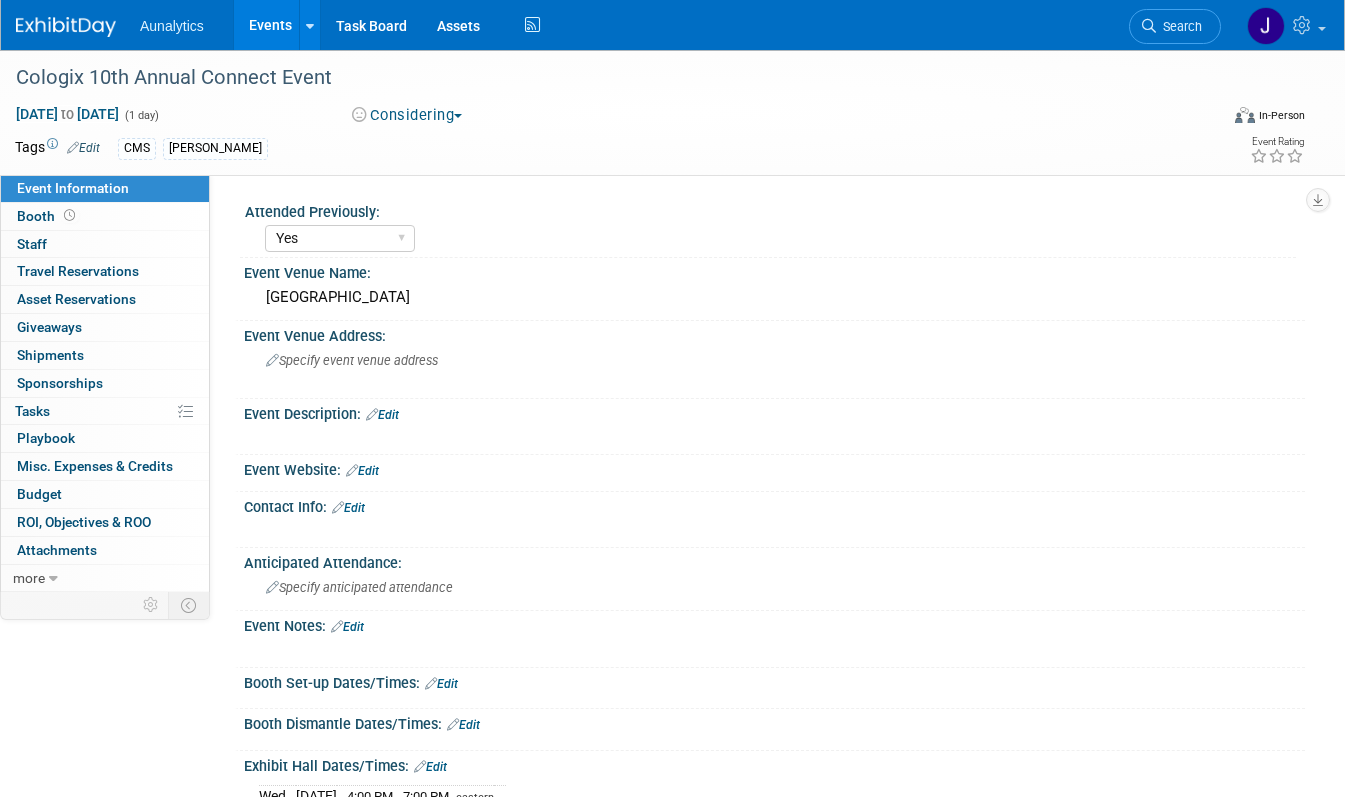 select on "Yes" 